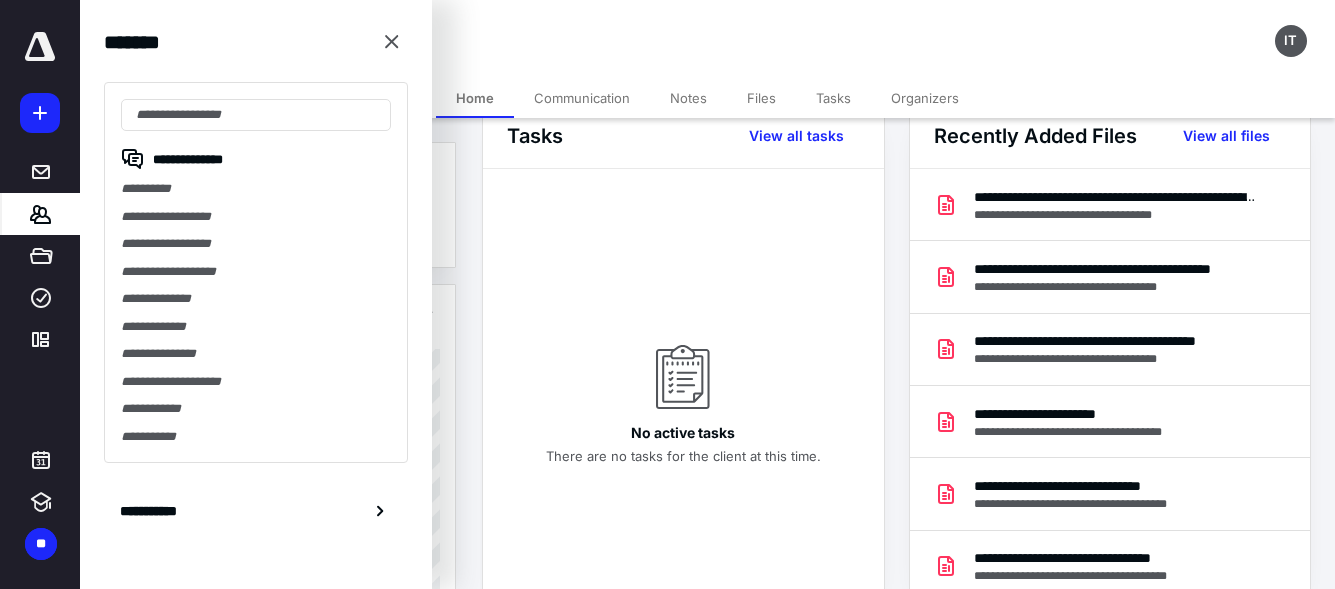 scroll, scrollTop: 0, scrollLeft: 0, axis: both 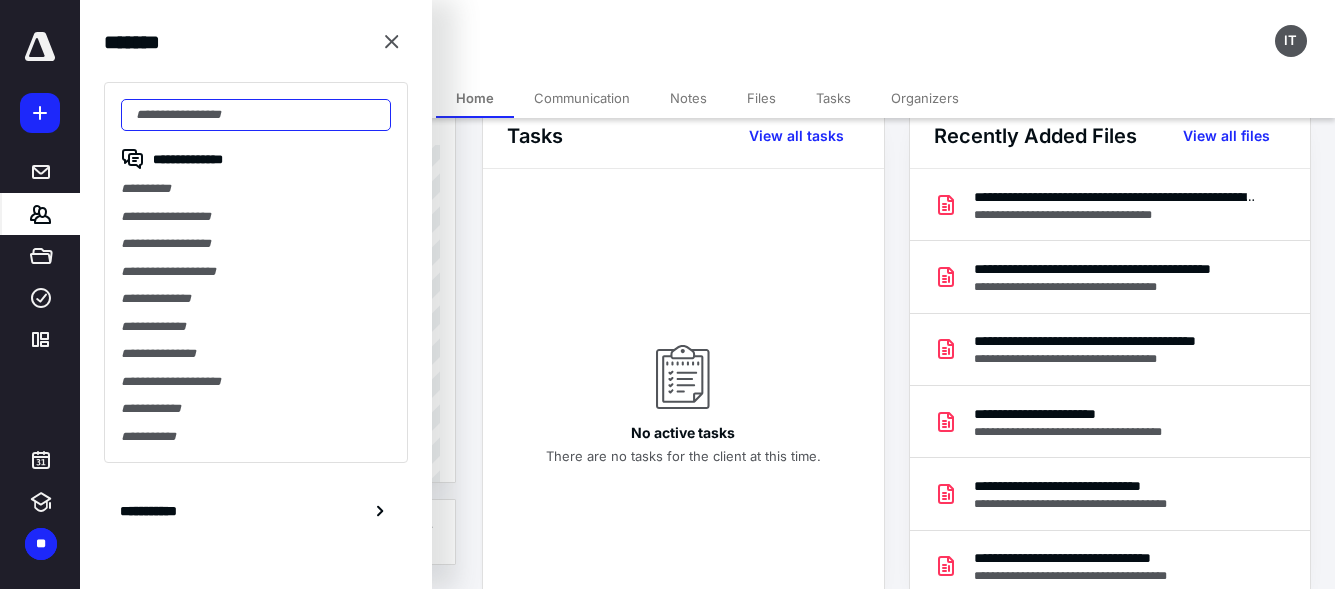 click at bounding box center (256, 115) 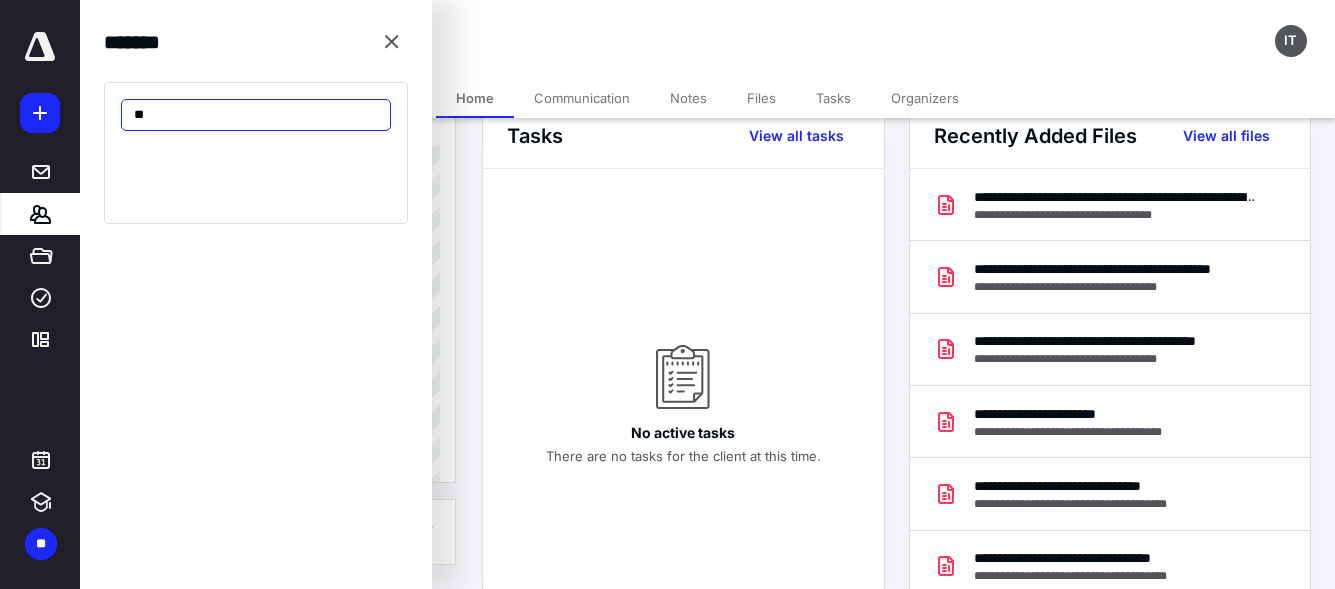 type on "*" 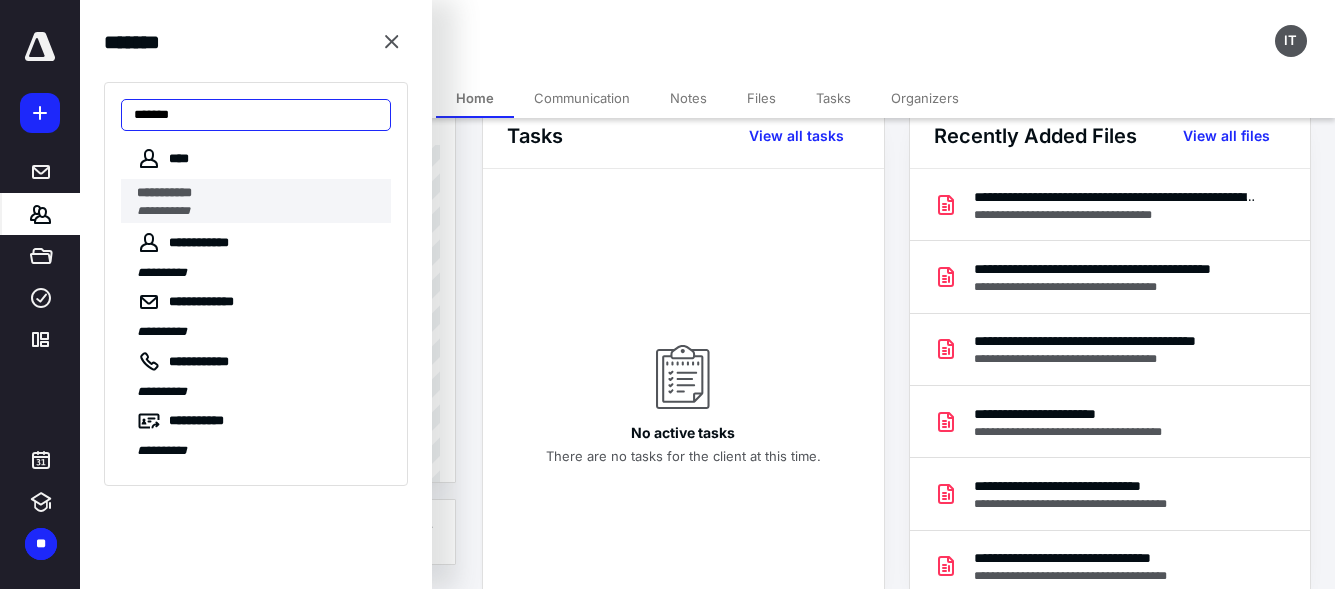 type on "*******" 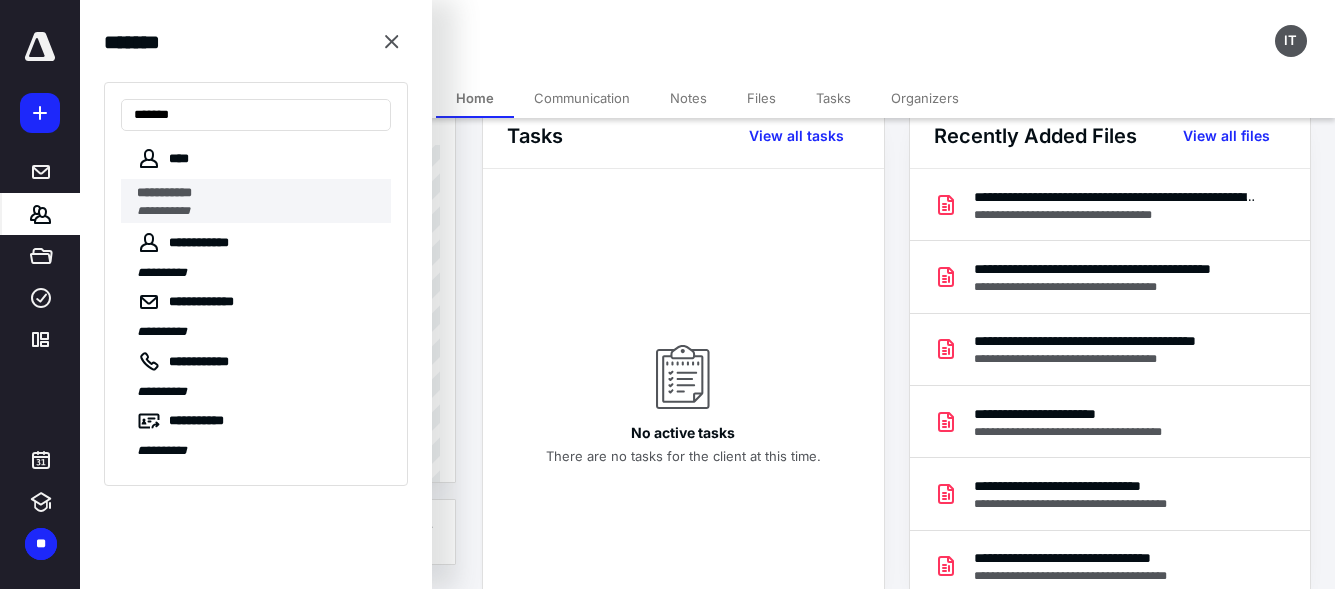 click on "**********" at bounding box center (258, 211) 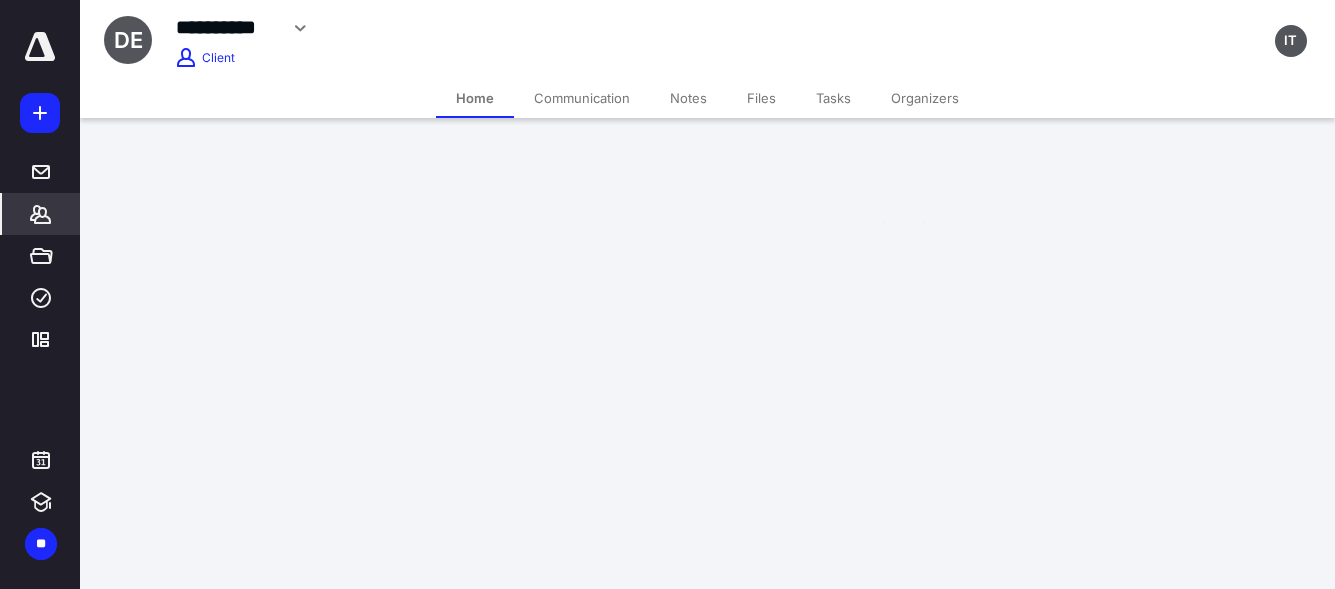 scroll, scrollTop: 0, scrollLeft: 0, axis: both 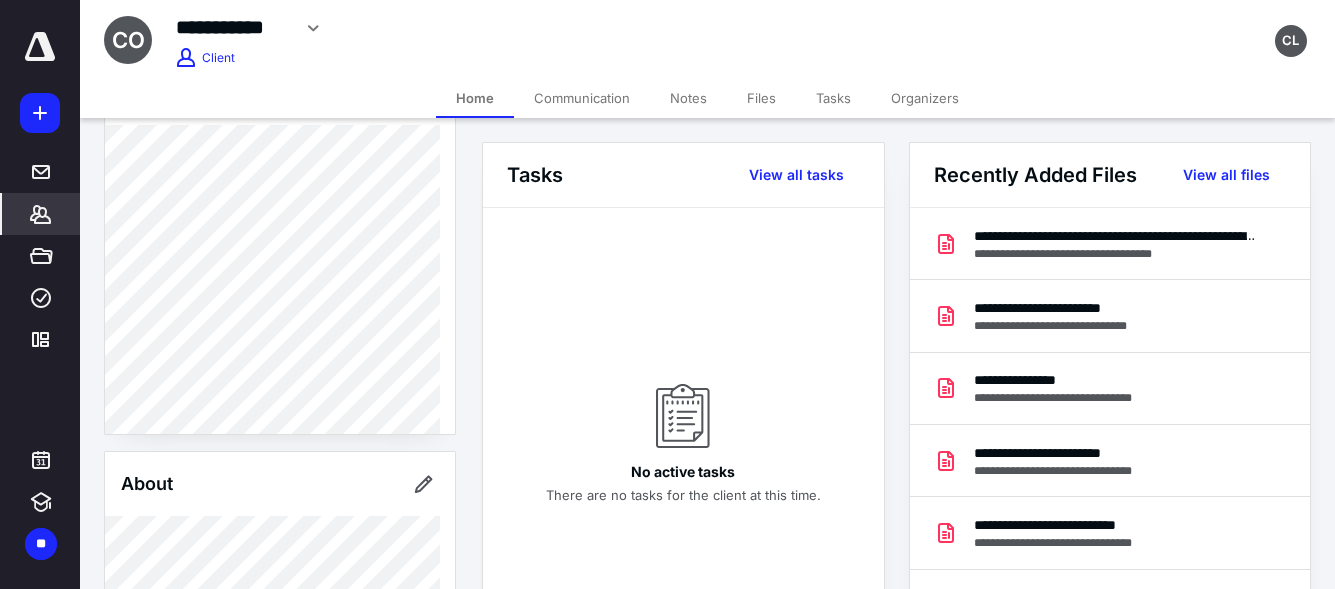 click on "Files" at bounding box center [761, 98] 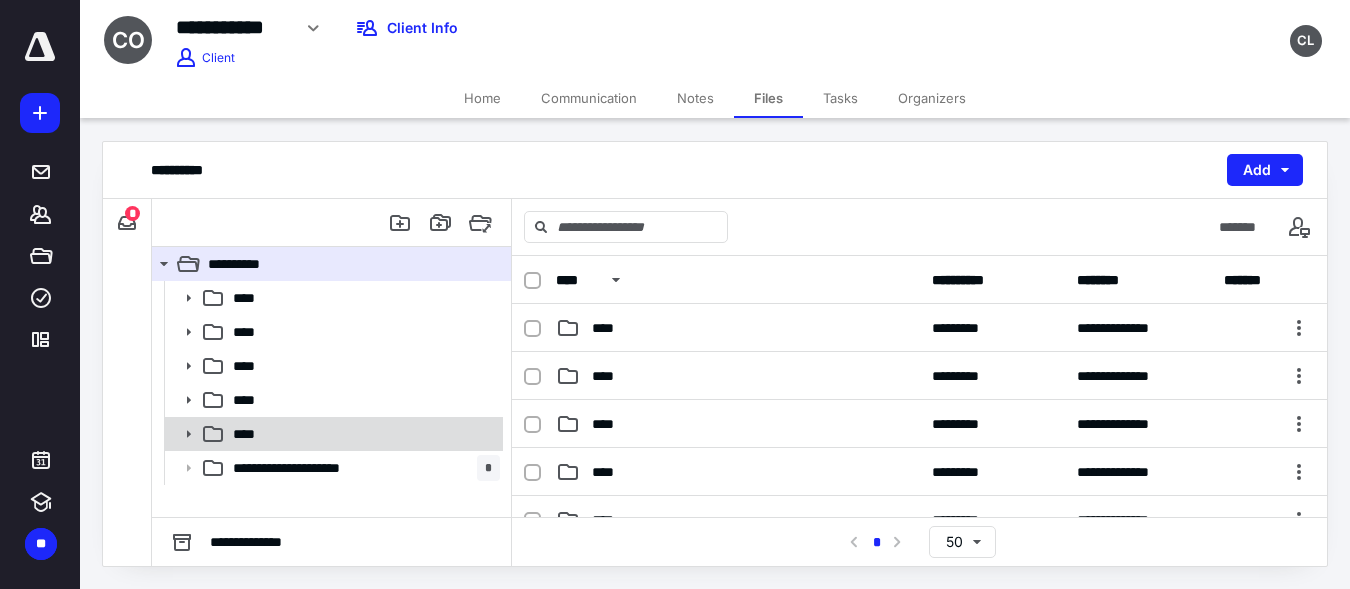 click on "****" at bounding box center [362, 434] 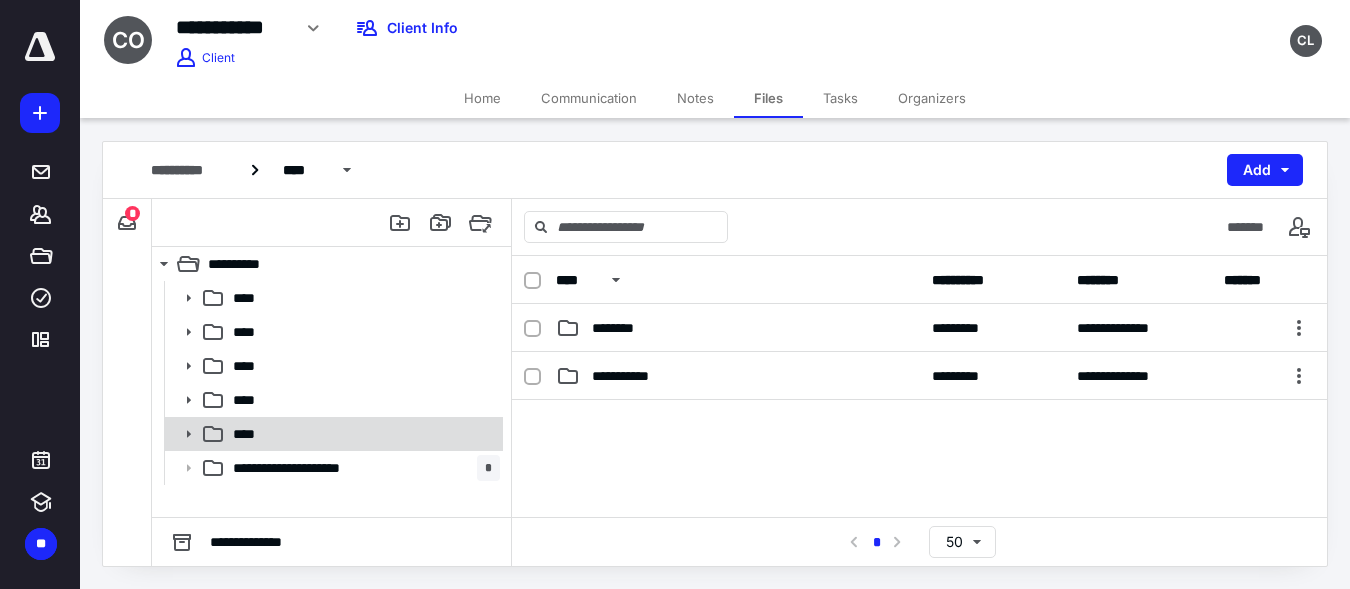 click on "****" at bounding box center [362, 434] 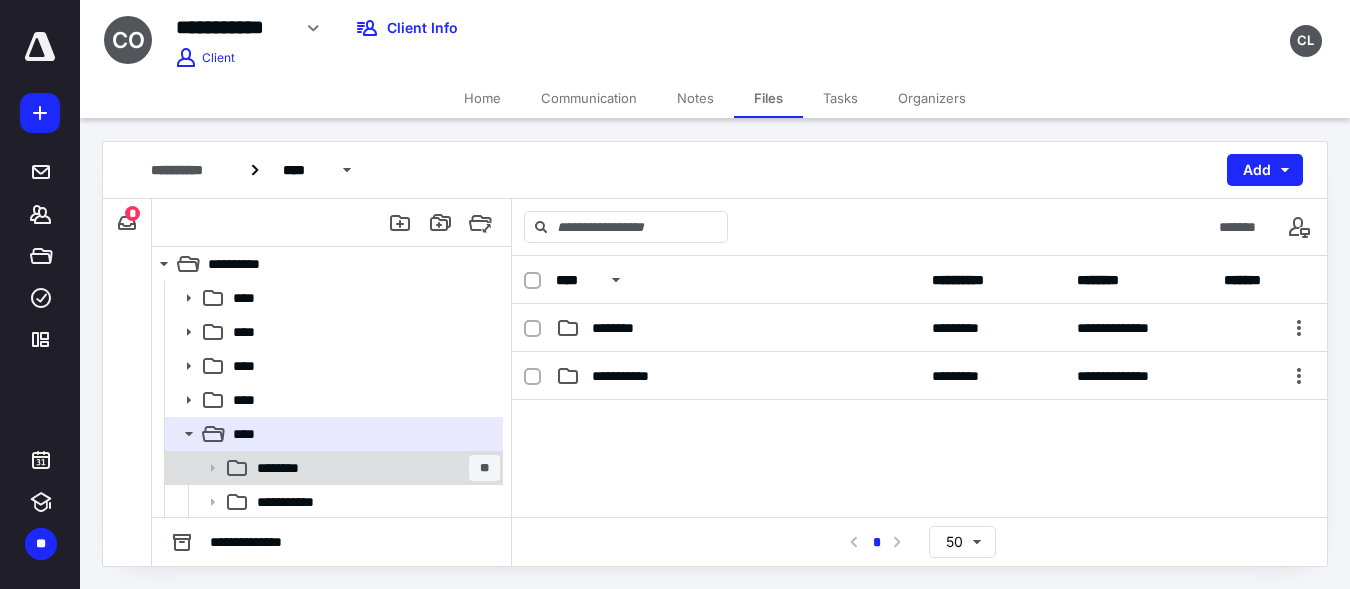 click on "******** **" at bounding box center [374, 468] 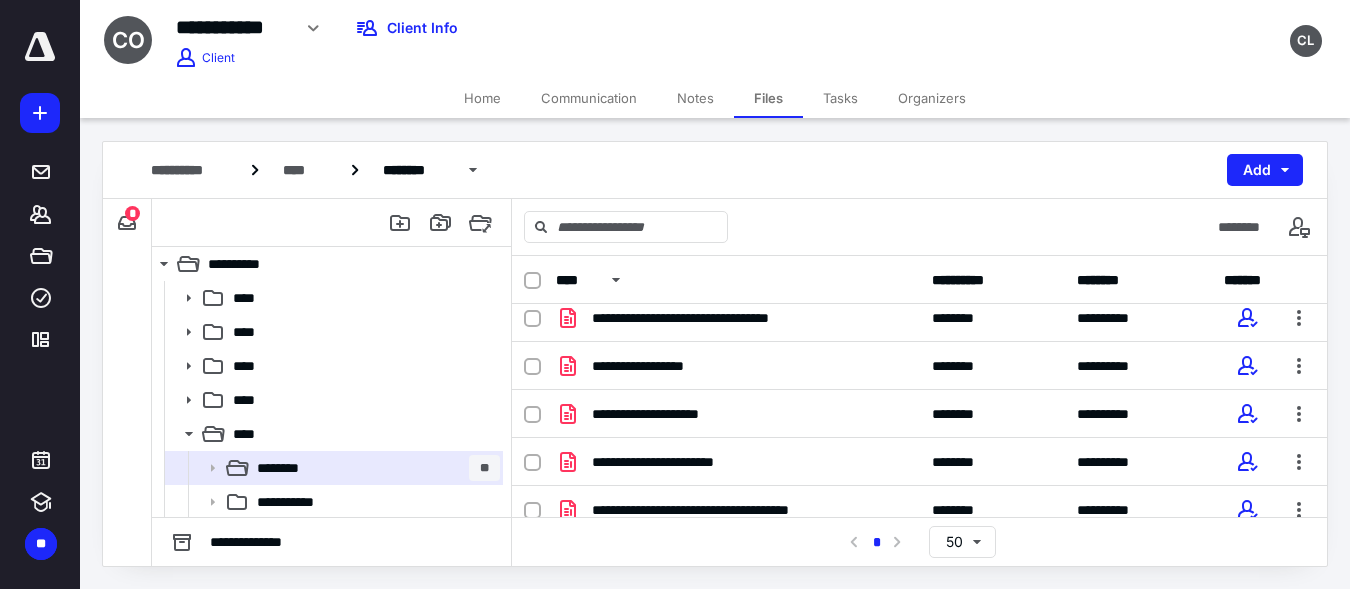 scroll, scrollTop: 1035, scrollLeft: 0, axis: vertical 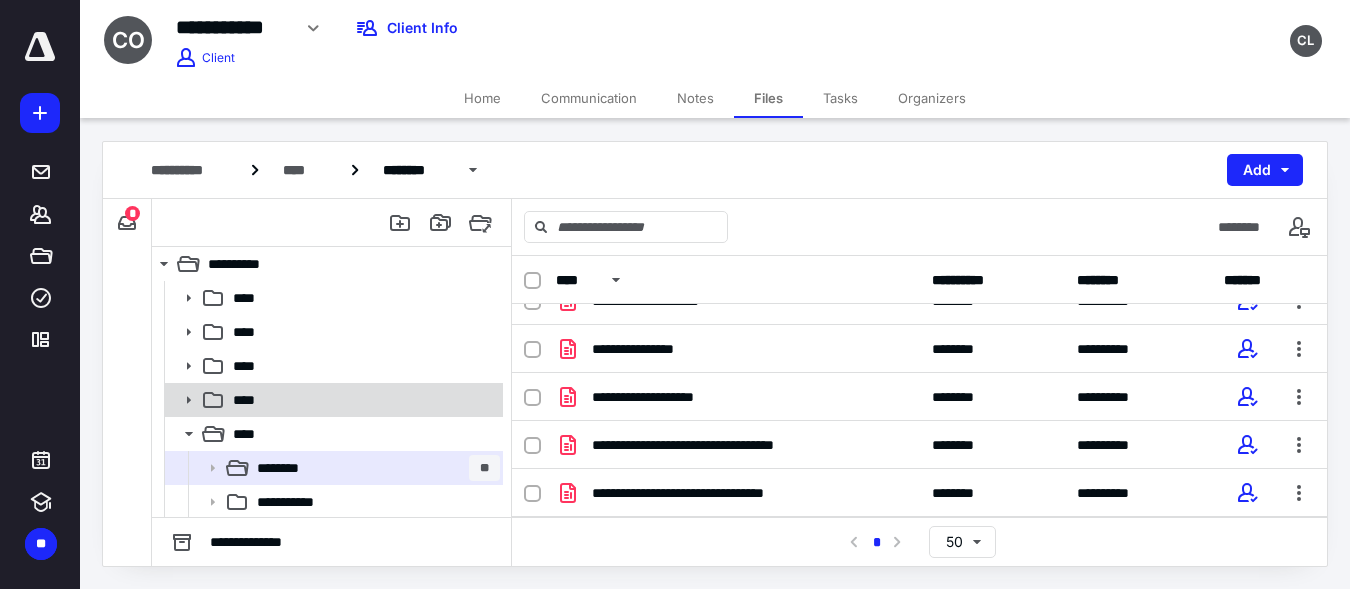click on "****" at bounding box center [362, 400] 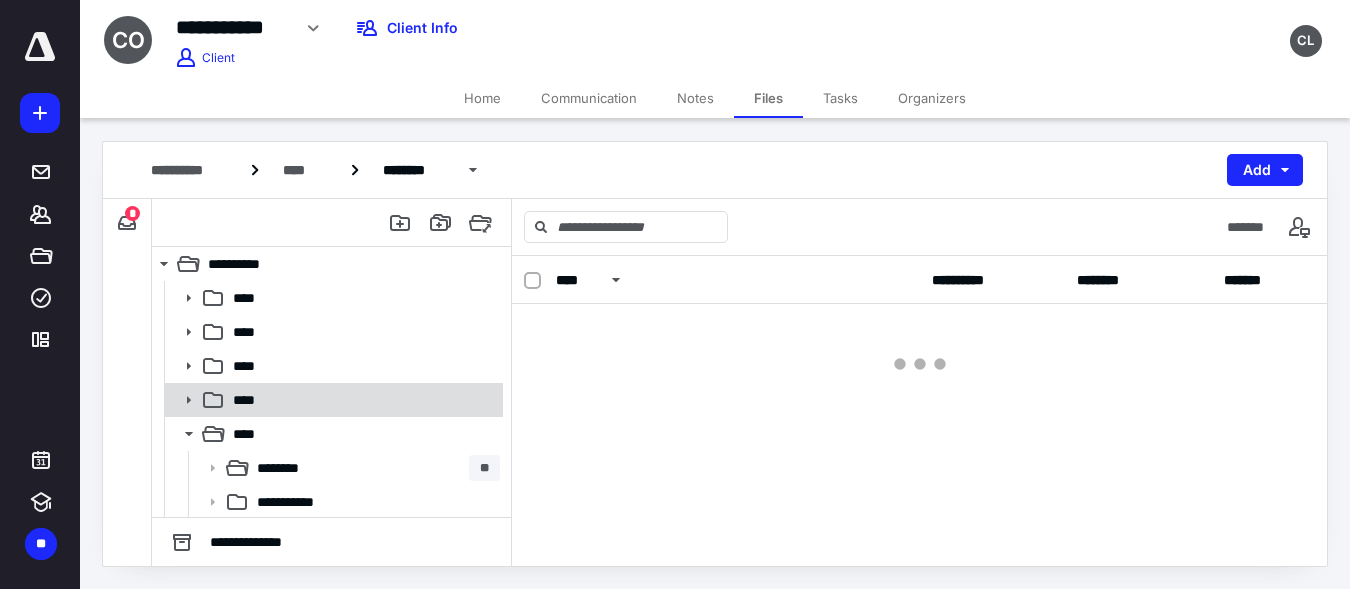 click on "****" at bounding box center (362, 400) 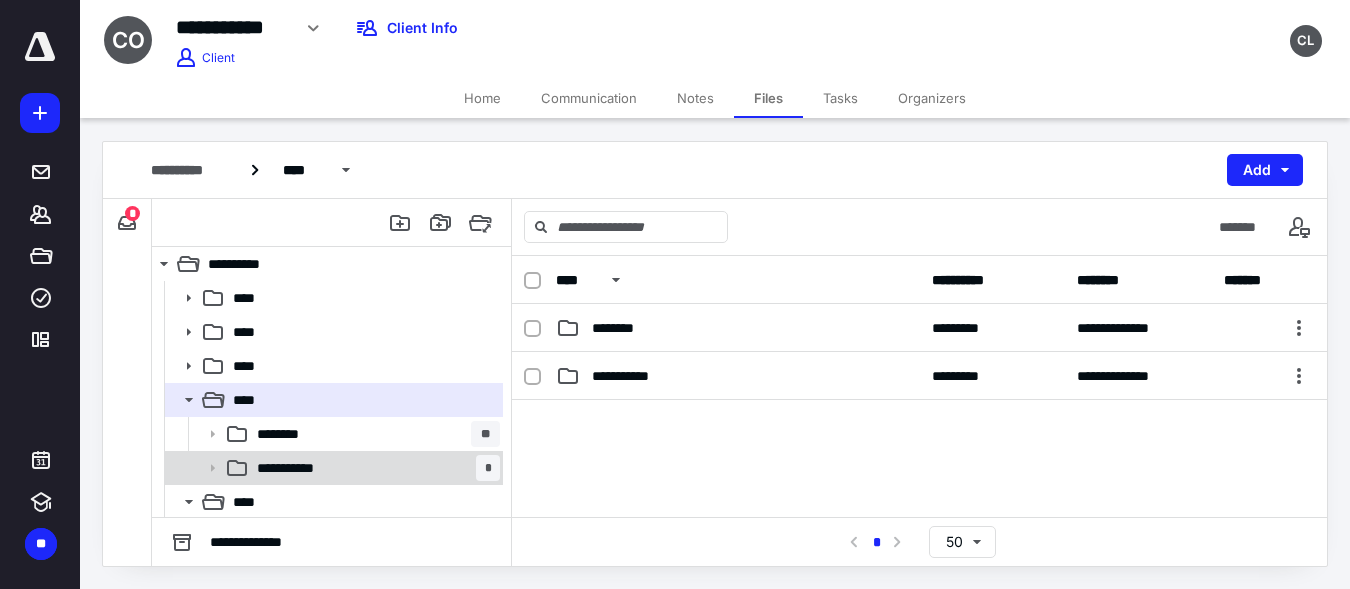 click on "**********" at bounding box center [374, 468] 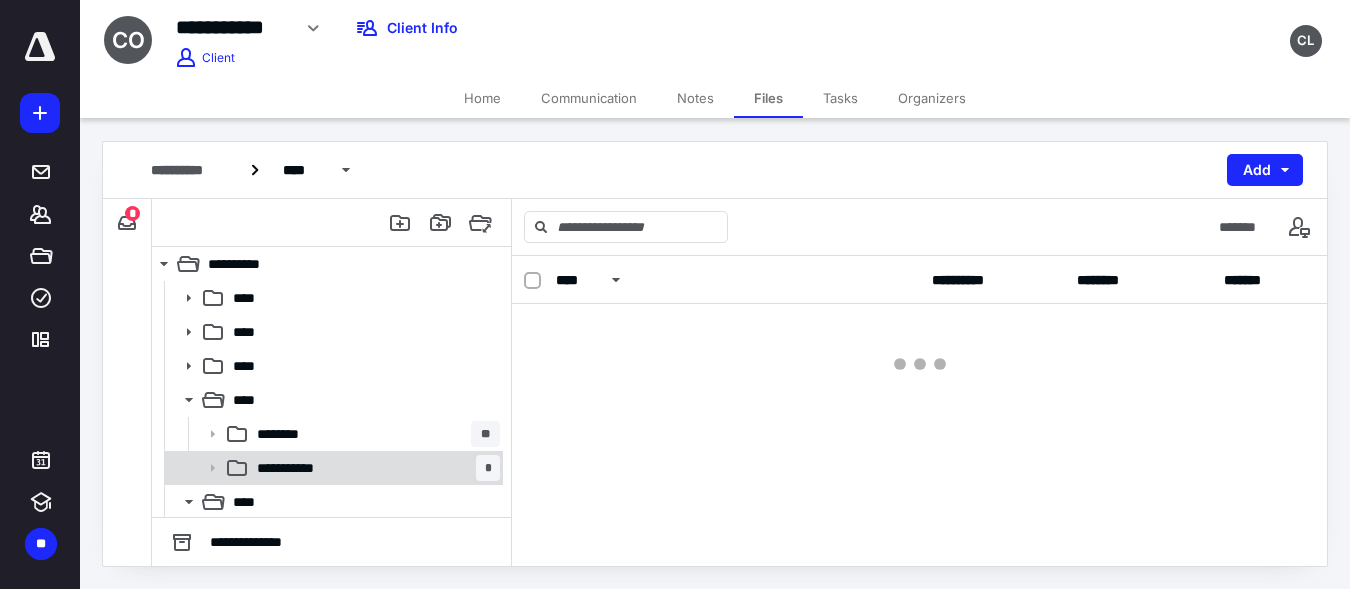 click on "**********" at bounding box center [374, 468] 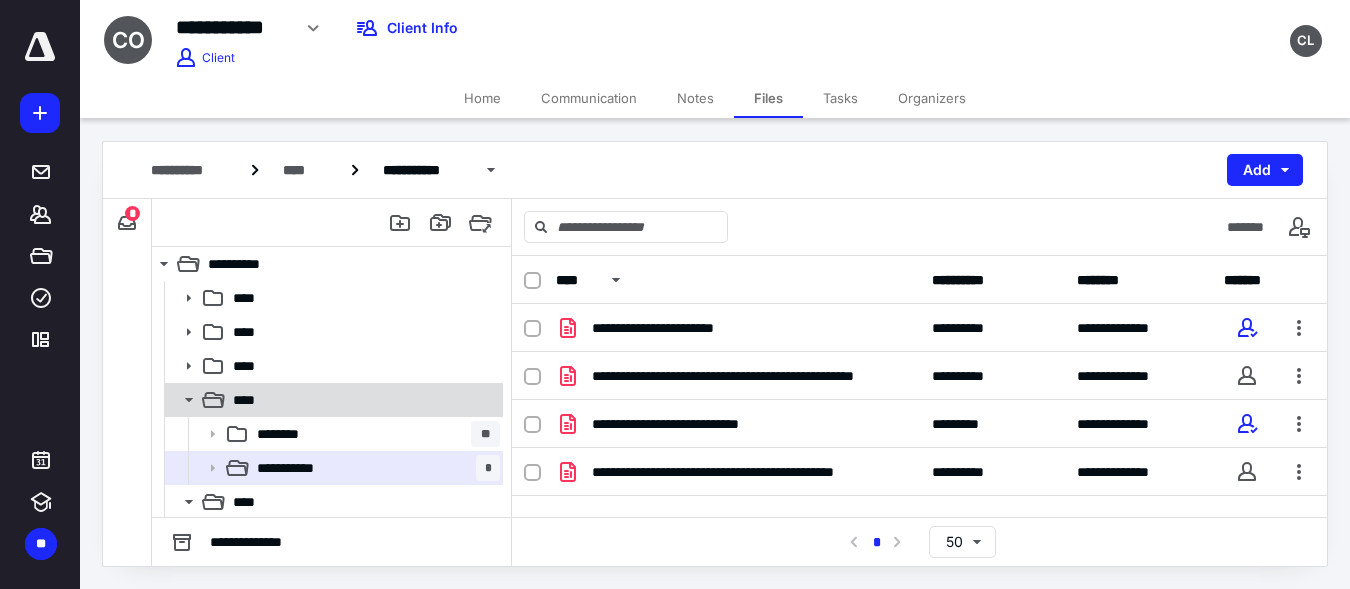 scroll, scrollTop: 104, scrollLeft: 0, axis: vertical 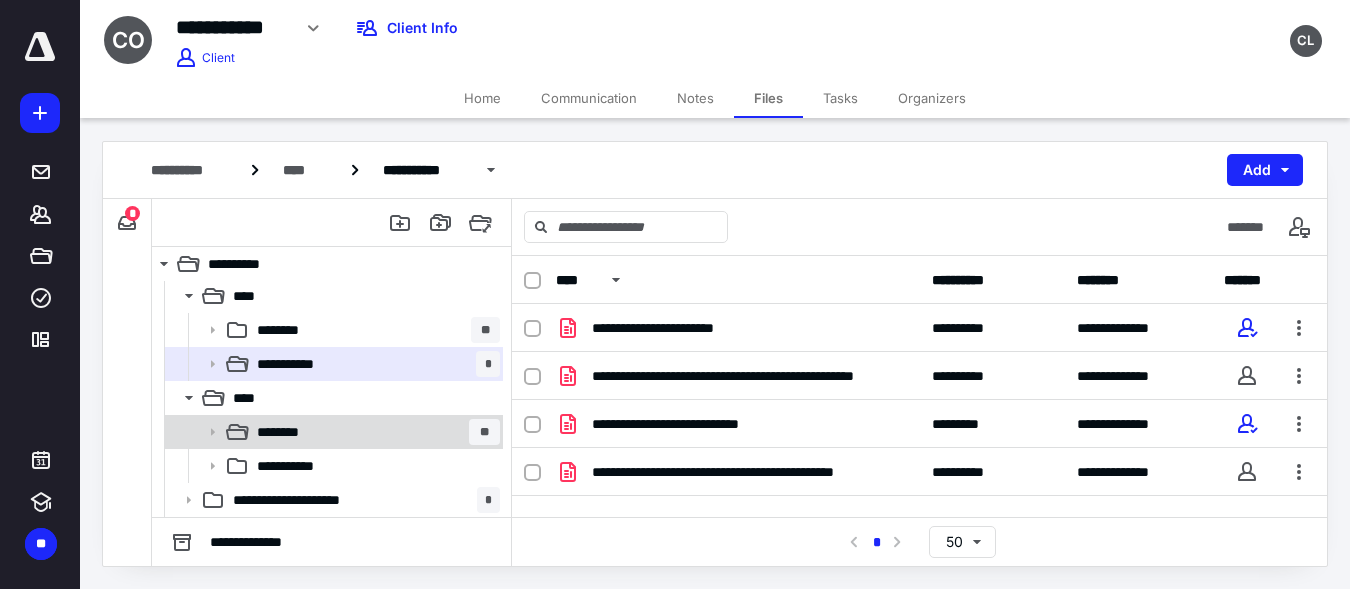 click on "******** **" at bounding box center (374, 432) 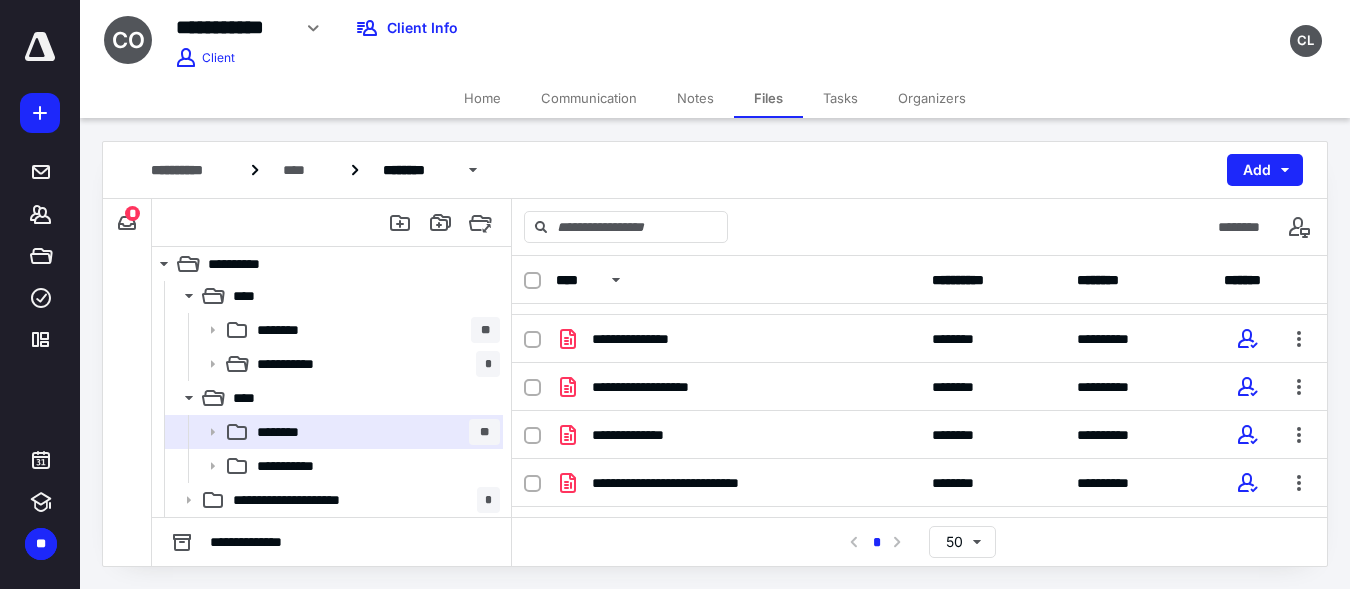 scroll, scrollTop: 0, scrollLeft: 0, axis: both 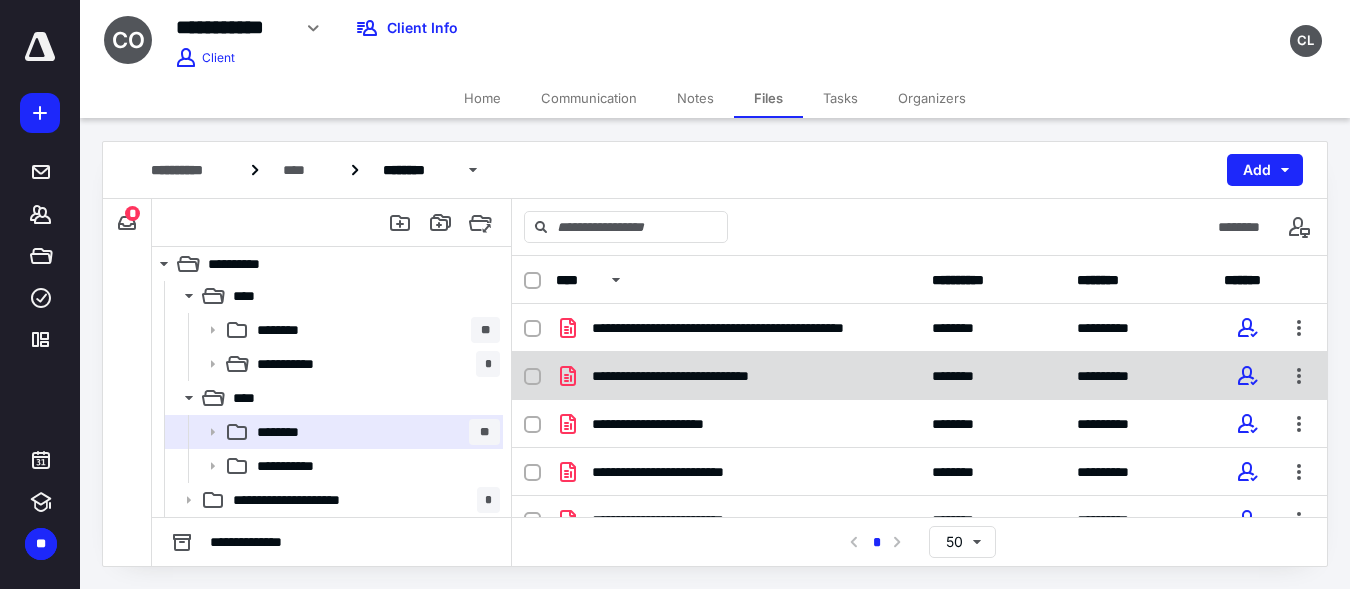 click on "**********" at bounding box center (738, 376) 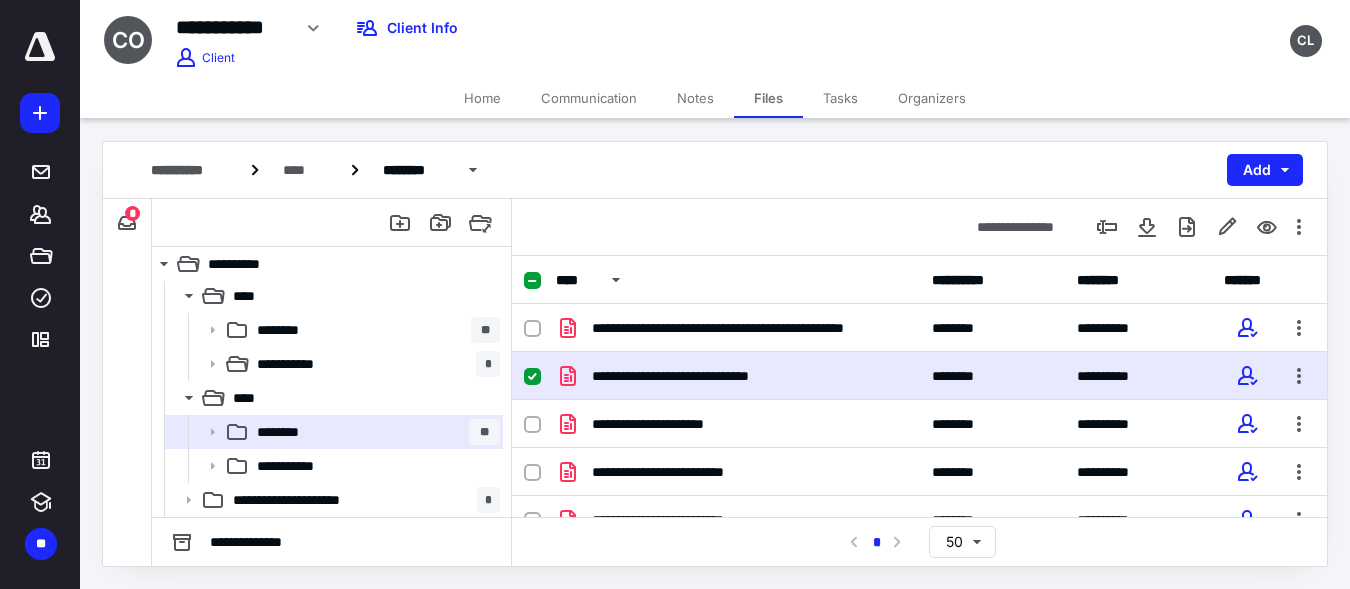 click on "**********" at bounding box center (738, 376) 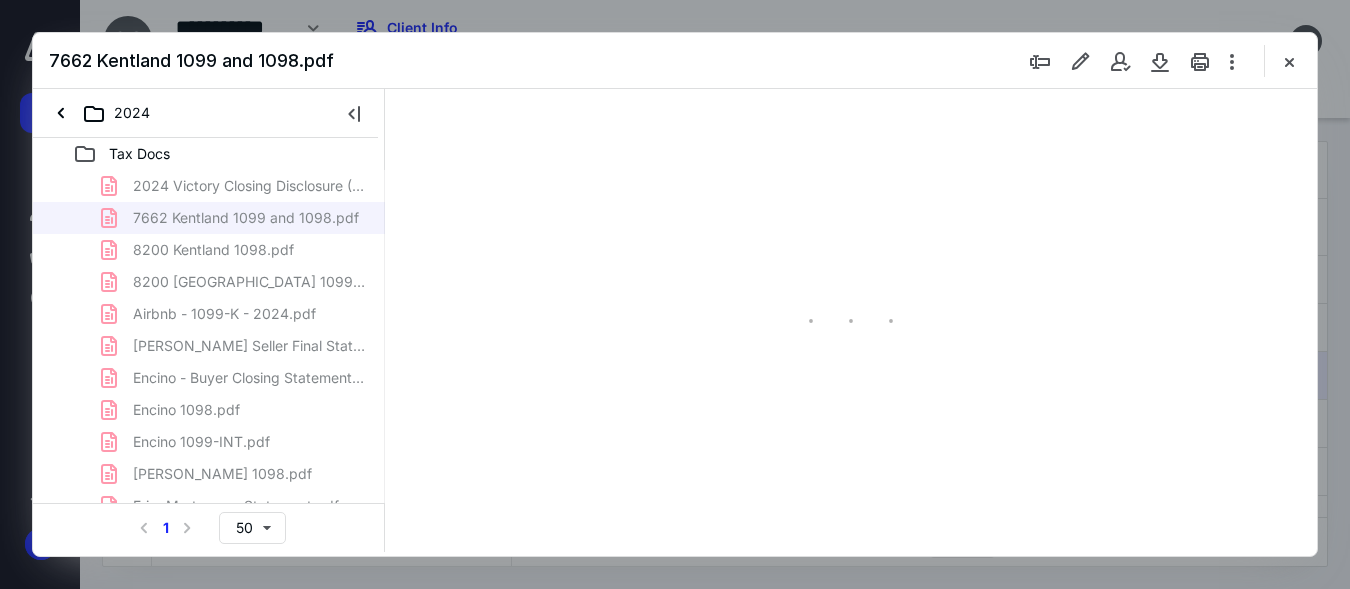 scroll, scrollTop: 104, scrollLeft: 0, axis: vertical 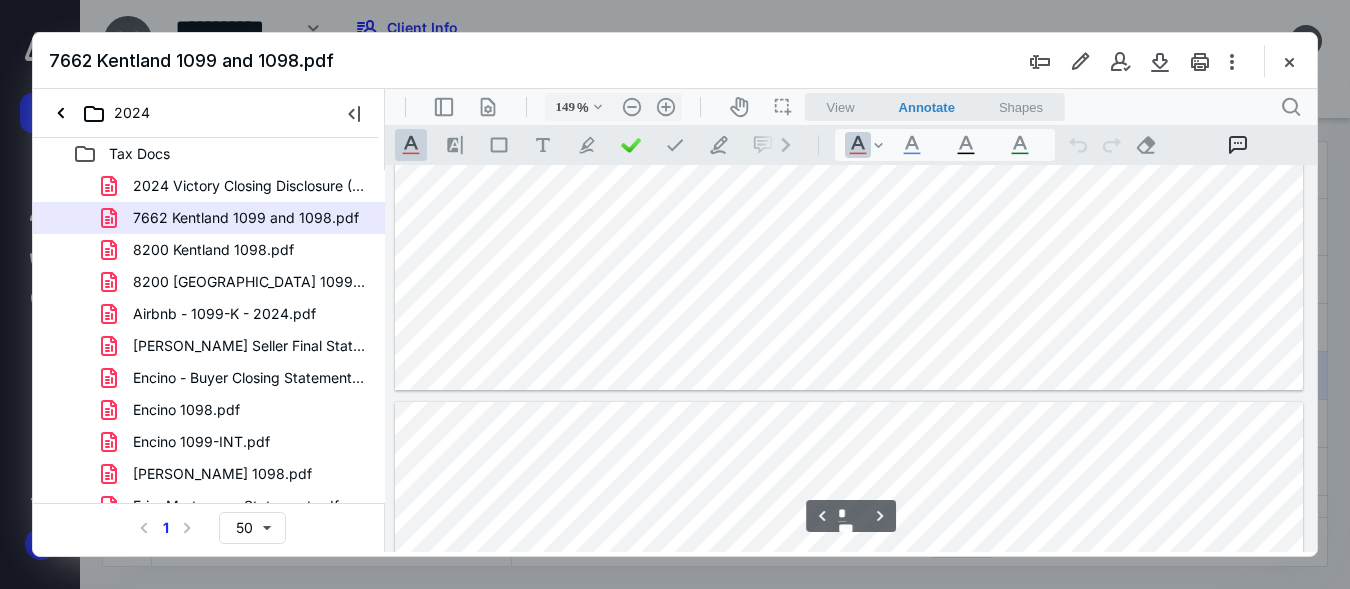 type on "*" 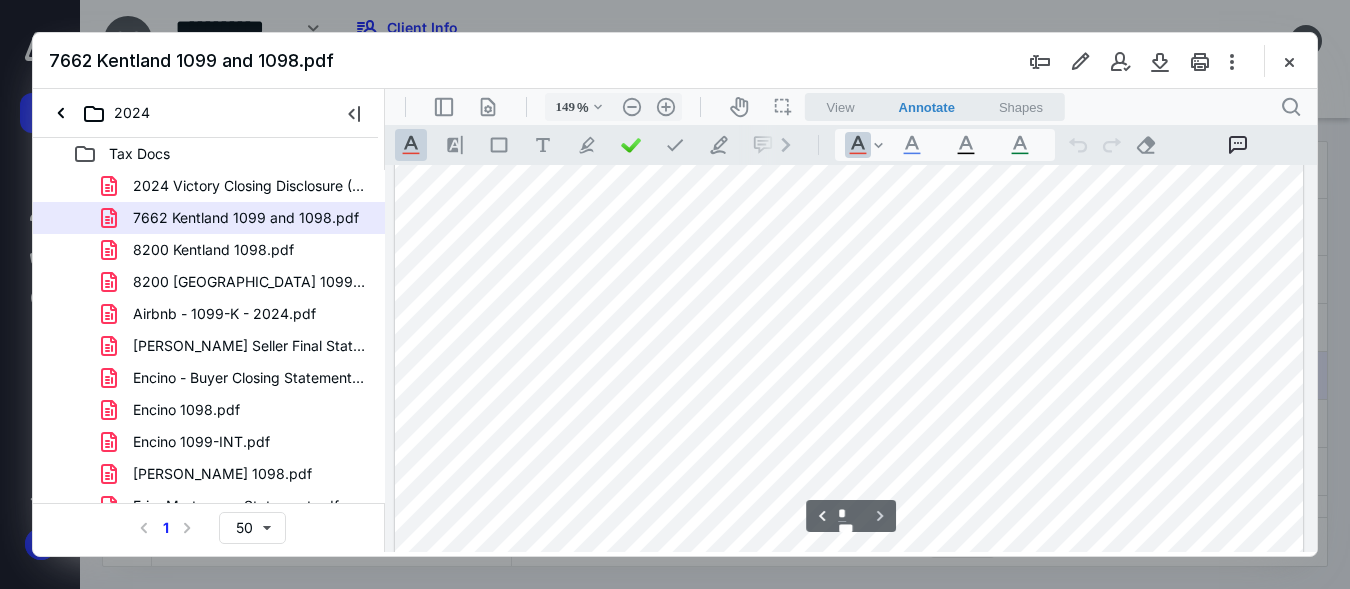 scroll, scrollTop: 5477, scrollLeft: 0, axis: vertical 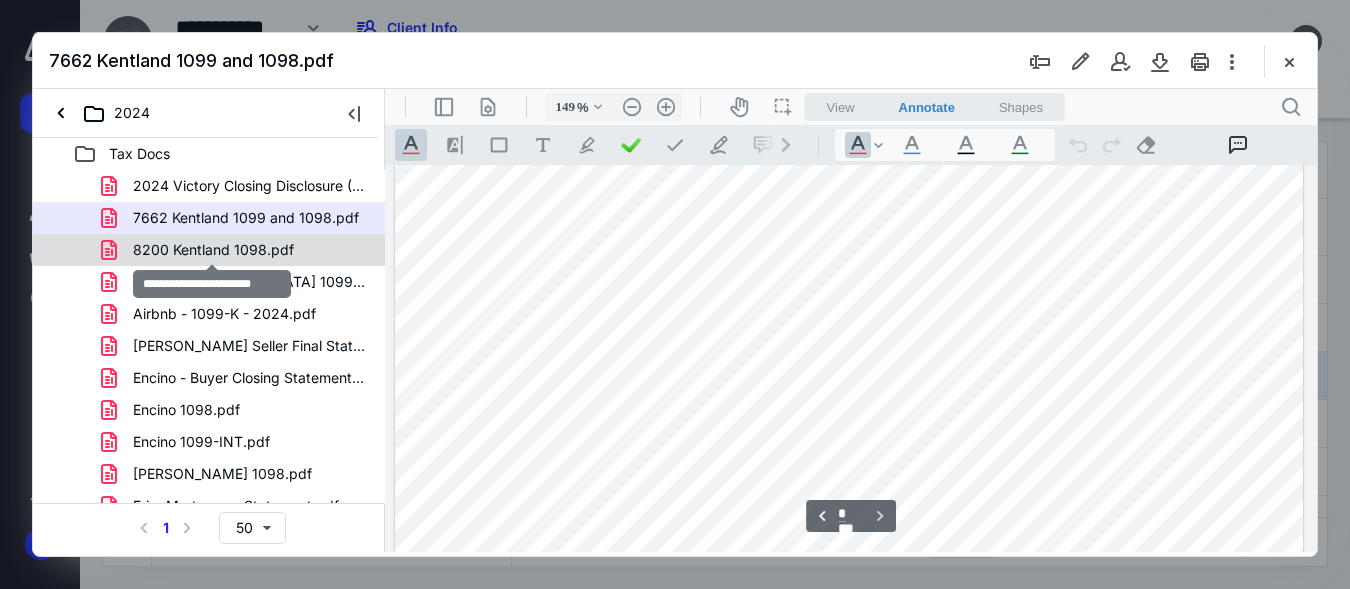 click on "8200 Kentland 1098.pdf" at bounding box center (213, 250) 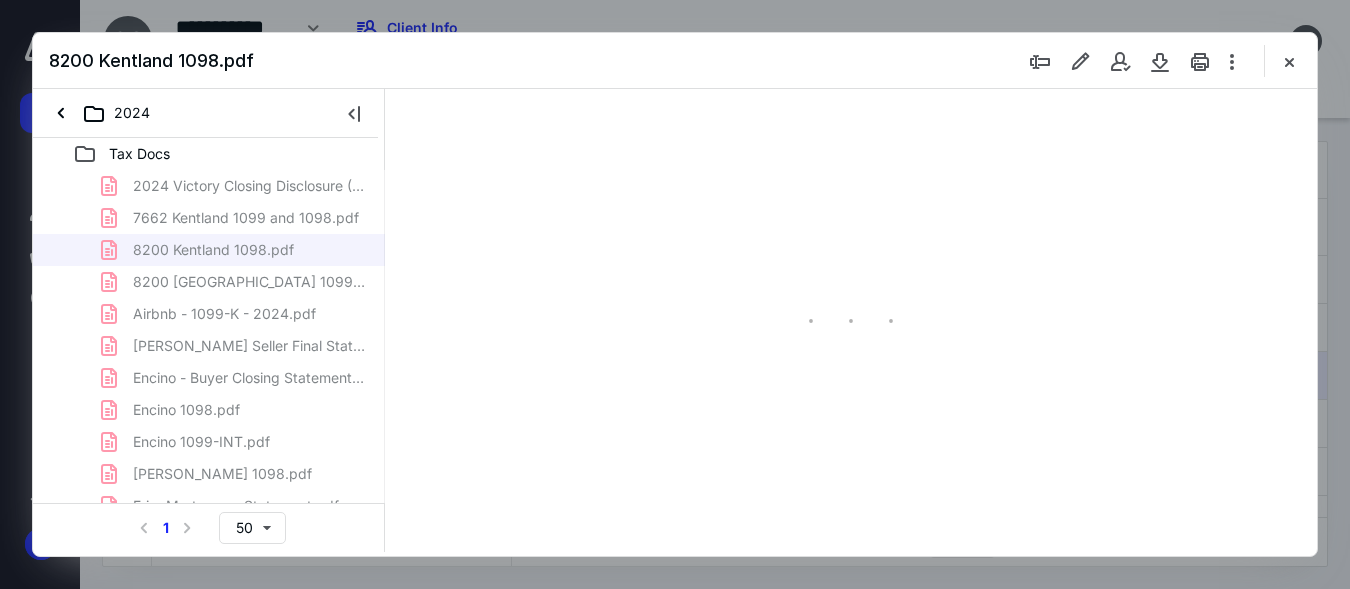 type on "149" 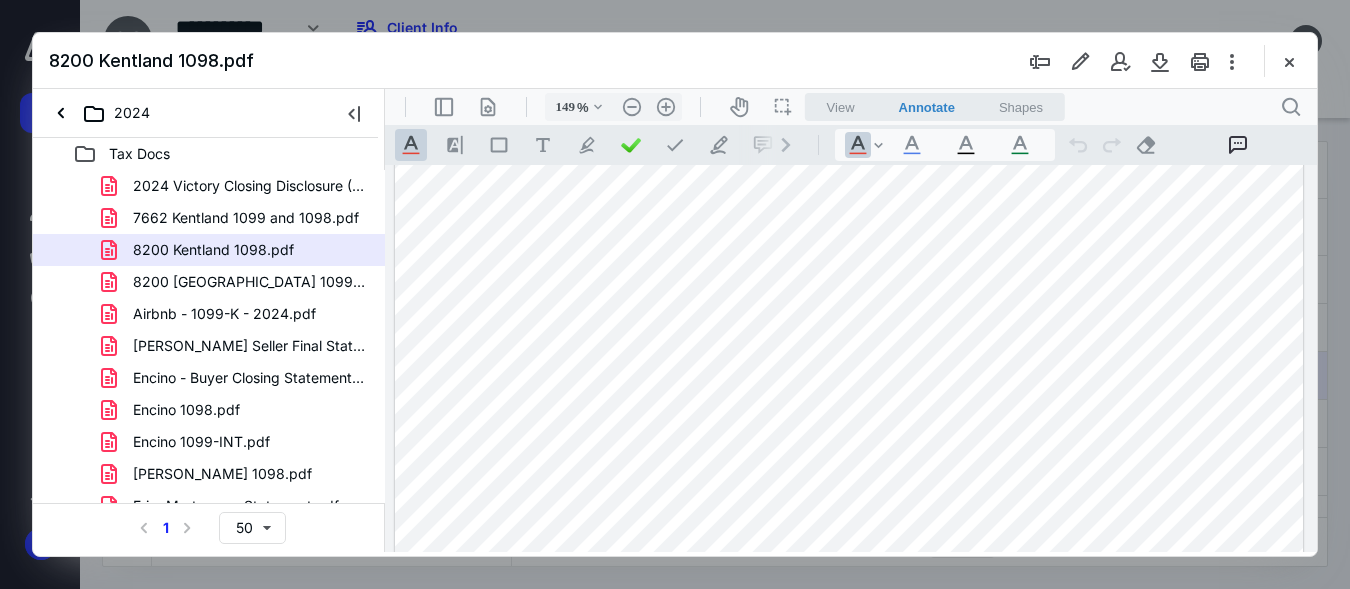 scroll, scrollTop: 655, scrollLeft: 0, axis: vertical 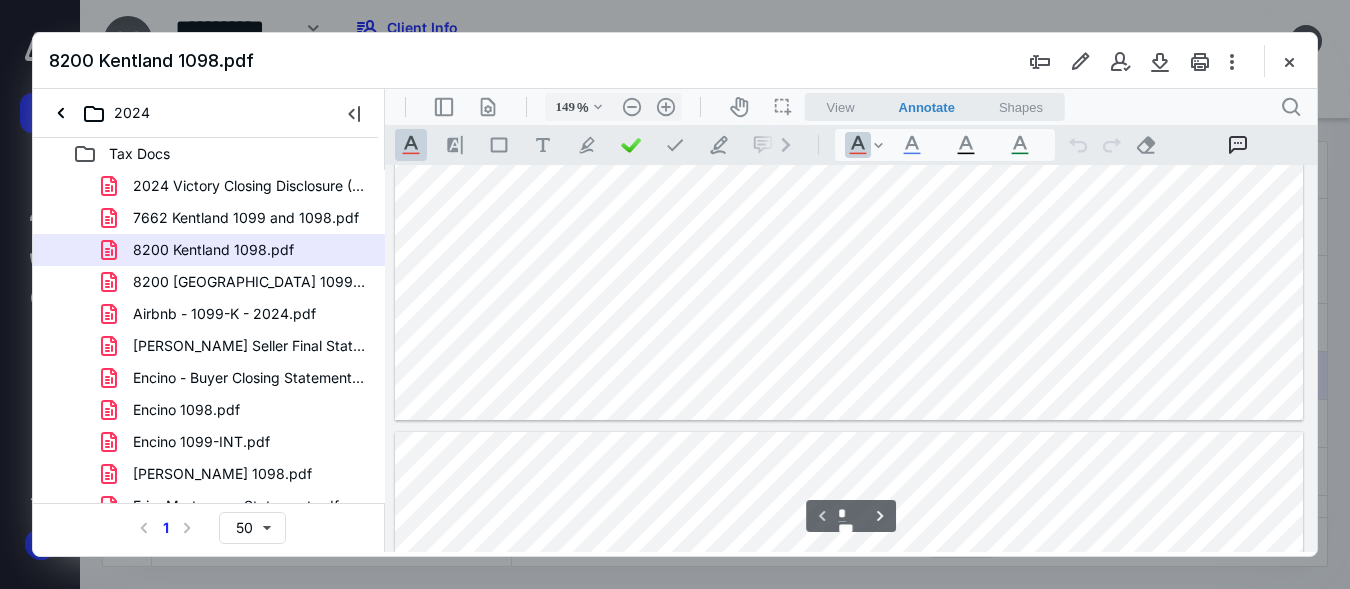 type on "*" 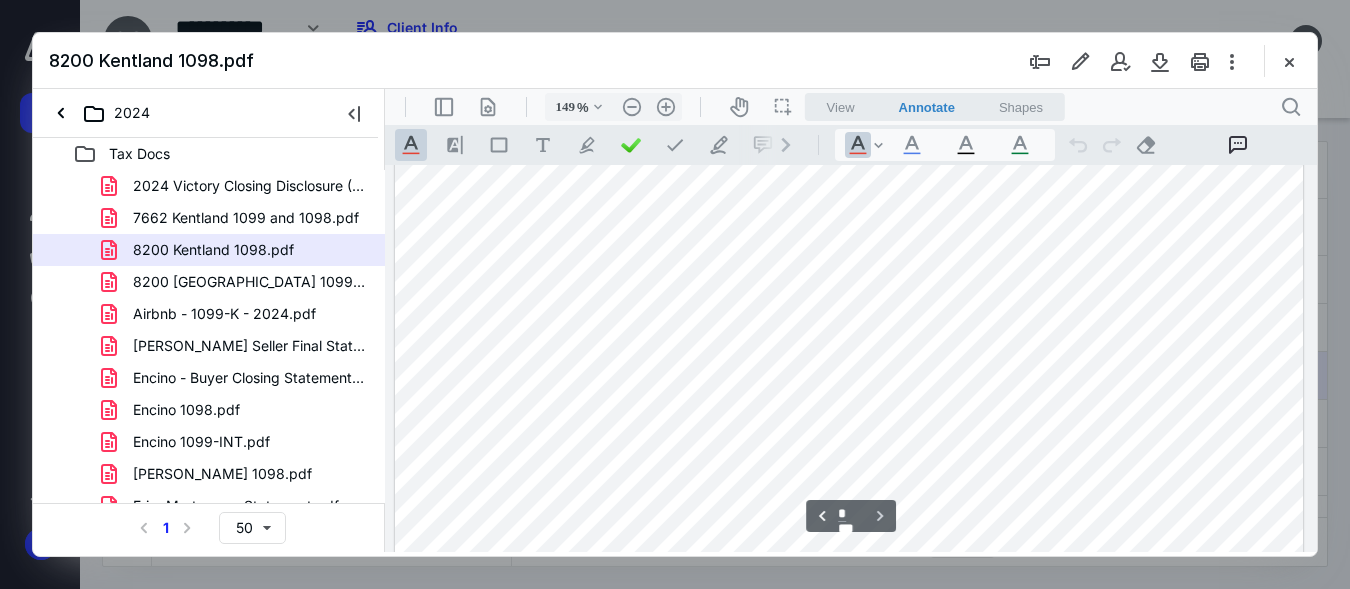 scroll, scrollTop: 1592, scrollLeft: 0, axis: vertical 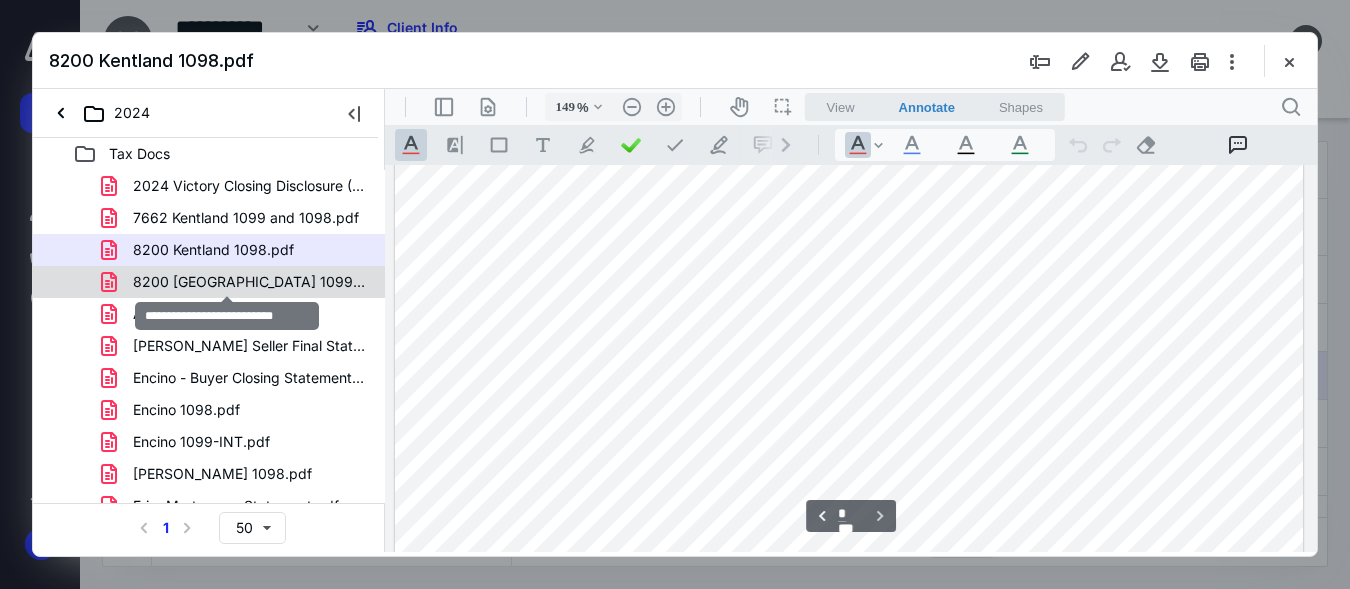 click on "8200 Kentland 1099-INT.pdf" at bounding box center (249, 282) 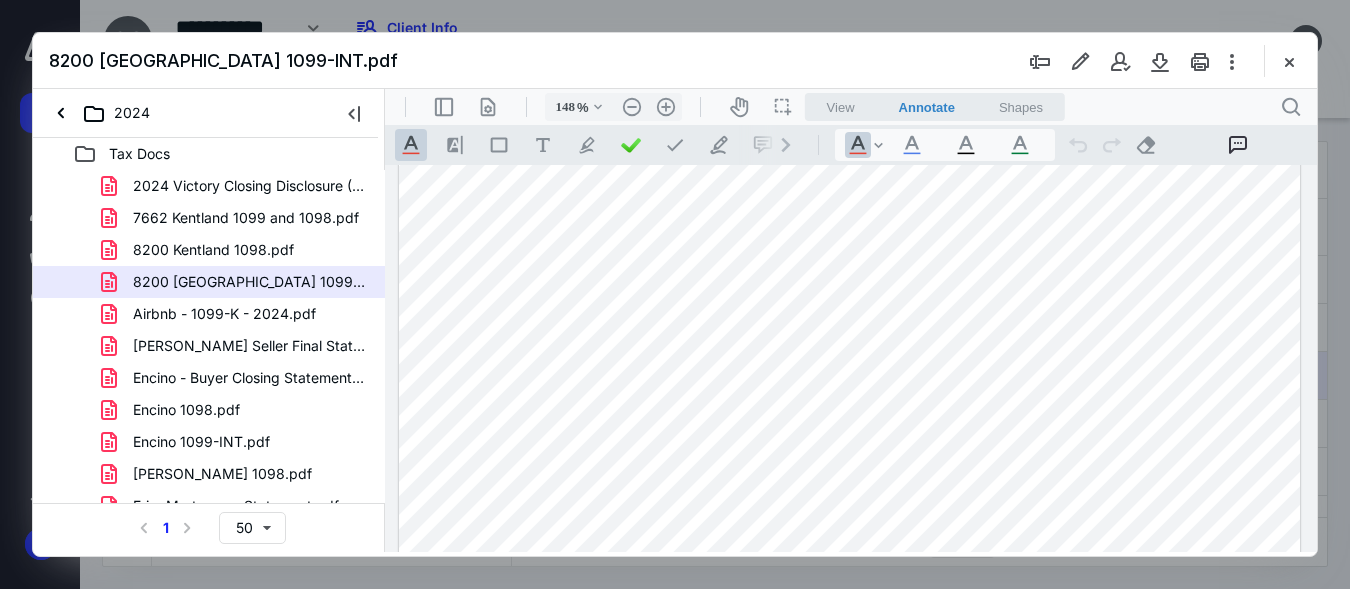 scroll, scrollTop: 791, scrollLeft: 0, axis: vertical 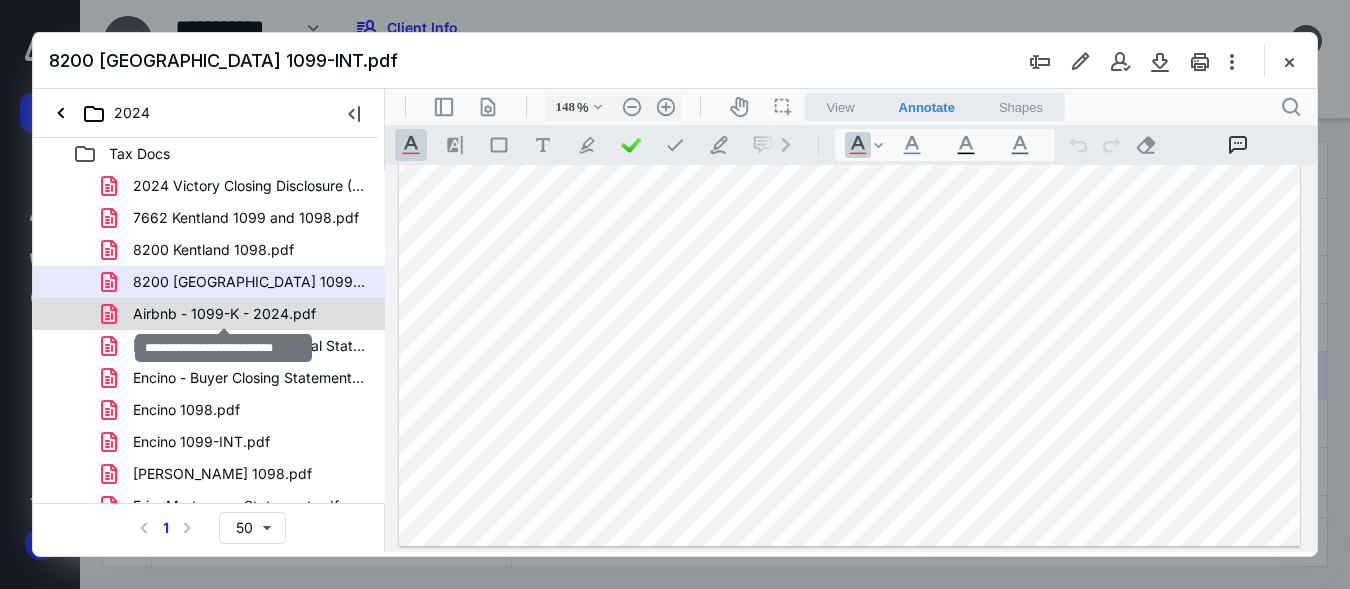 click on "Airbnb - 1099-K - 2024.pdf" at bounding box center [224, 314] 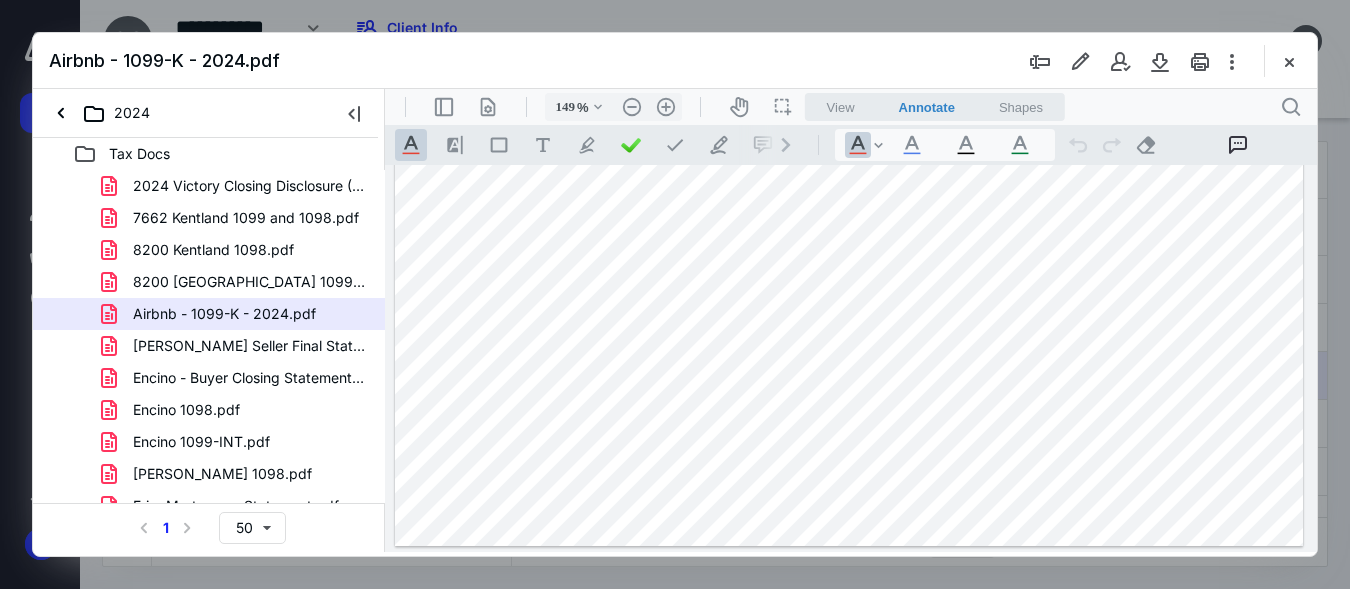 scroll, scrollTop: 558, scrollLeft: 0, axis: vertical 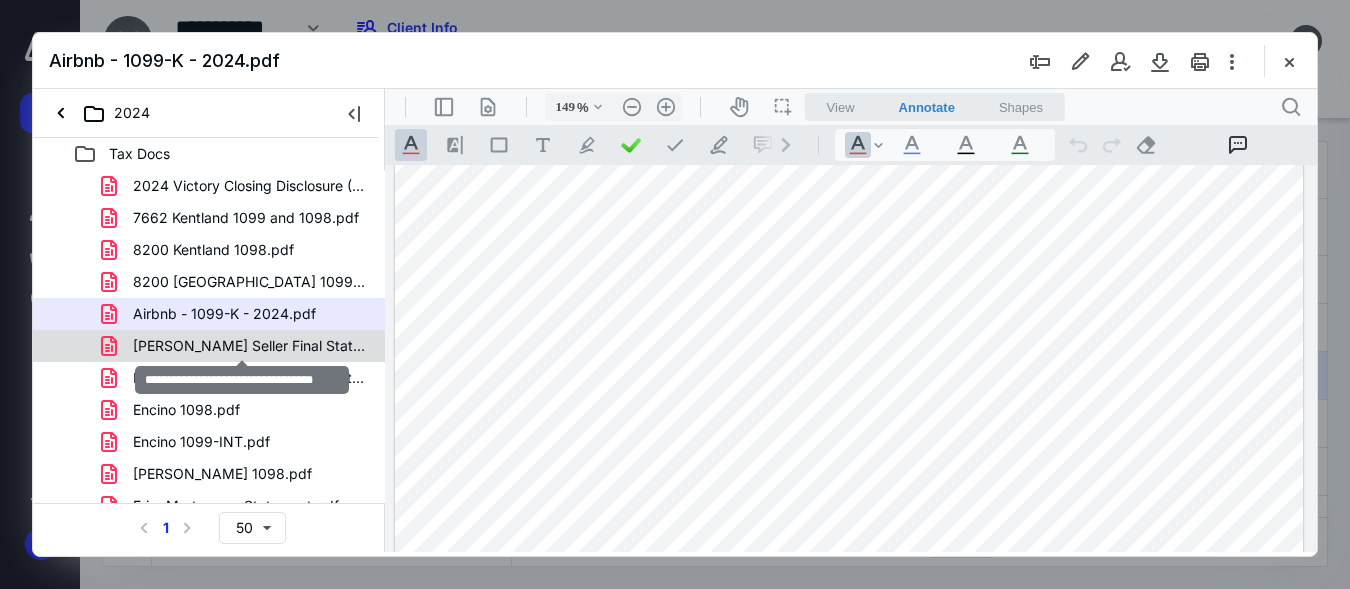 click on "Bassett Seller Final Statement.pdf" at bounding box center (249, 346) 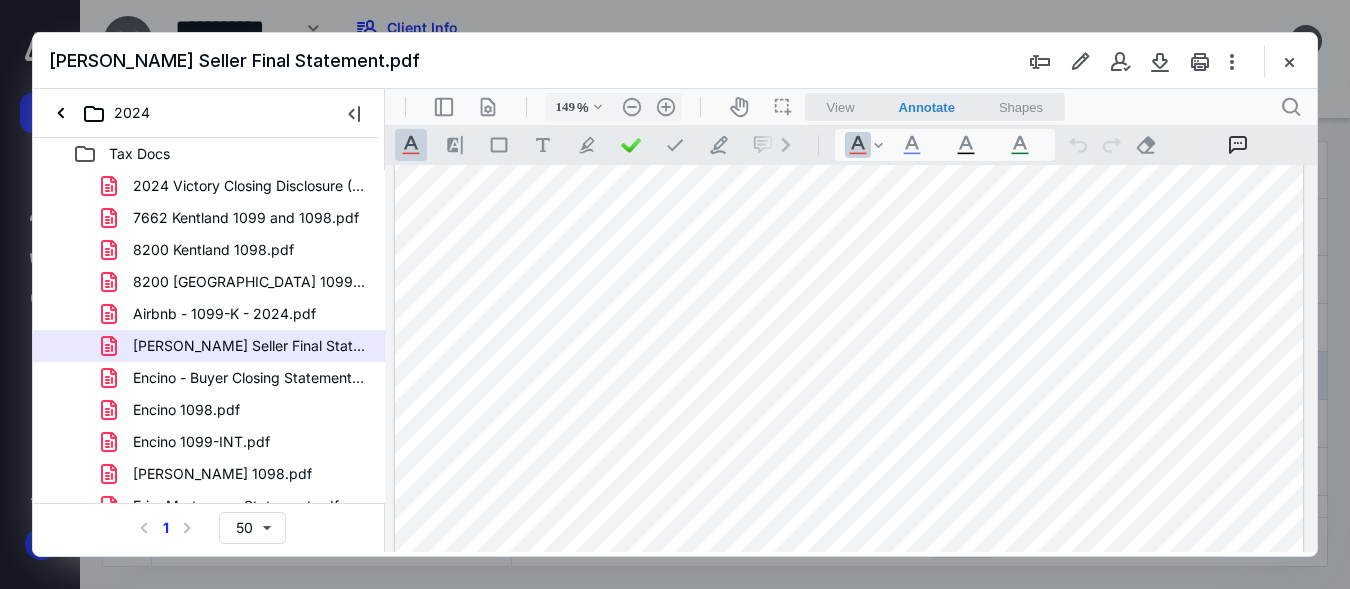 scroll, scrollTop: 133, scrollLeft: 0, axis: vertical 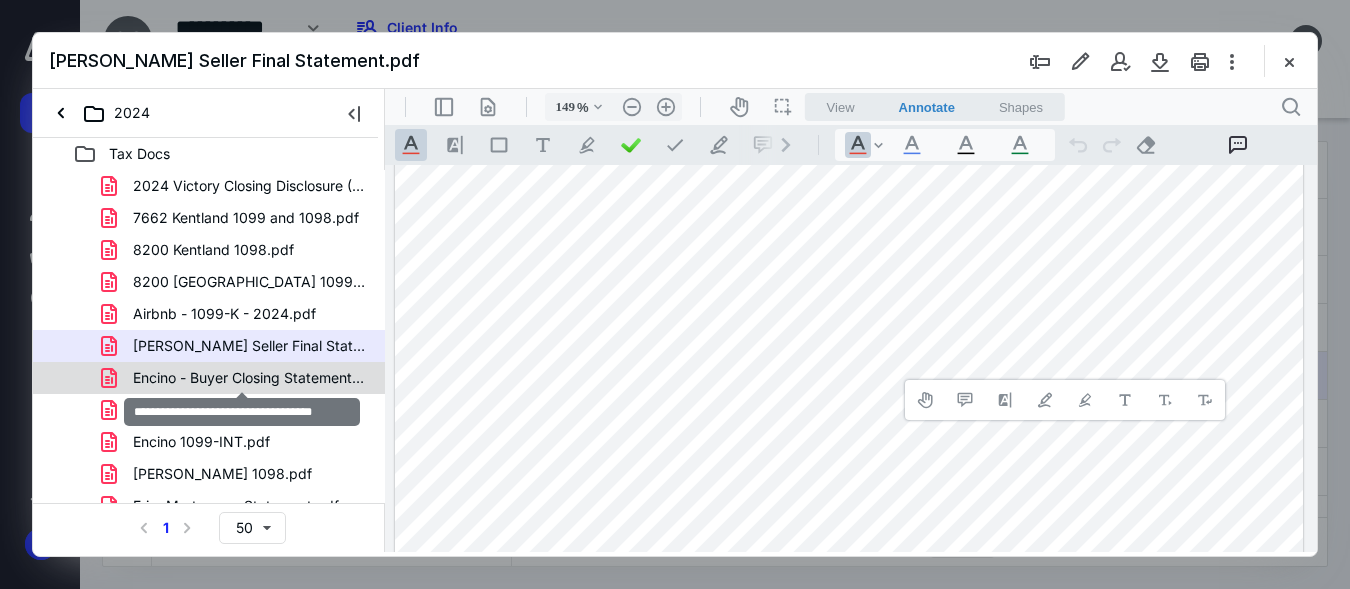 click on "Encino - Buyer Closing Statement.pdf" at bounding box center [249, 378] 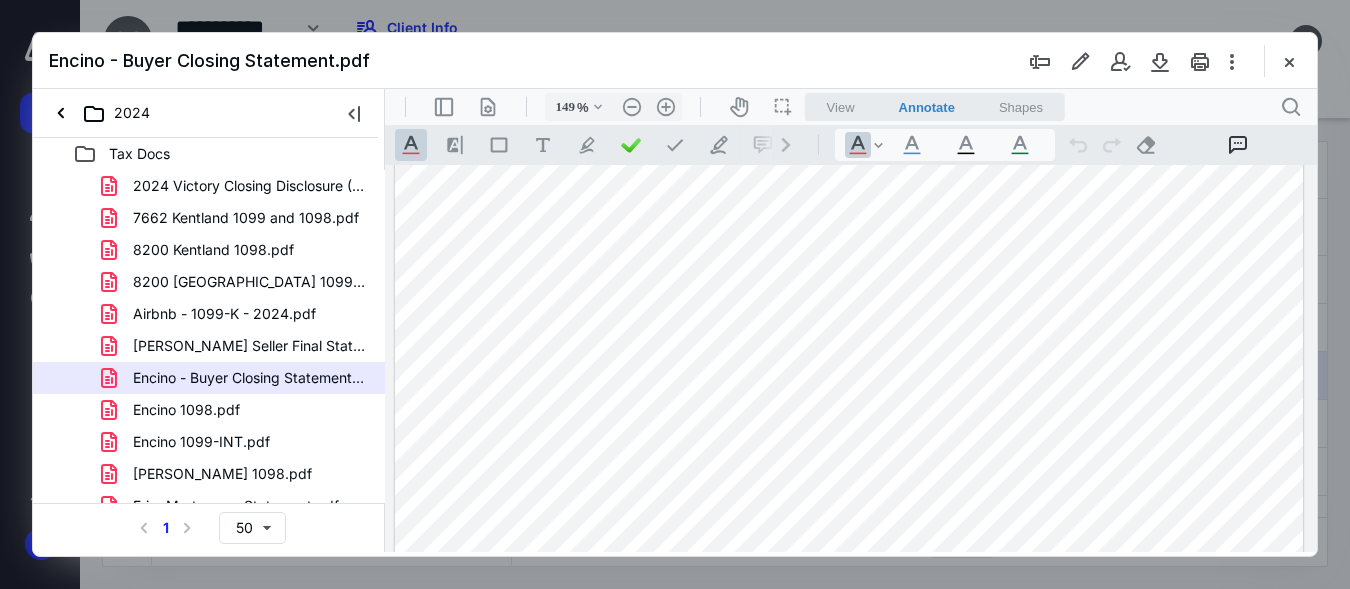 scroll, scrollTop: 403, scrollLeft: 0, axis: vertical 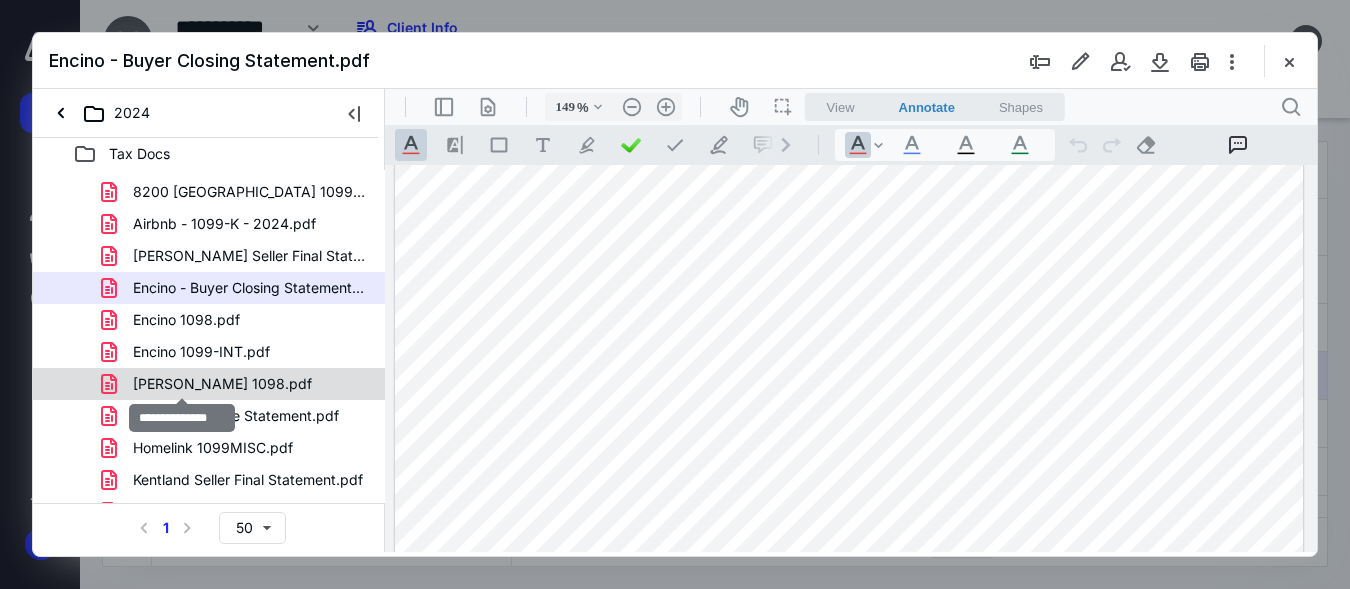 click on "Erwin 1098.pdf" at bounding box center (222, 384) 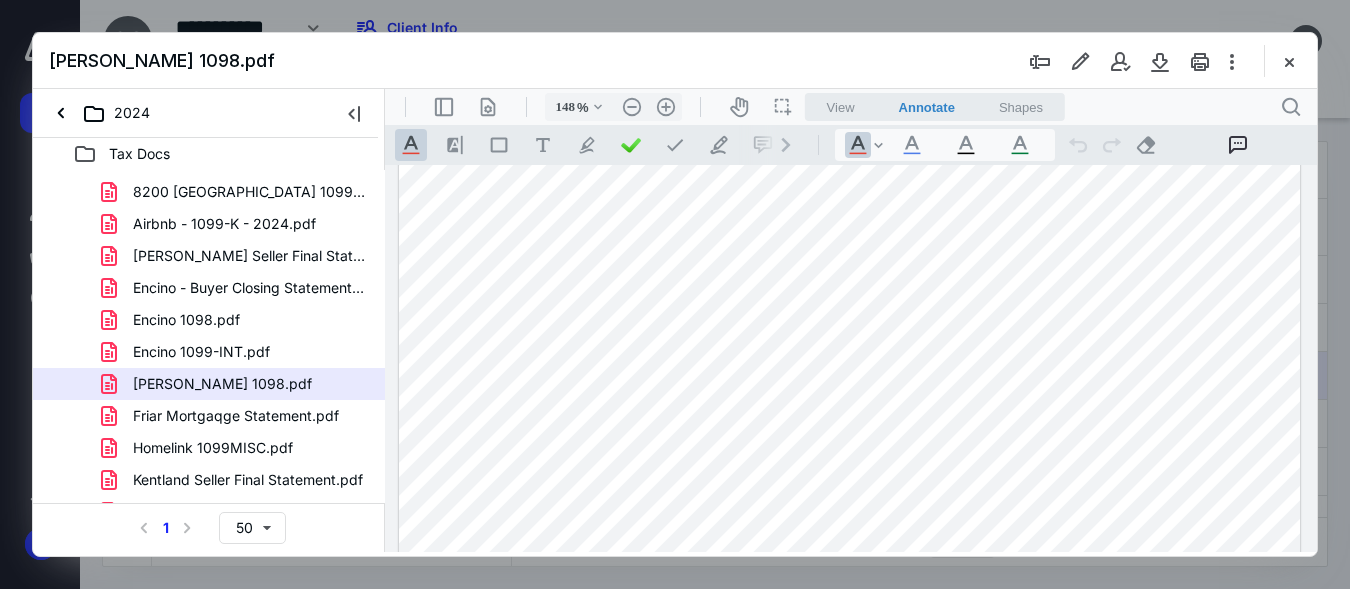 scroll, scrollTop: 641, scrollLeft: 0, axis: vertical 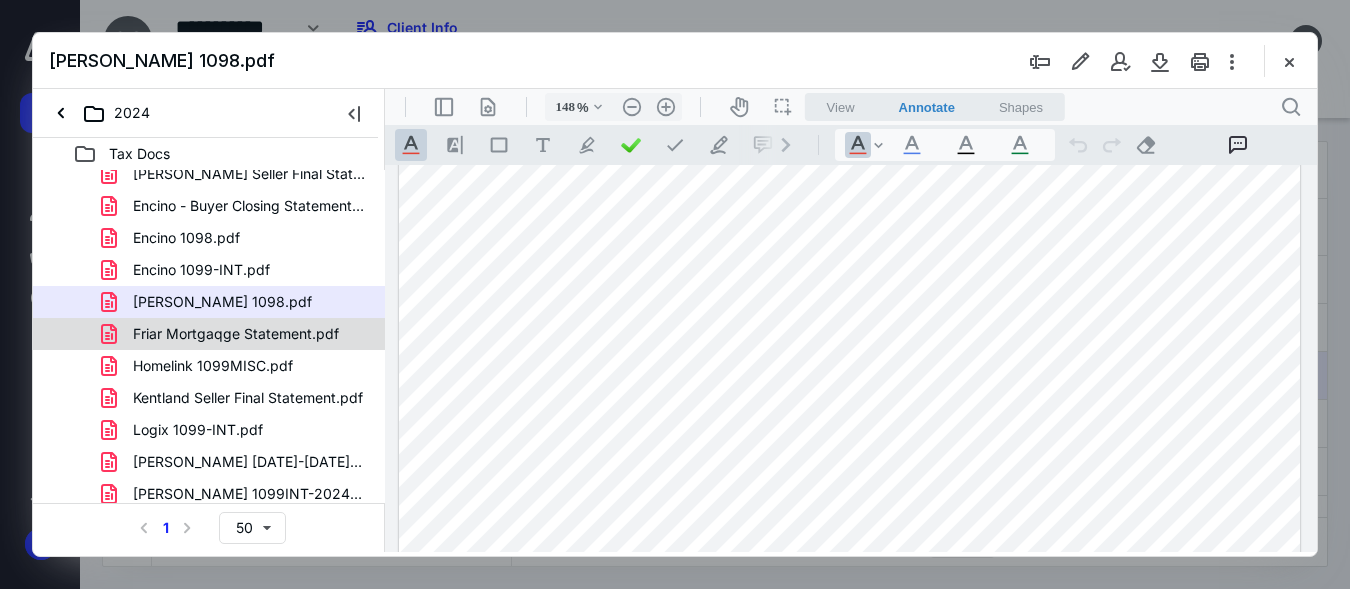 click on "Friar Mortgaqge Statement.pdf" at bounding box center [224, 334] 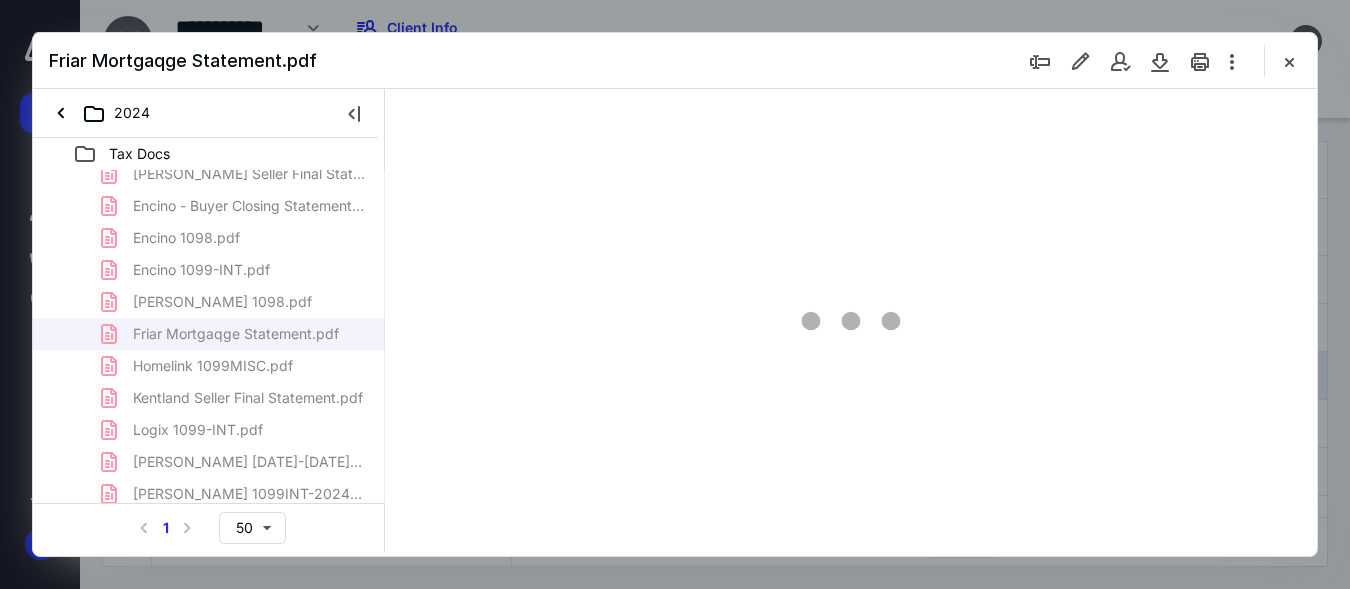 type on "149" 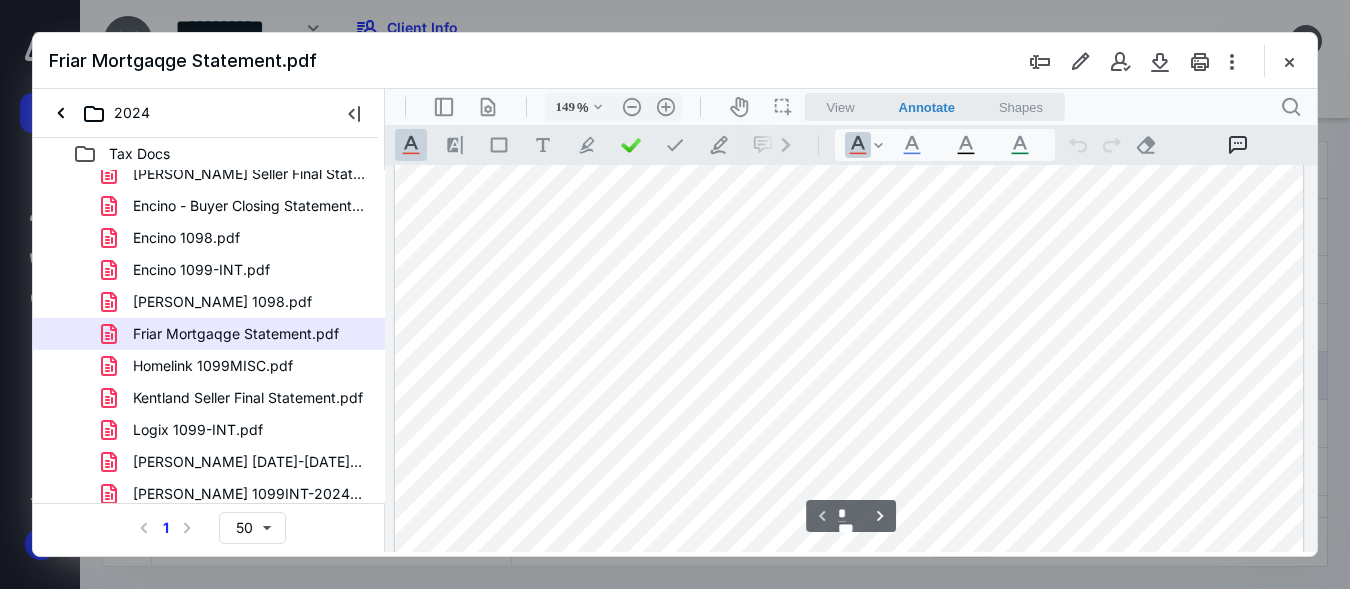 scroll, scrollTop: 264, scrollLeft: 0, axis: vertical 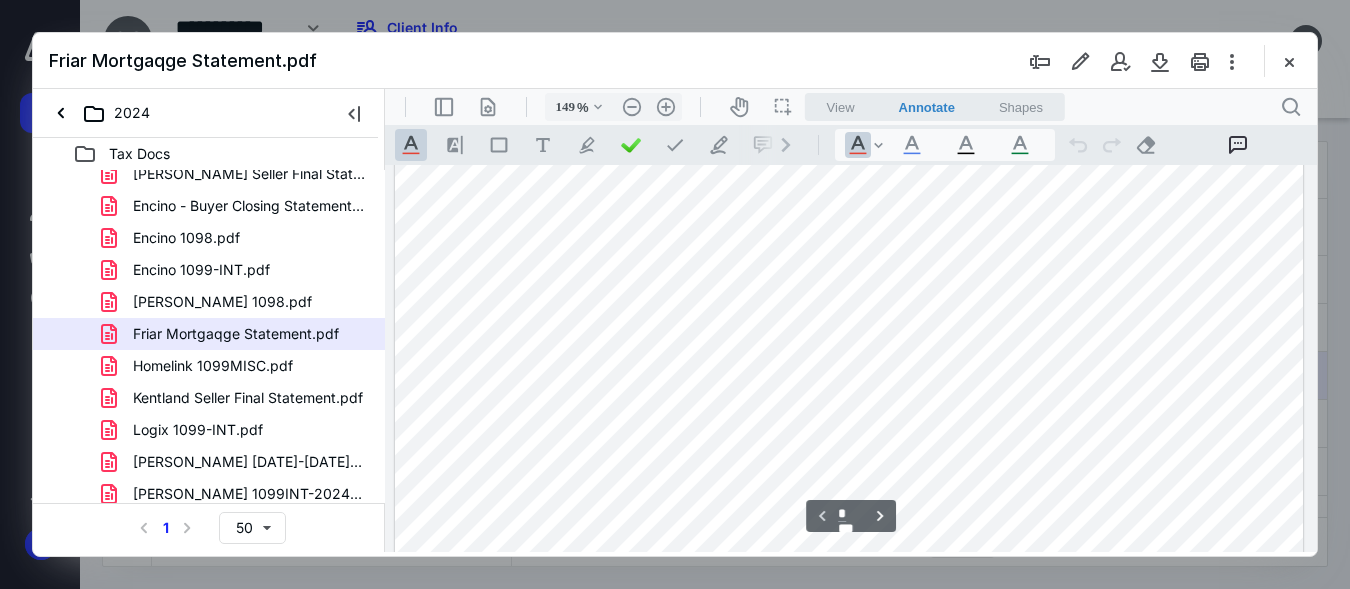 type on "*" 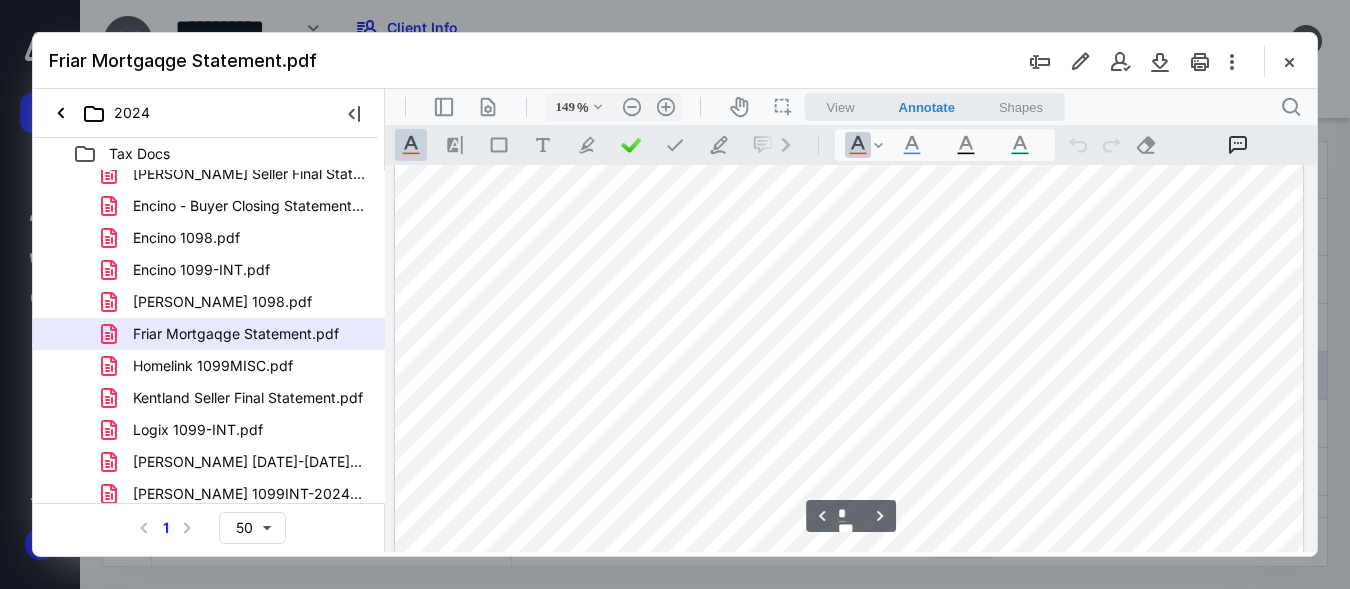 scroll, scrollTop: 2061, scrollLeft: 0, axis: vertical 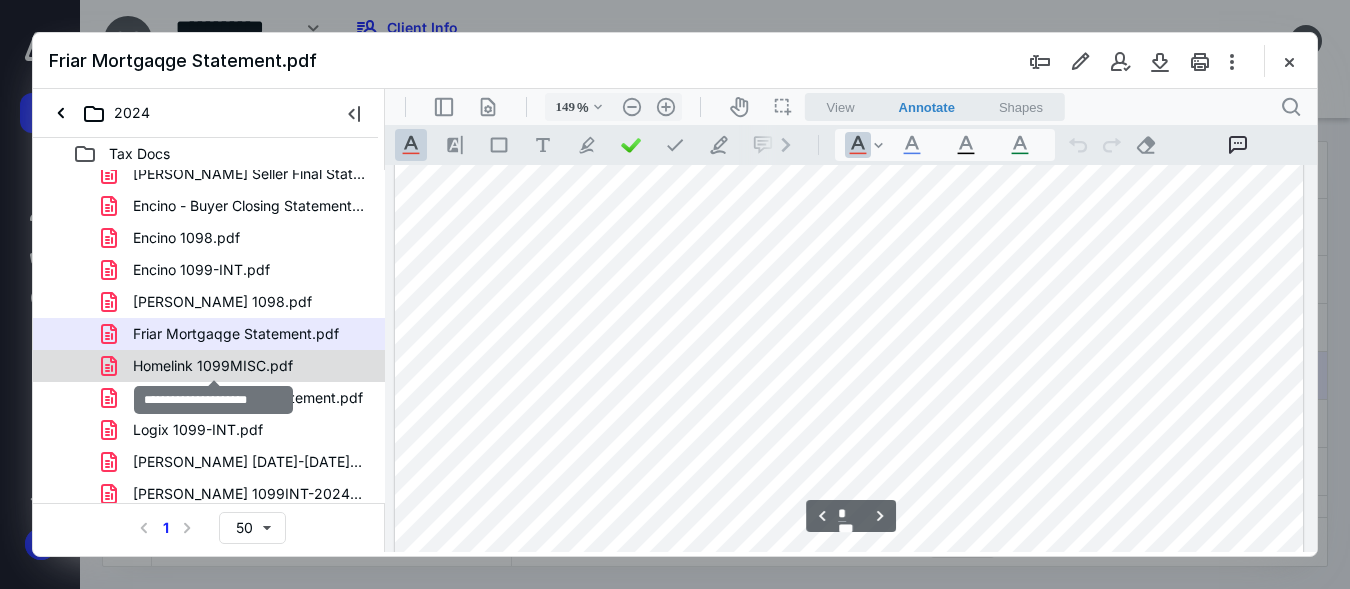 click on "Homelink 1099MISC.pdf" at bounding box center (213, 366) 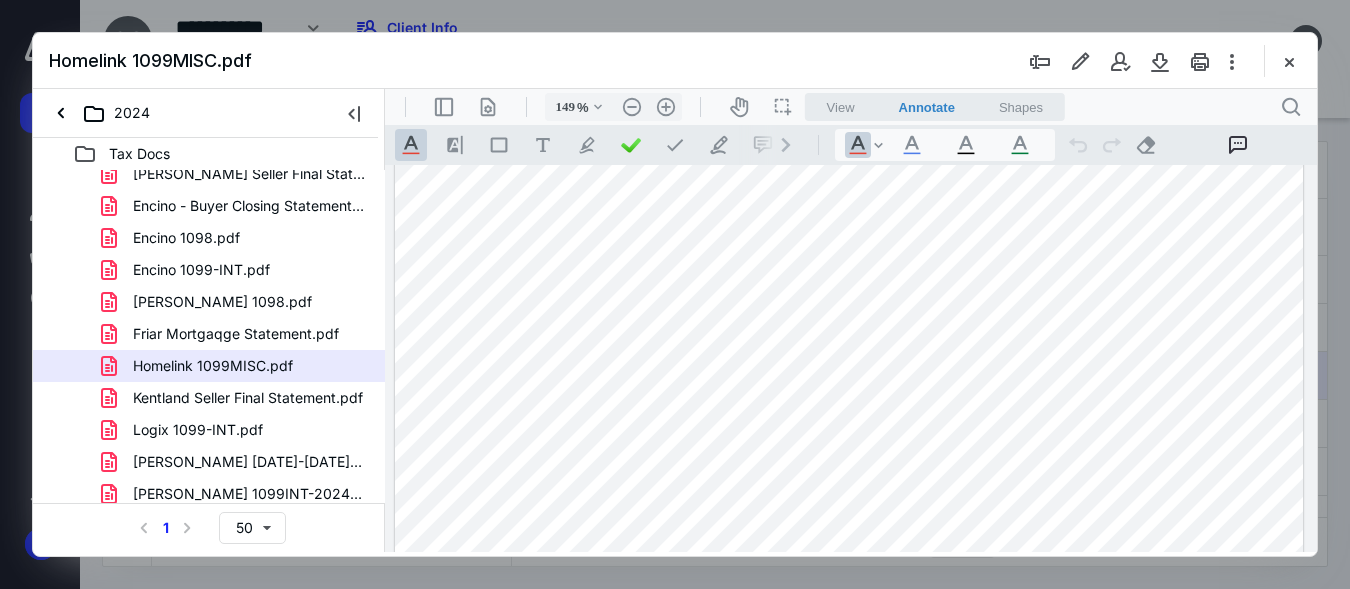 scroll, scrollTop: 735, scrollLeft: 0, axis: vertical 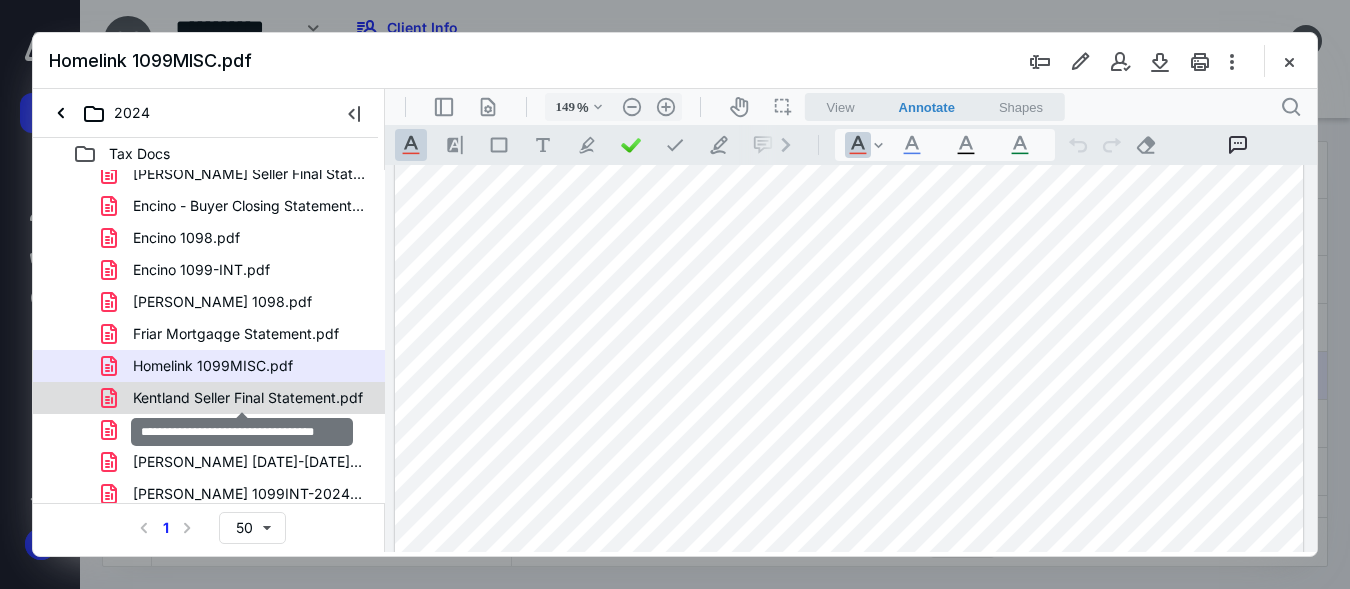 click on "Kentland Seller Final Statement.pdf" at bounding box center [248, 398] 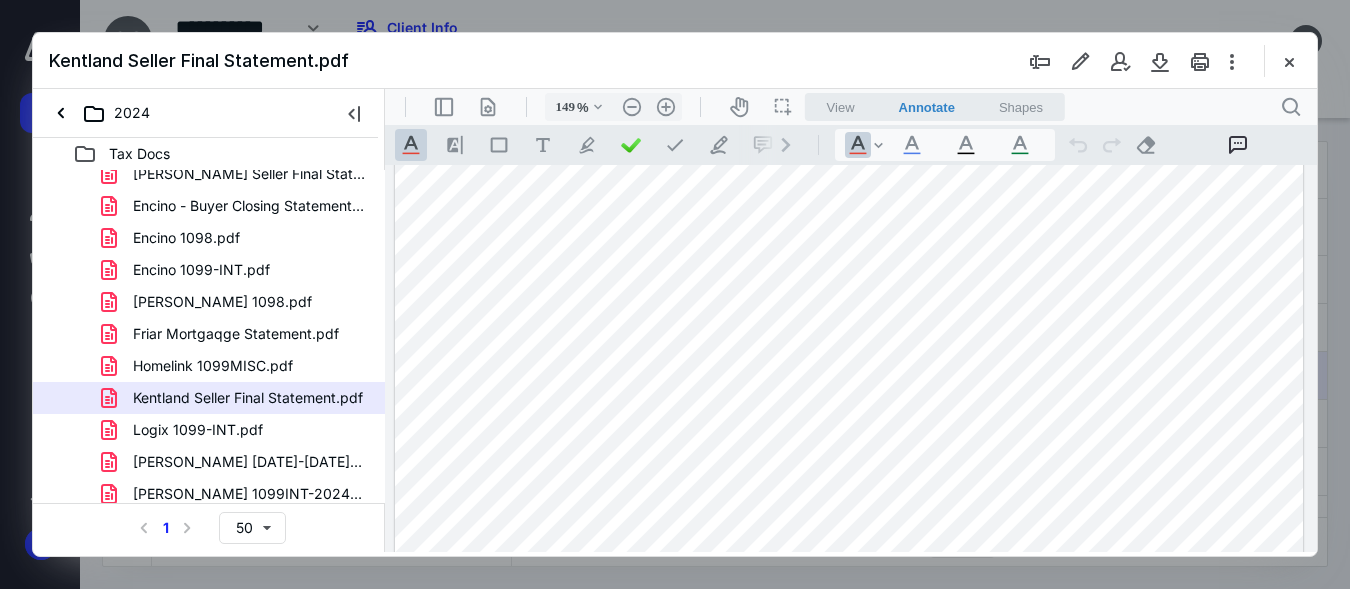 scroll, scrollTop: 181, scrollLeft: 0, axis: vertical 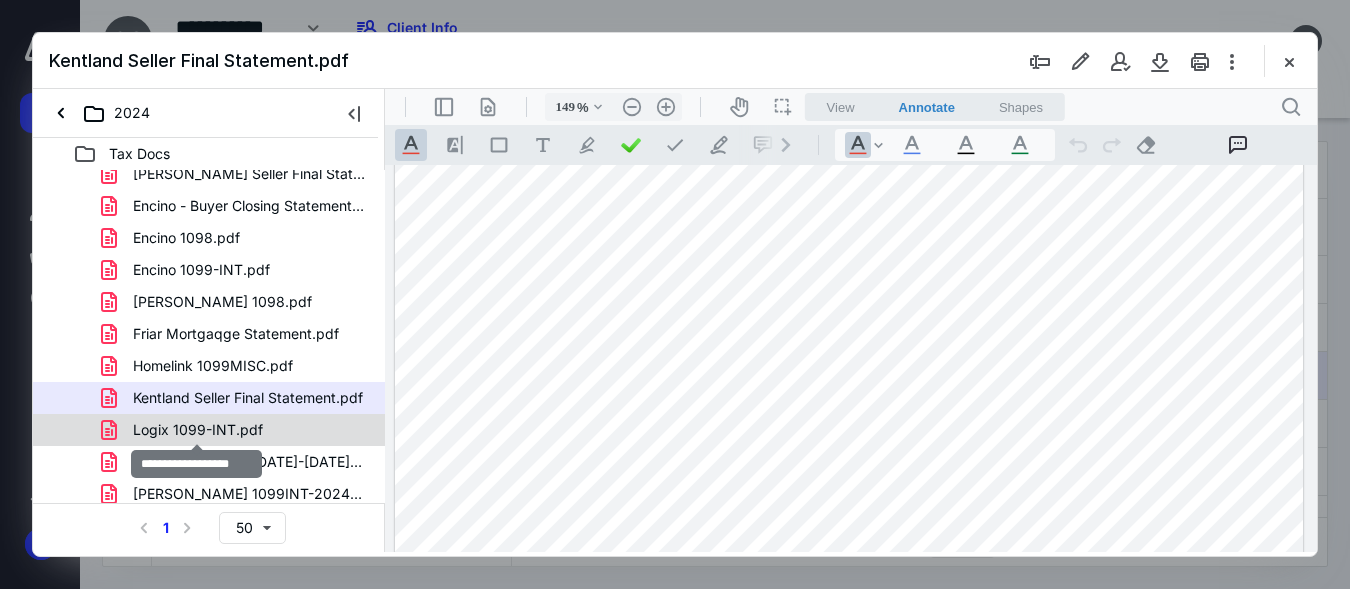 click on "Logix 1099-INT.pdf" at bounding box center (198, 430) 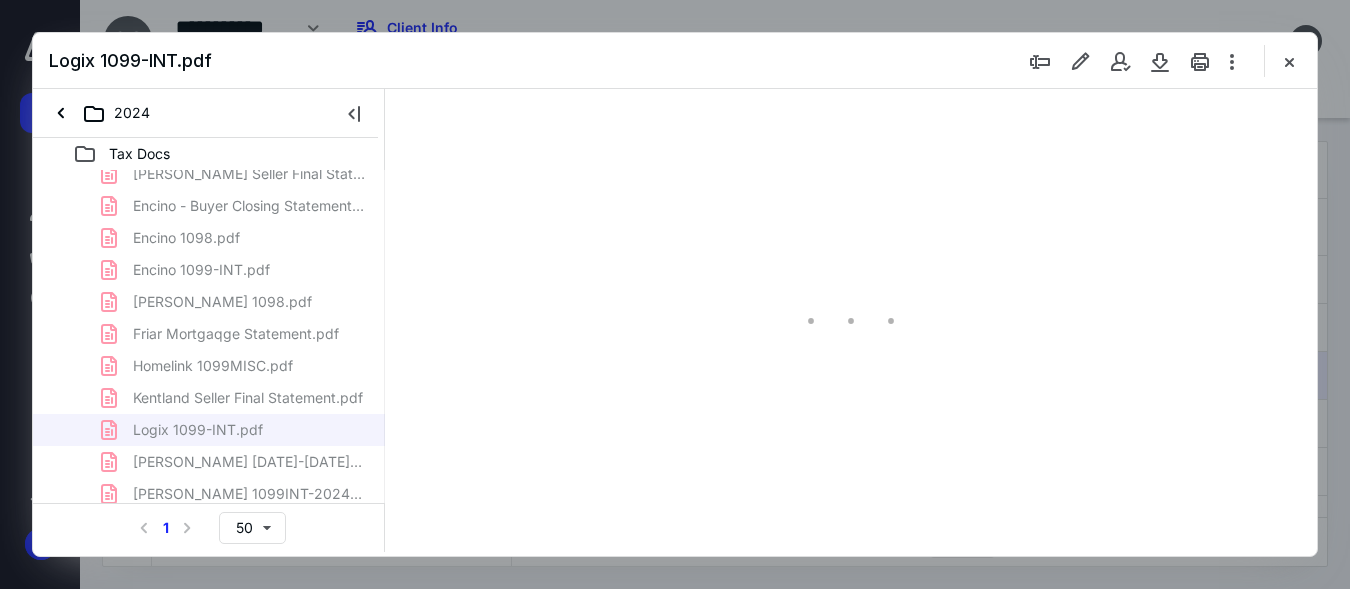 scroll, scrollTop: 0, scrollLeft: 0, axis: both 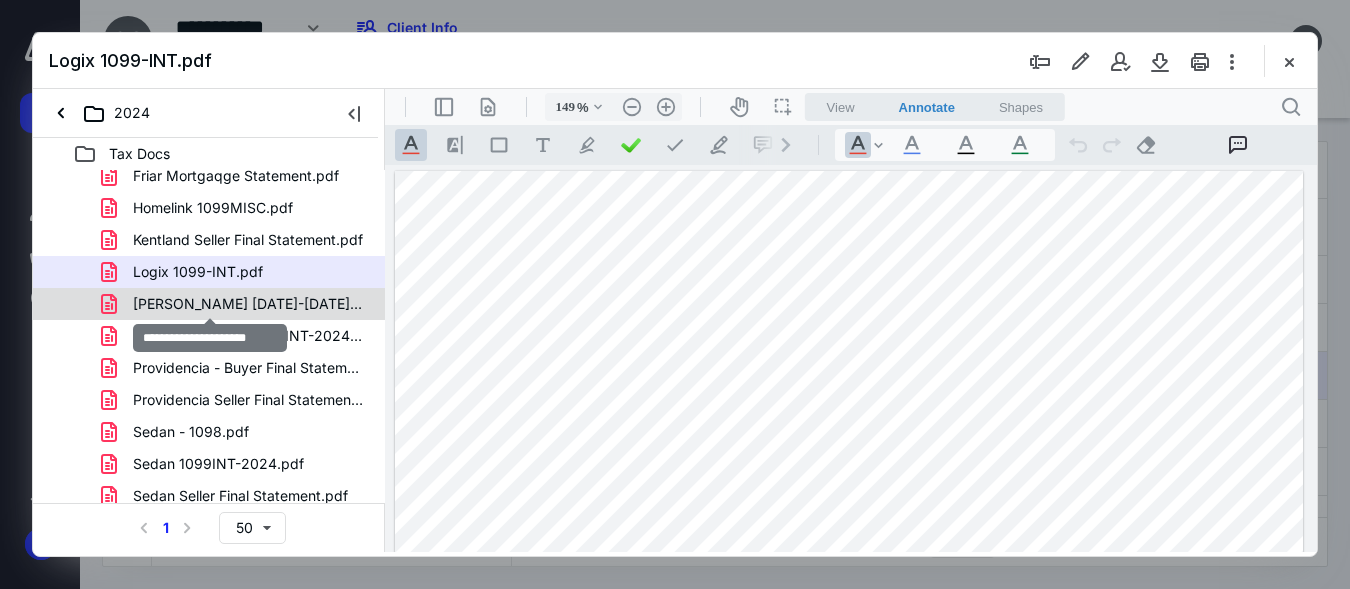 click on "Michale 1098-2024.pdf" at bounding box center [249, 304] 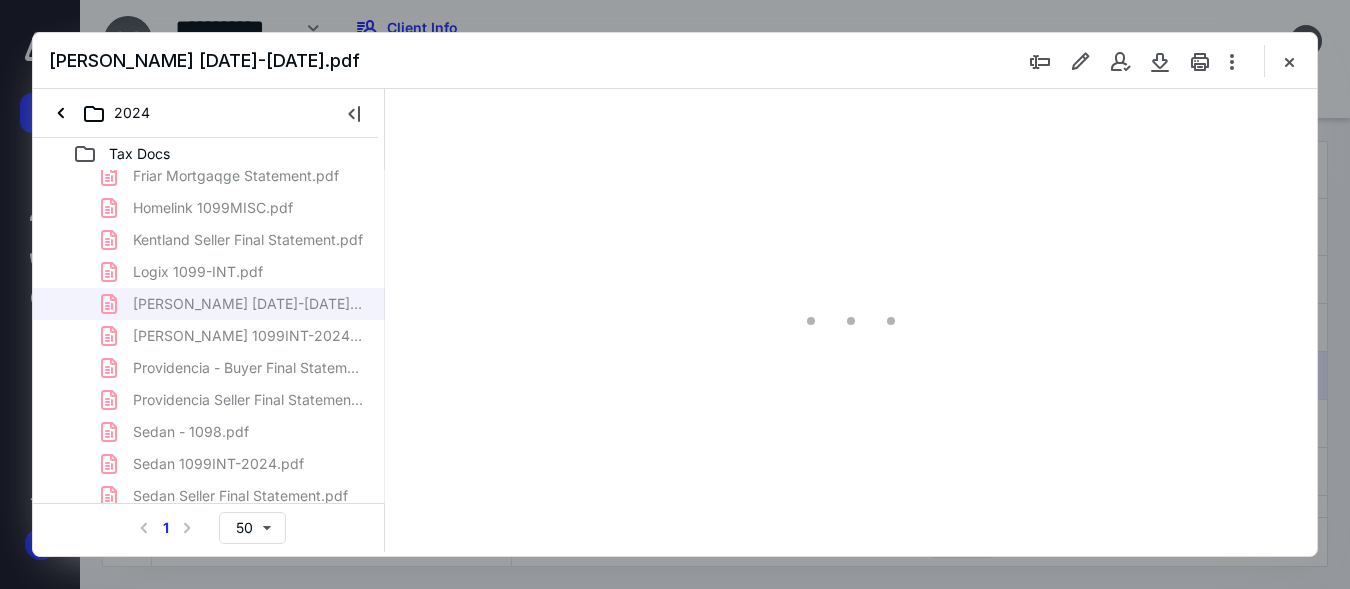 type on "149" 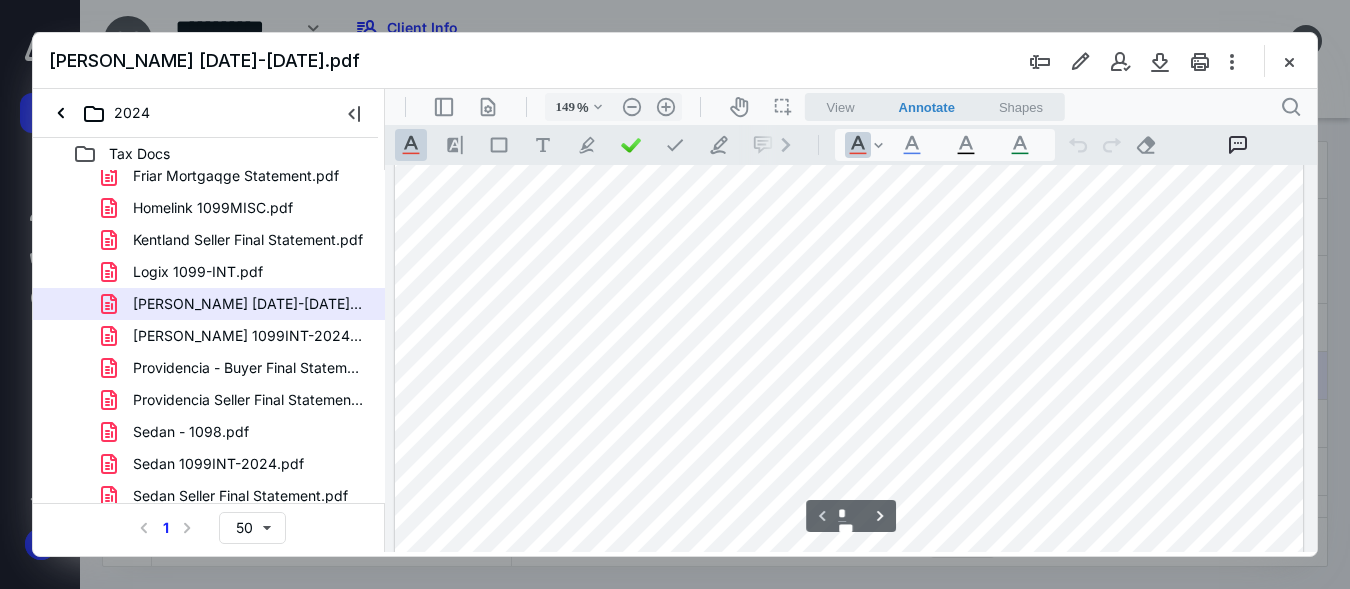 scroll, scrollTop: 726, scrollLeft: 0, axis: vertical 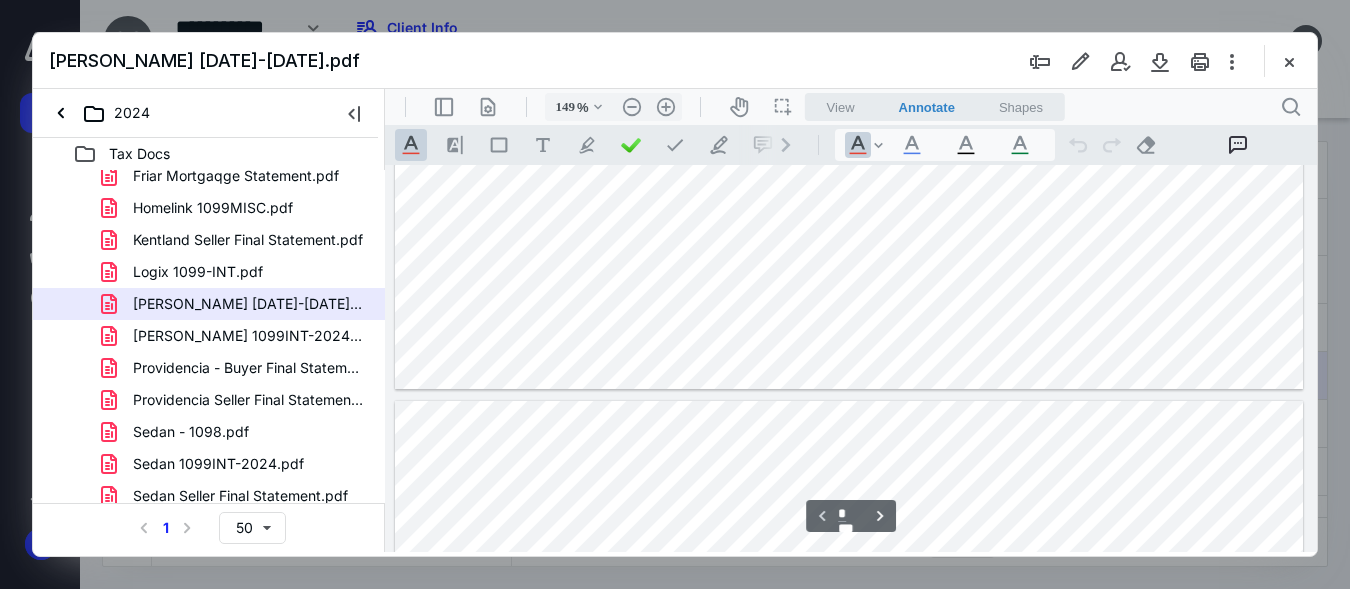 type on "*" 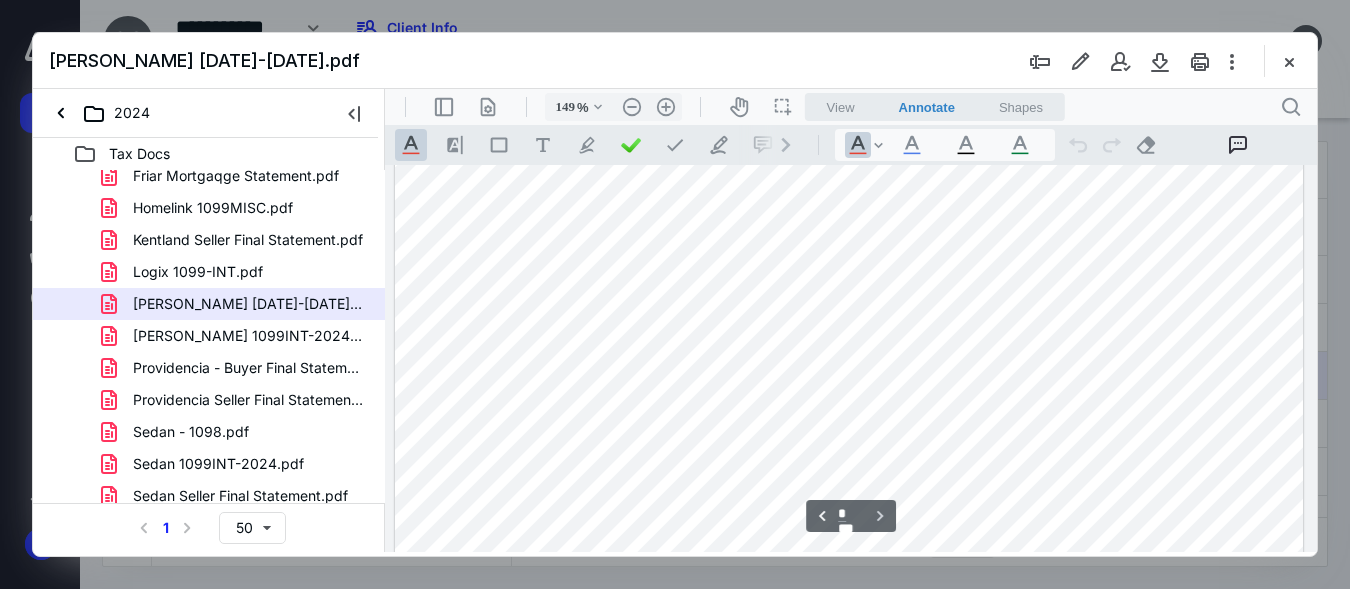 scroll, scrollTop: 2075, scrollLeft: 0, axis: vertical 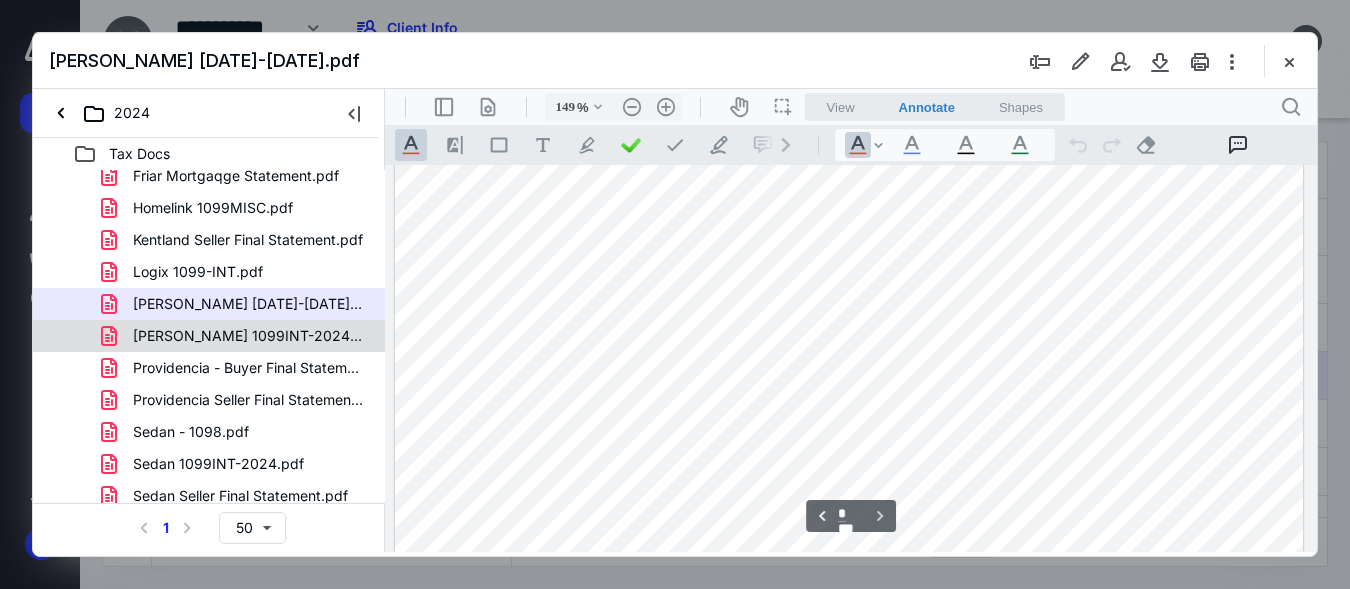 click on "Michale 1099INT-2024.pdf" at bounding box center [237, 336] 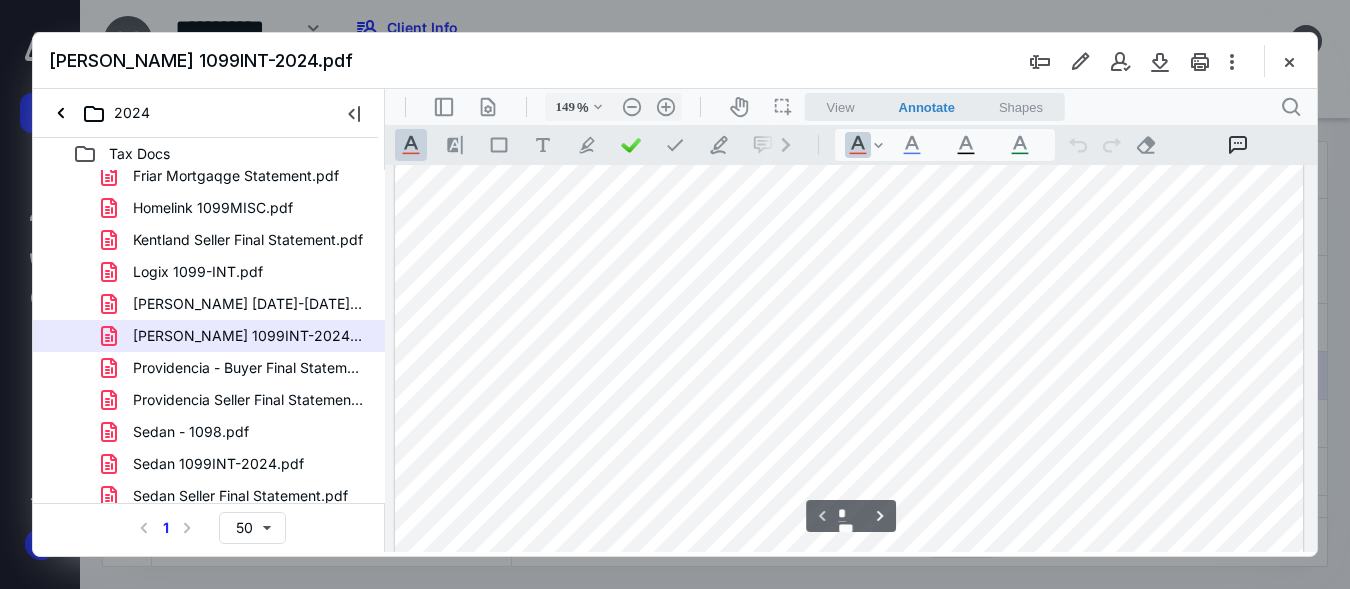 scroll, scrollTop: 665, scrollLeft: 0, axis: vertical 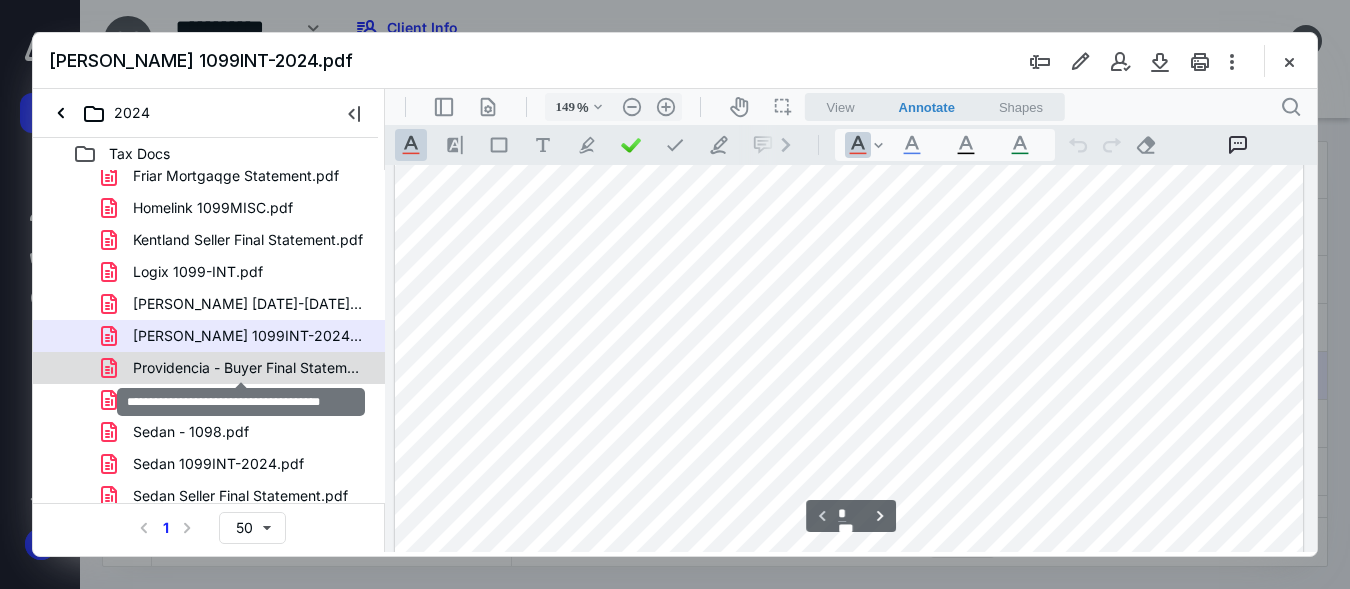 click on "Providencia - Buyer Final Statement.pdf" at bounding box center [249, 368] 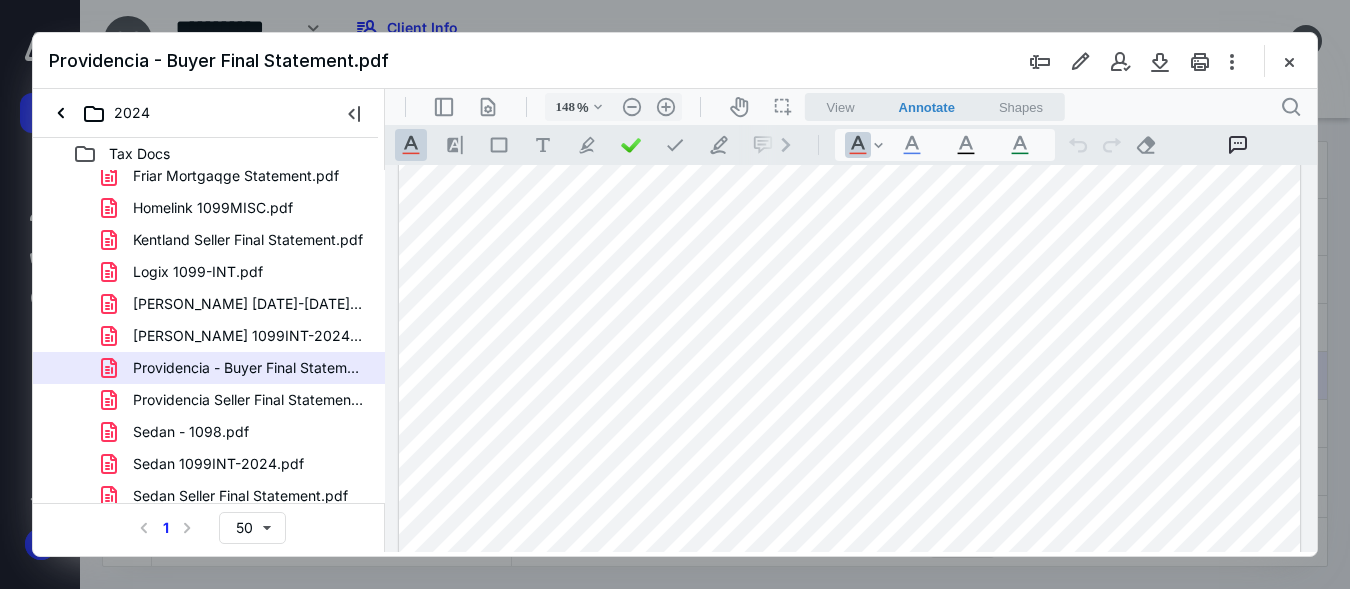 scroll, scrollTop: 34, scrollLeft: 0, axis: vertical 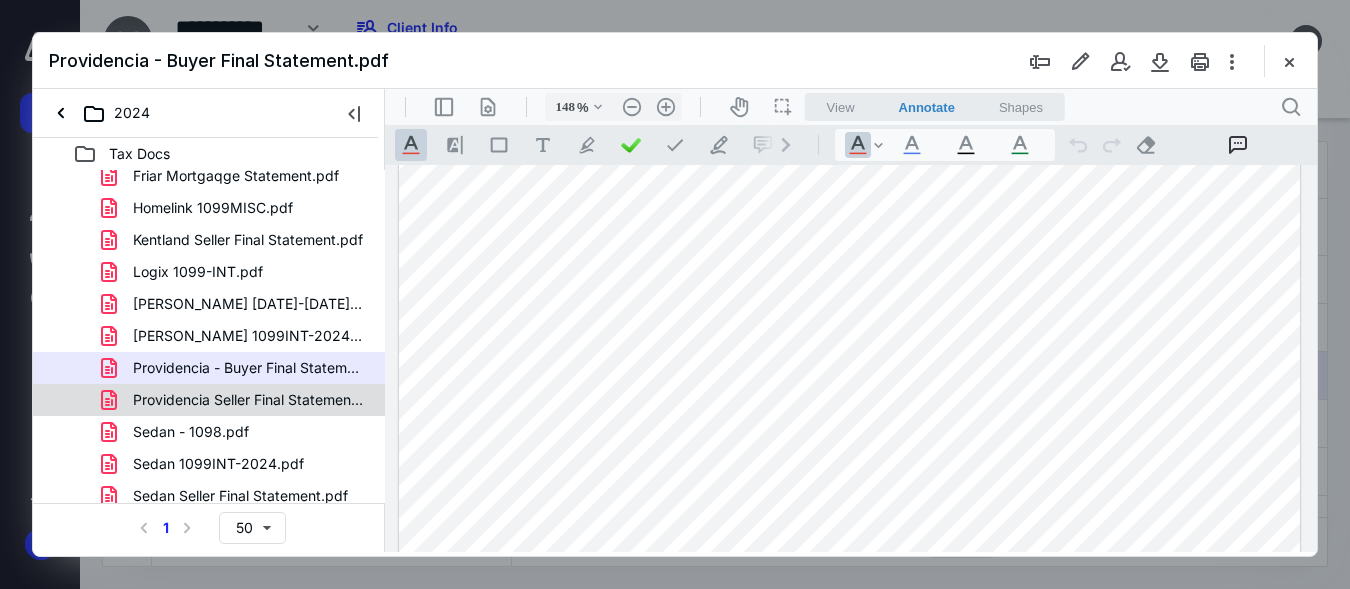 click on "Providencia Seller Final Statement.pdf" at bounding box center (237, 400) 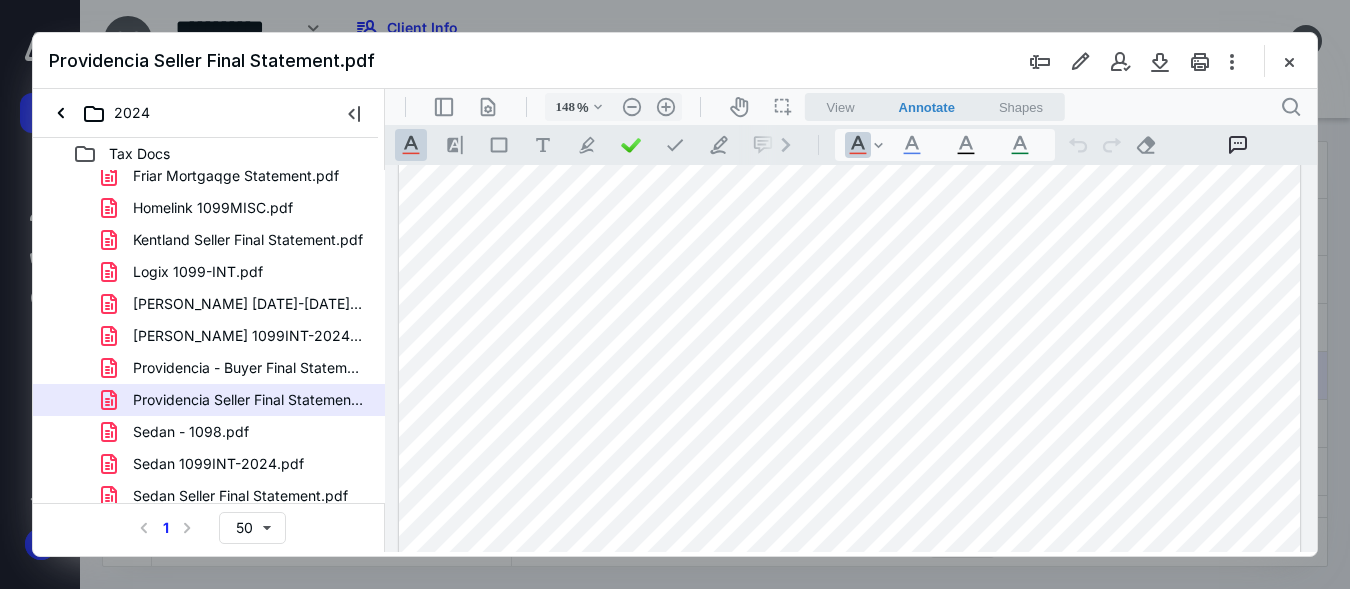 scroll, scrollTop: 197, scrollLeft: 0, axis: vertical 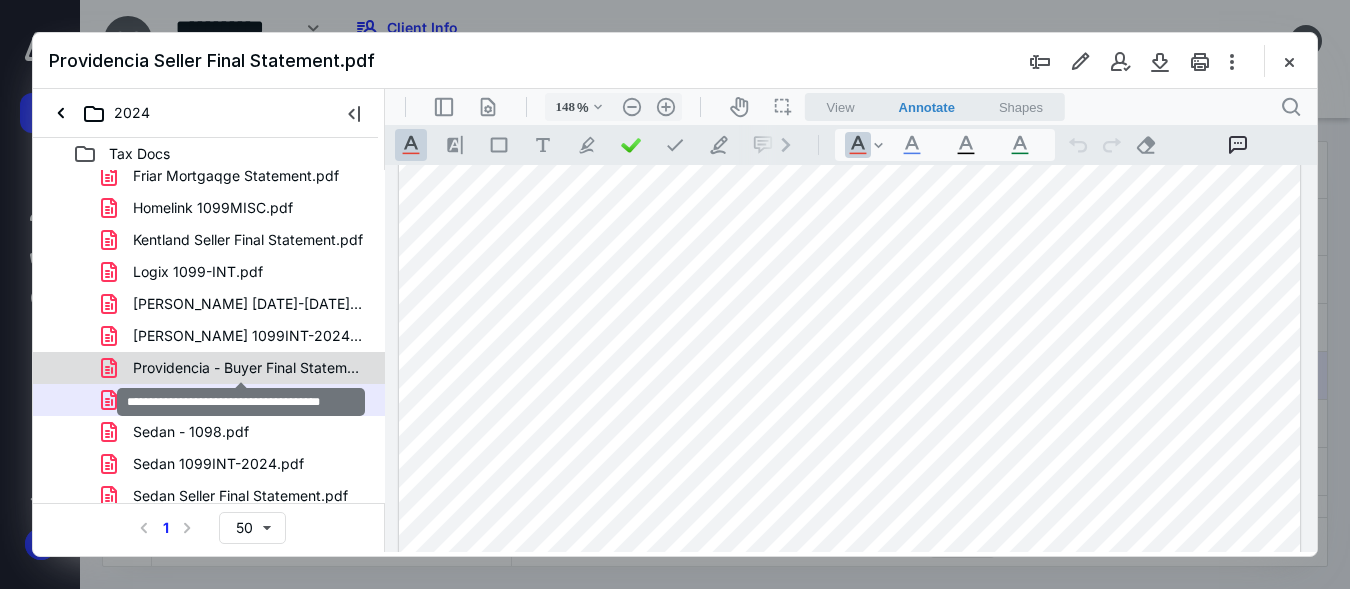 click on "Providencia - Buyer Final Statement.pdf" at bounding box center [249, 368] 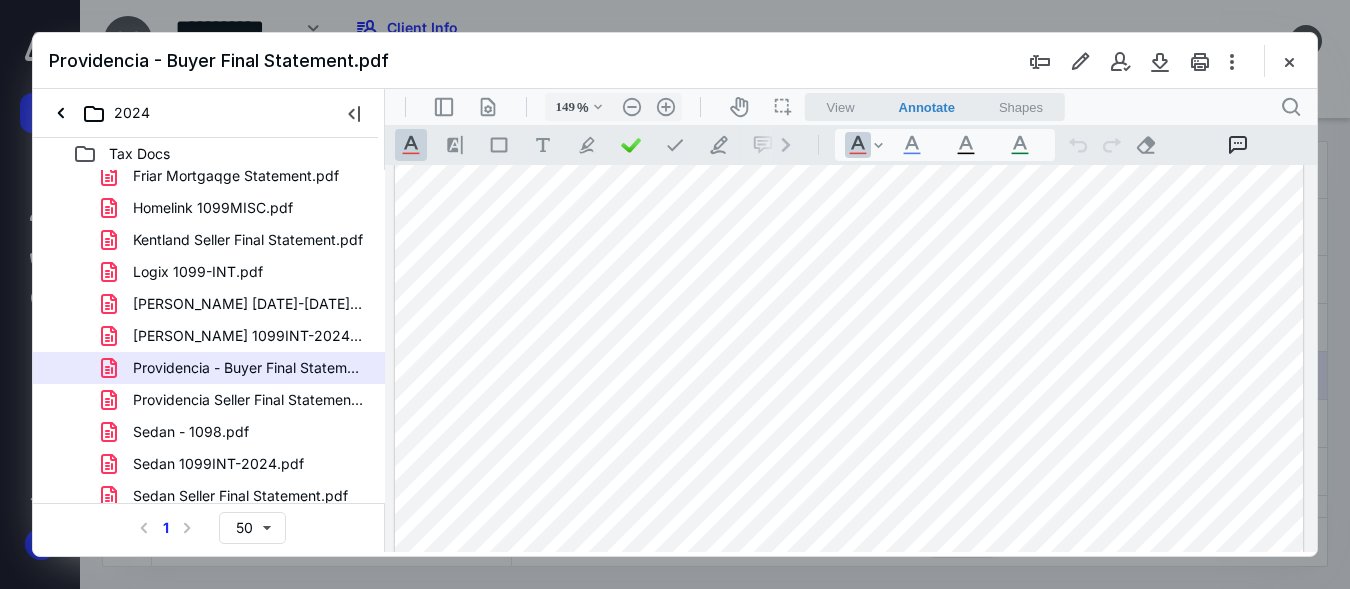 scroll, scrollTop: 87, scrollLeft: 0, axis: vertical 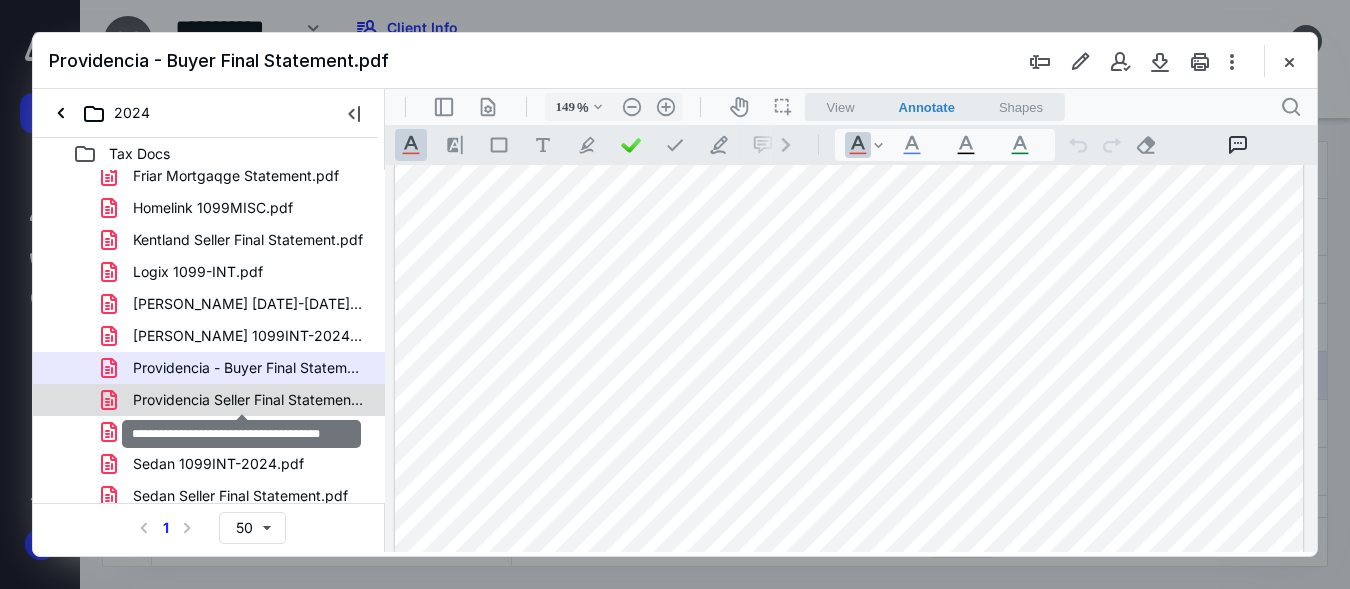click on "Providencia Seller Final Statement.pdf" at bounding box center [249, 400] 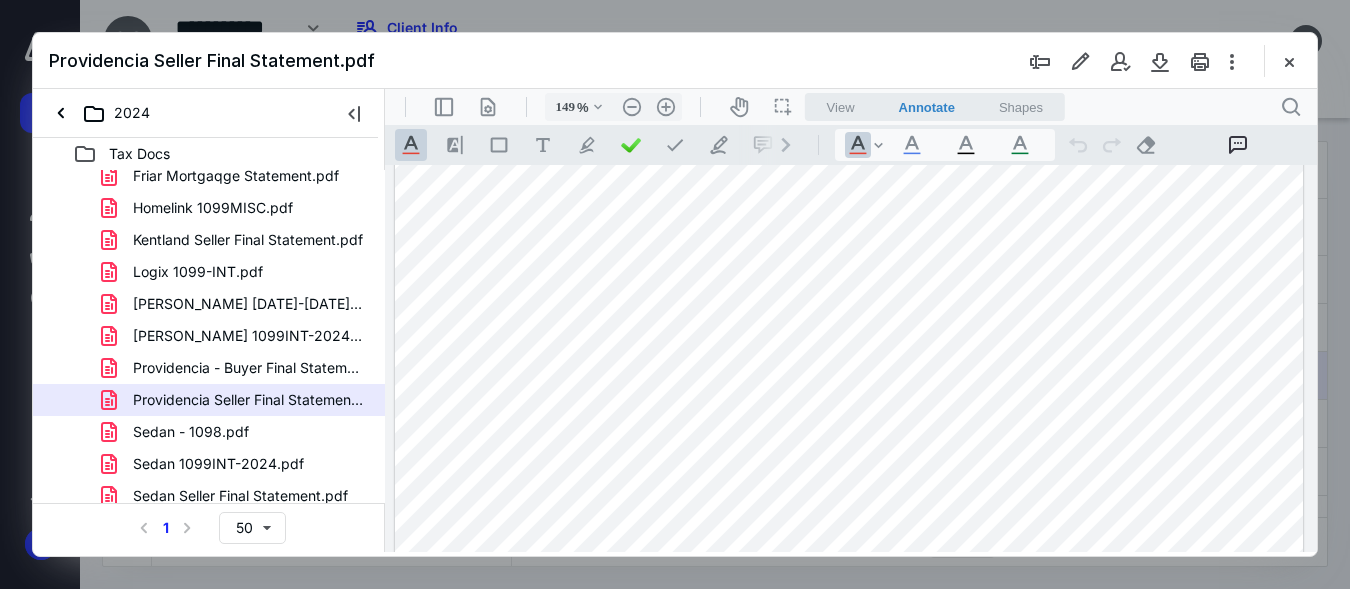 scroll, scrollTop: 1121, scrollLeft: 0, axis: vertical 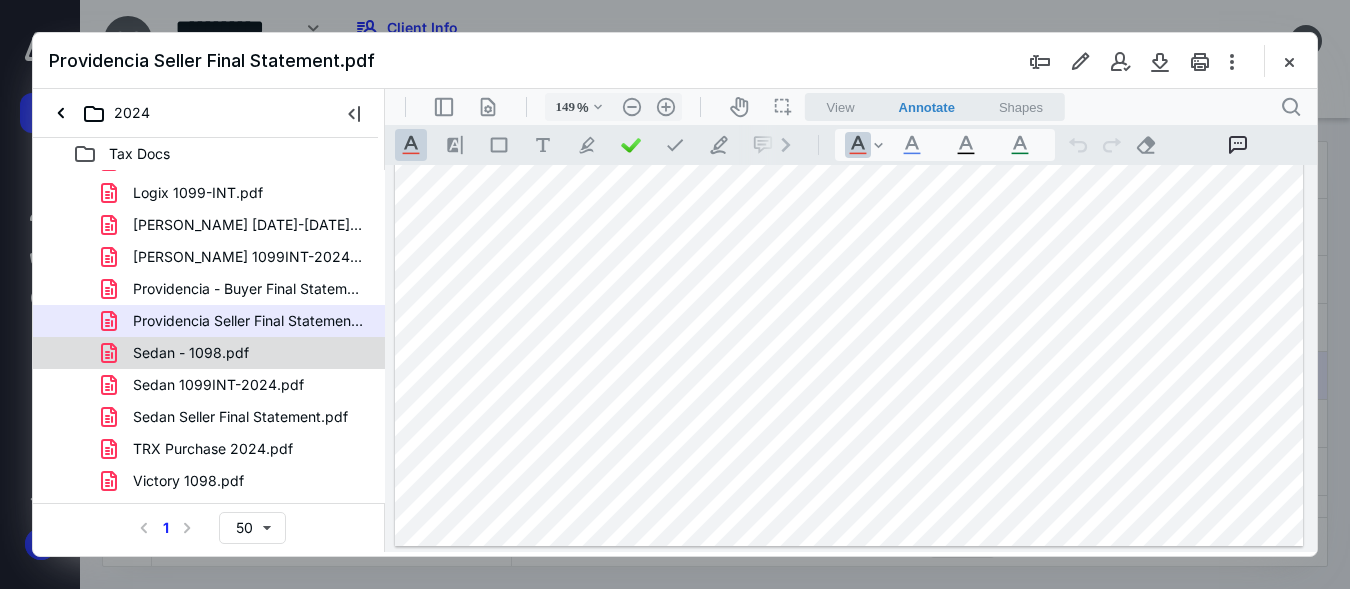 click on "Sedan - 1098.pdf" at bounding box center [237, 353] 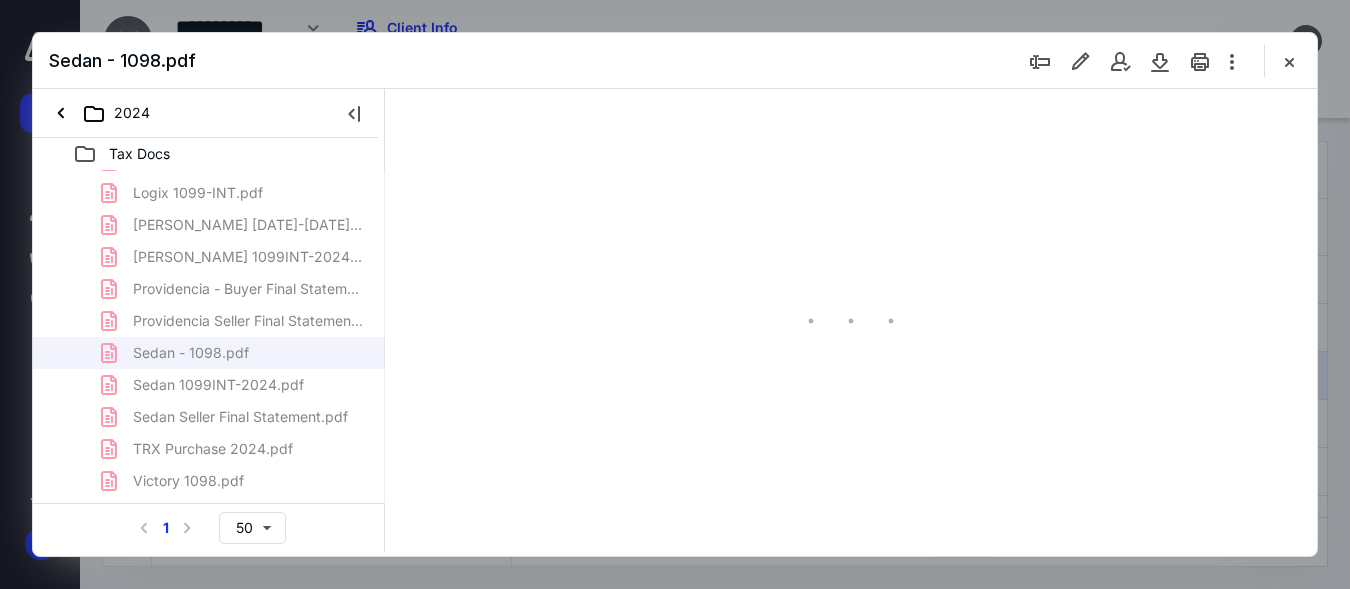 type on "149" 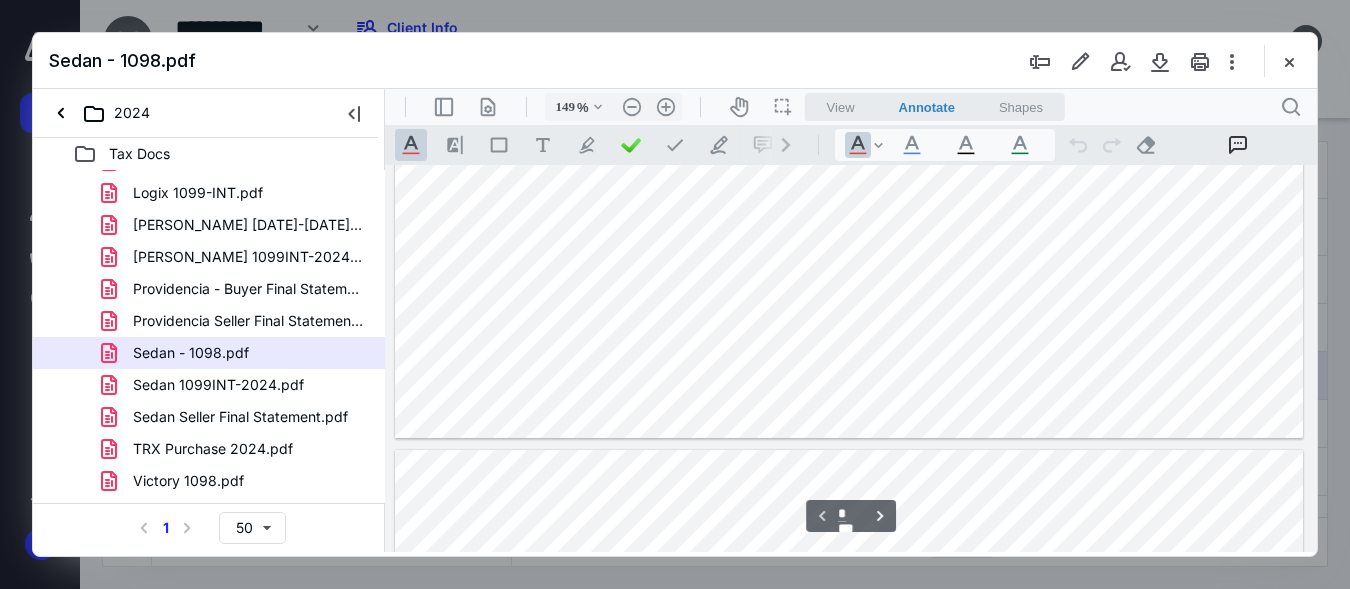 scroll, scrollTop: 889, scrollLeft: 0, axis: vertical 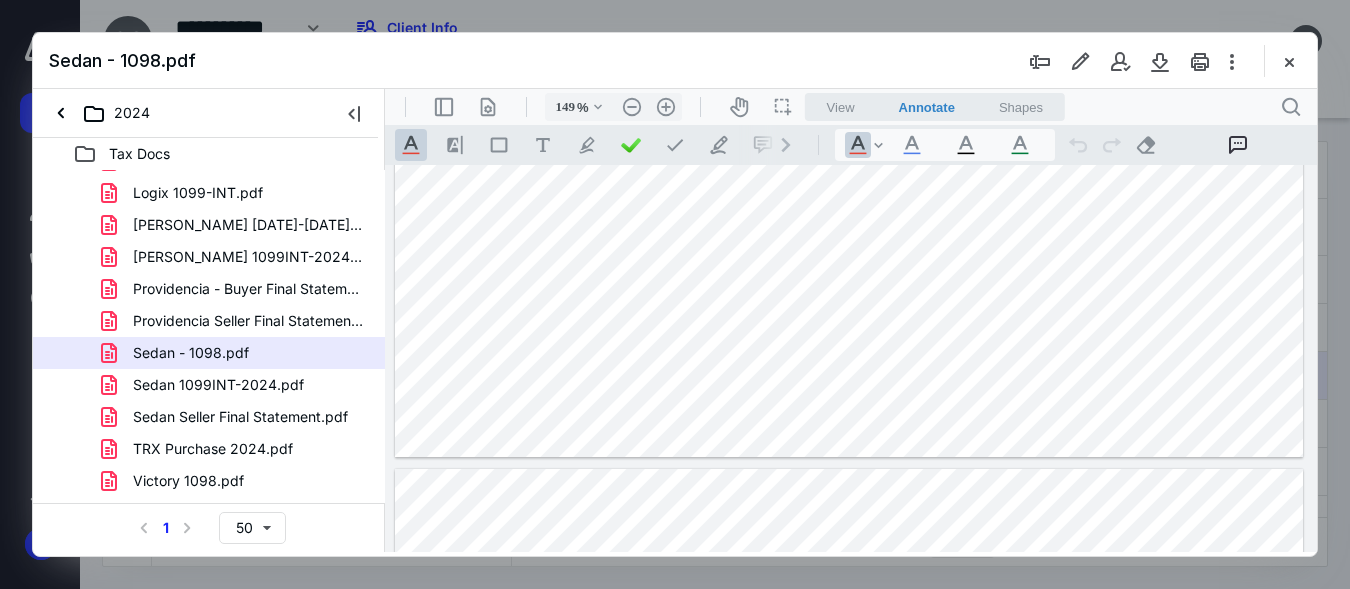 type on "*" 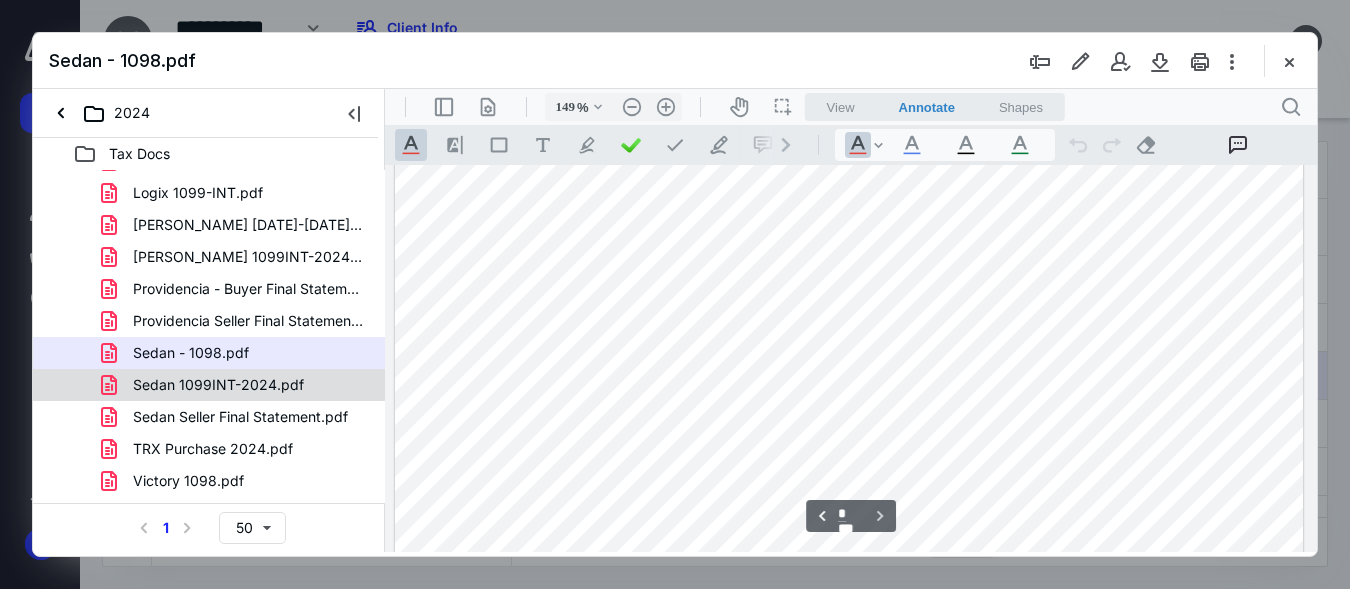 scroll, scrollTop: 1495, scrollLeft: 0, axis: vertical 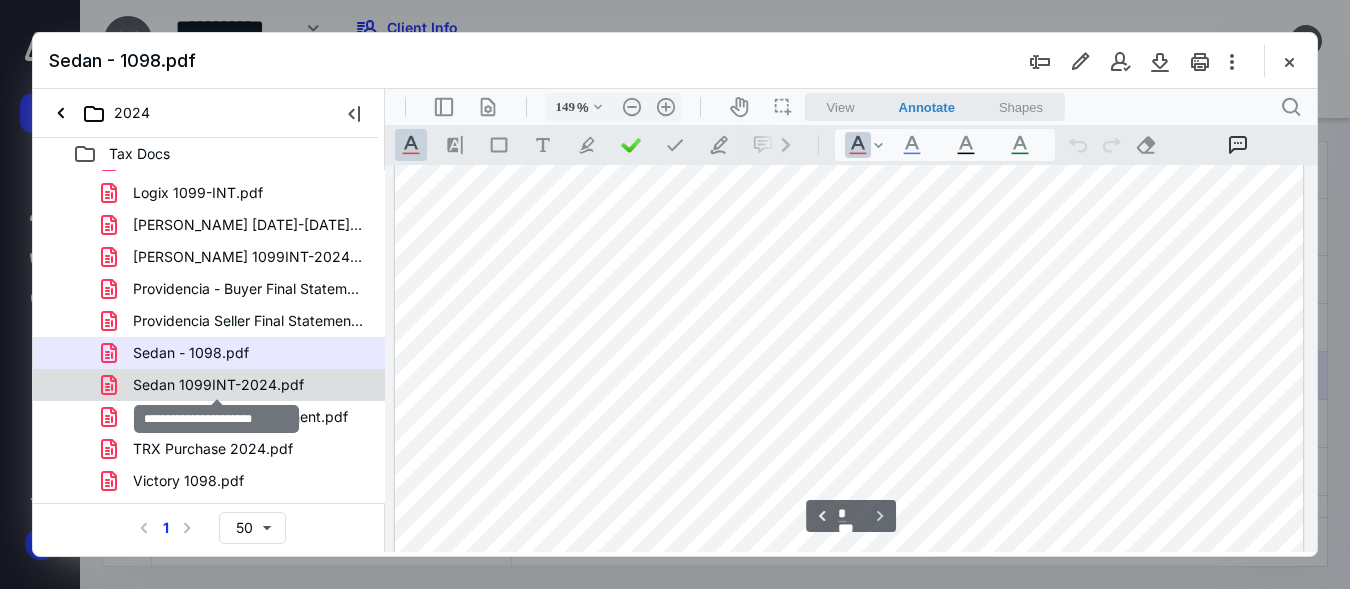 click on "Sedan 1099INT-2024.pdf" at bounding box center [218, 385] 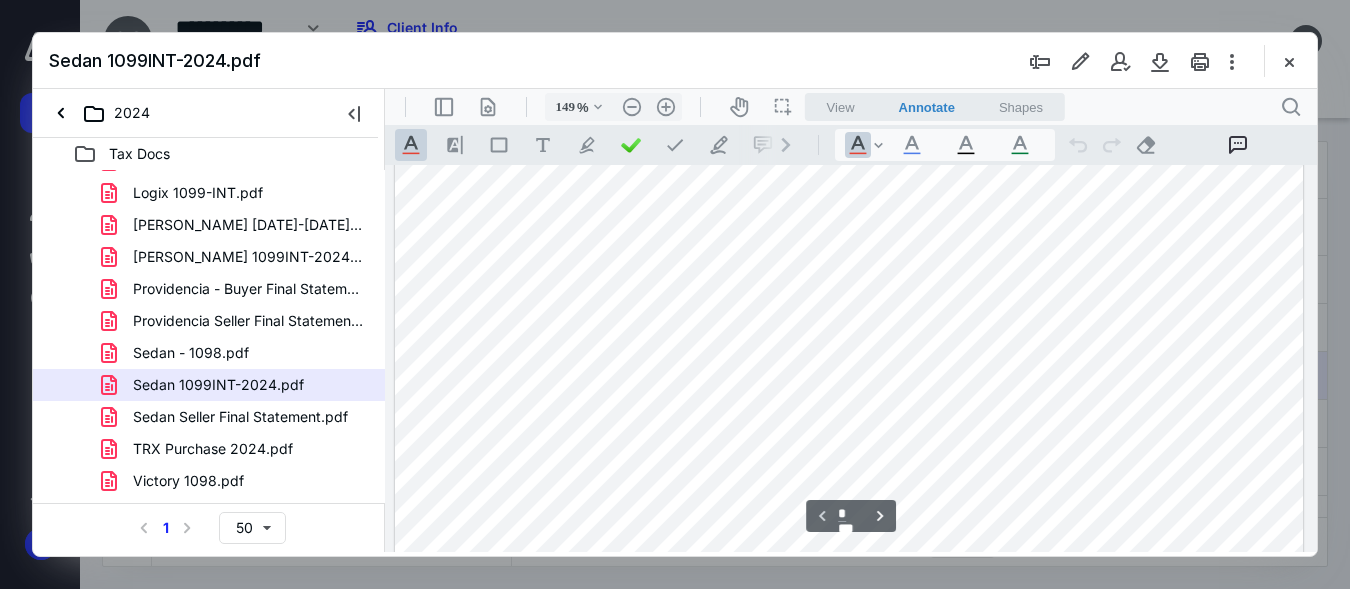 scroll, scrollTop: 569, scrollLeft: 0, axis: vertical 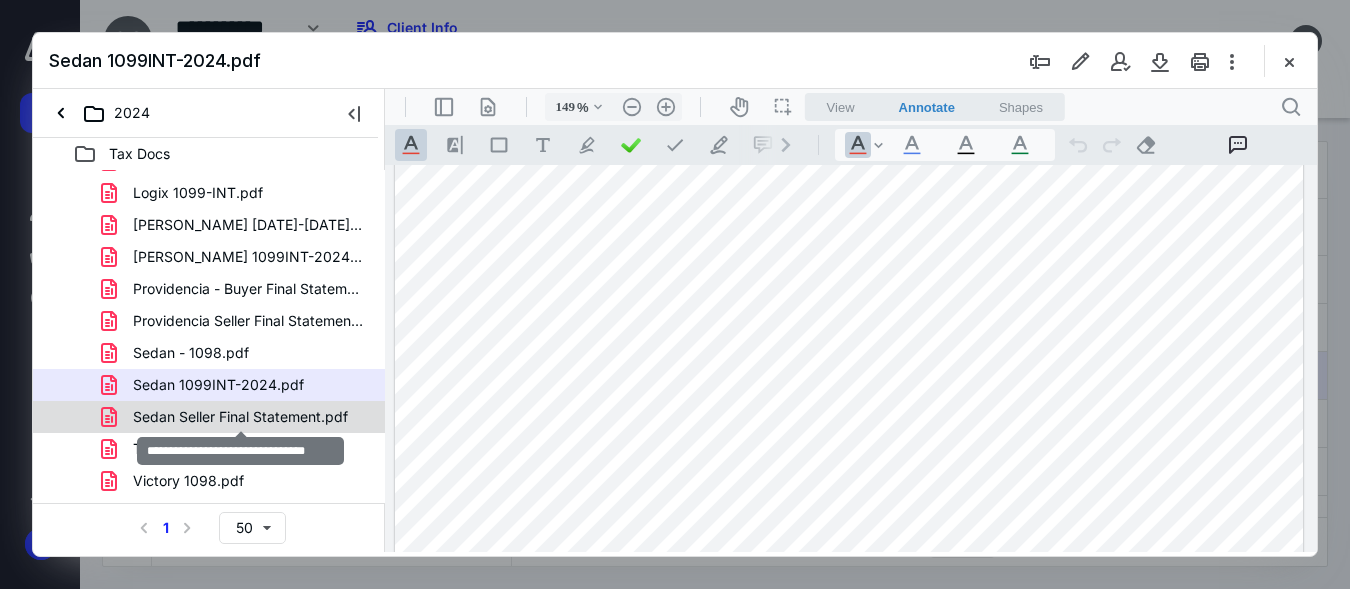 click on "Sedan Seller Final Statement.pdf" at bounding box center [240, 417] 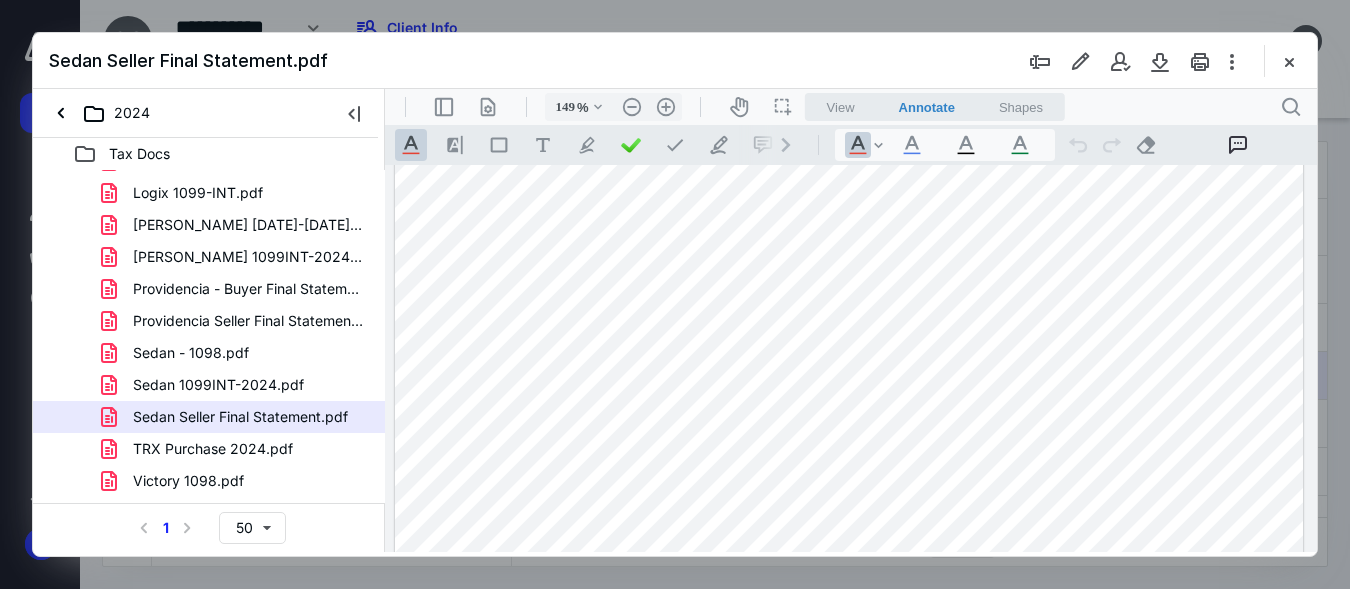 scroll, scrollTop: 874, scrollLeft: 0, axis: vertical 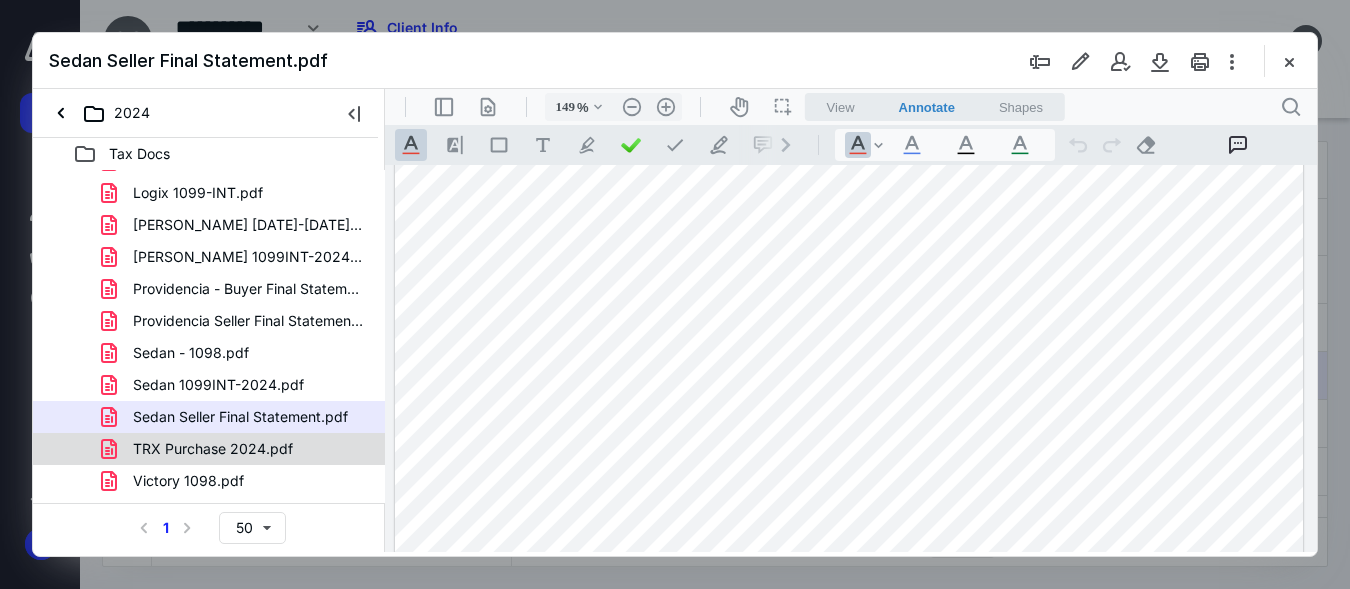 click on "TRX Purchase 2024.pdf" at bounding box center [213, 449] 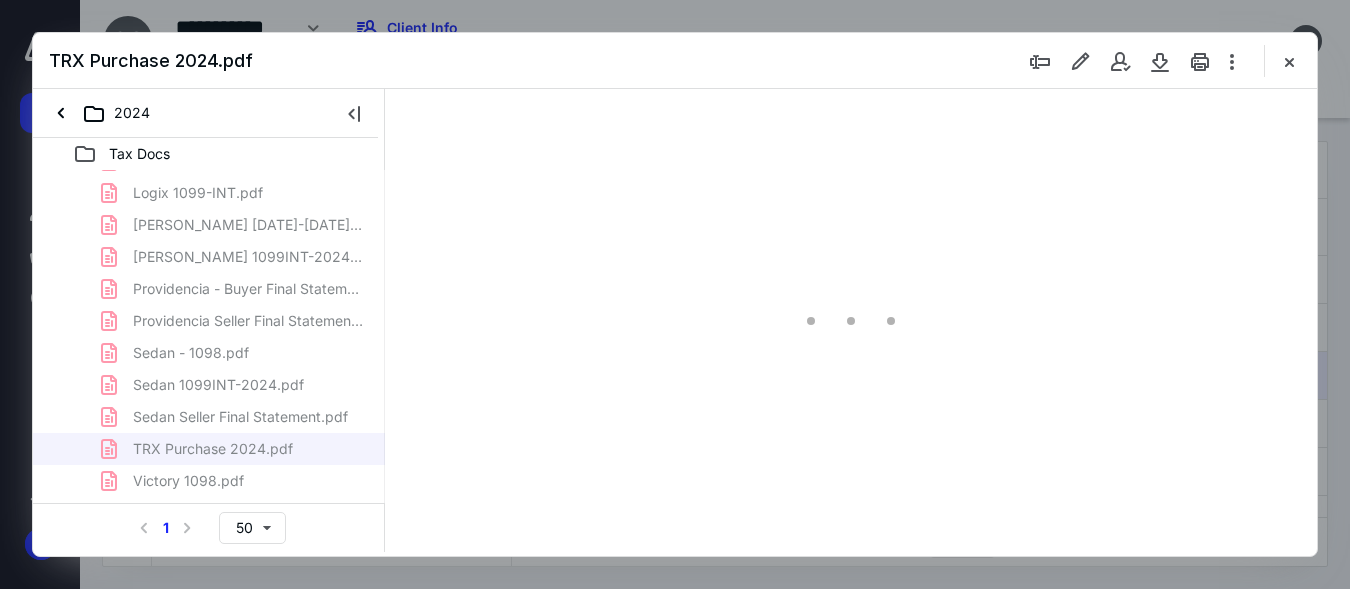 scroll, scrollTop: 0, scrollLeft: 0, axis: both 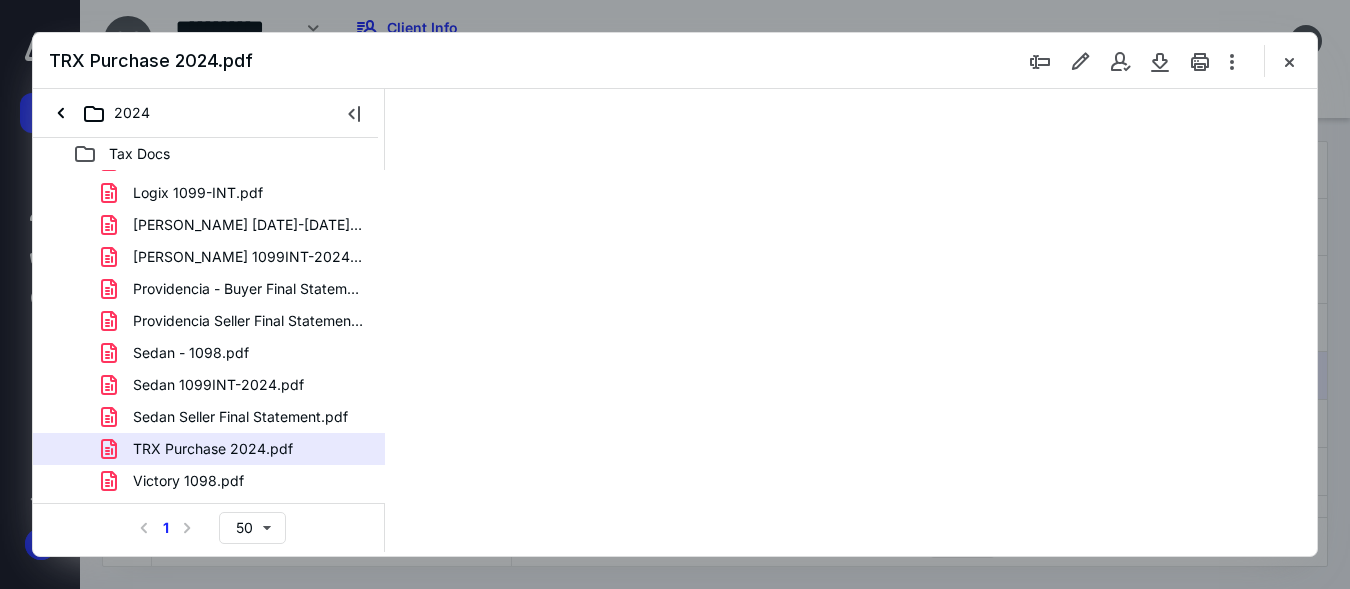 type on "149" 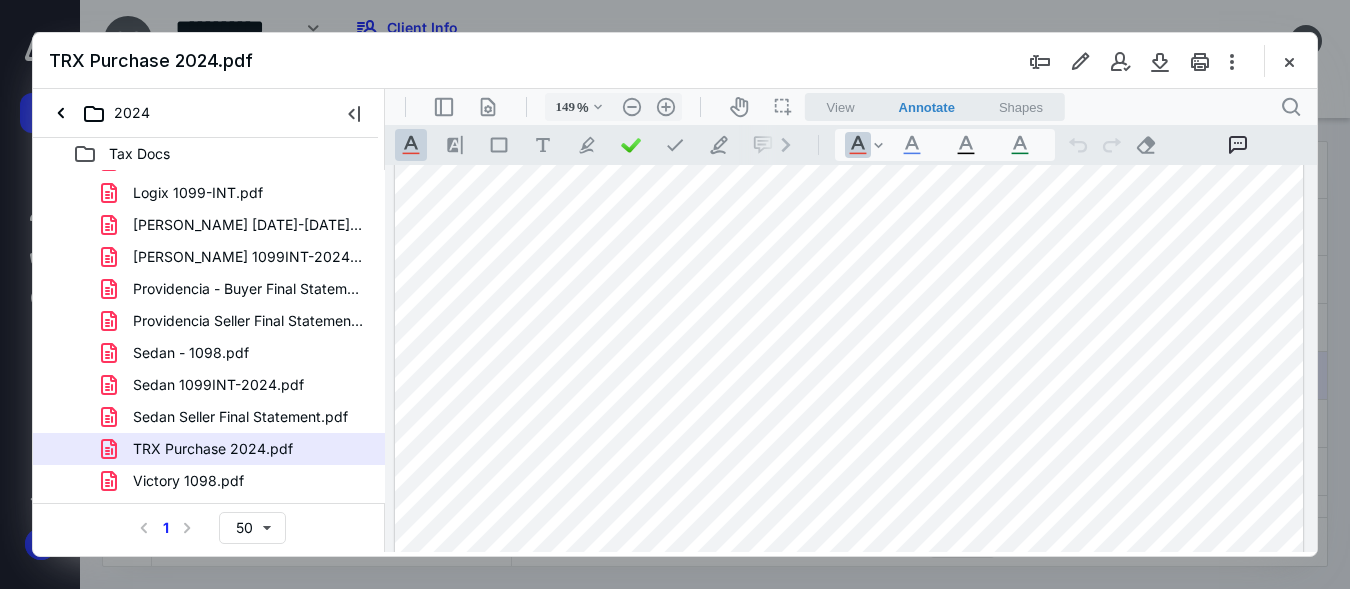 scroll, scrollTop: 402, scrollLeft: 0, axis: vertical 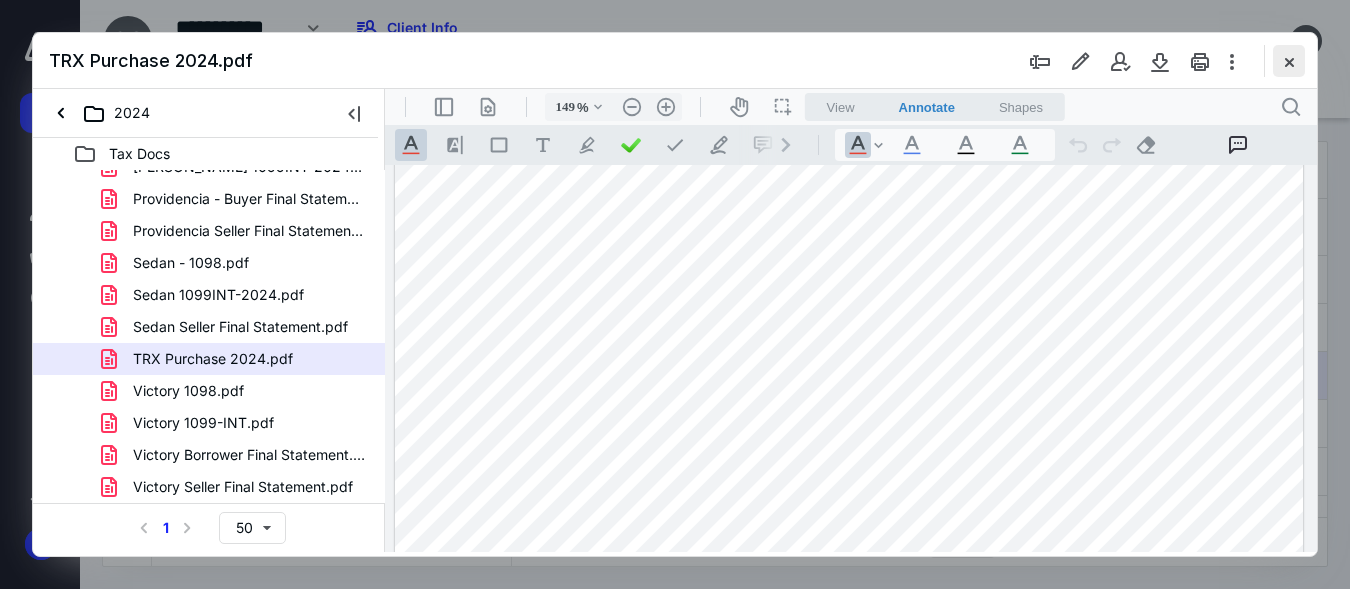 click at bounding box center [1289, 61] 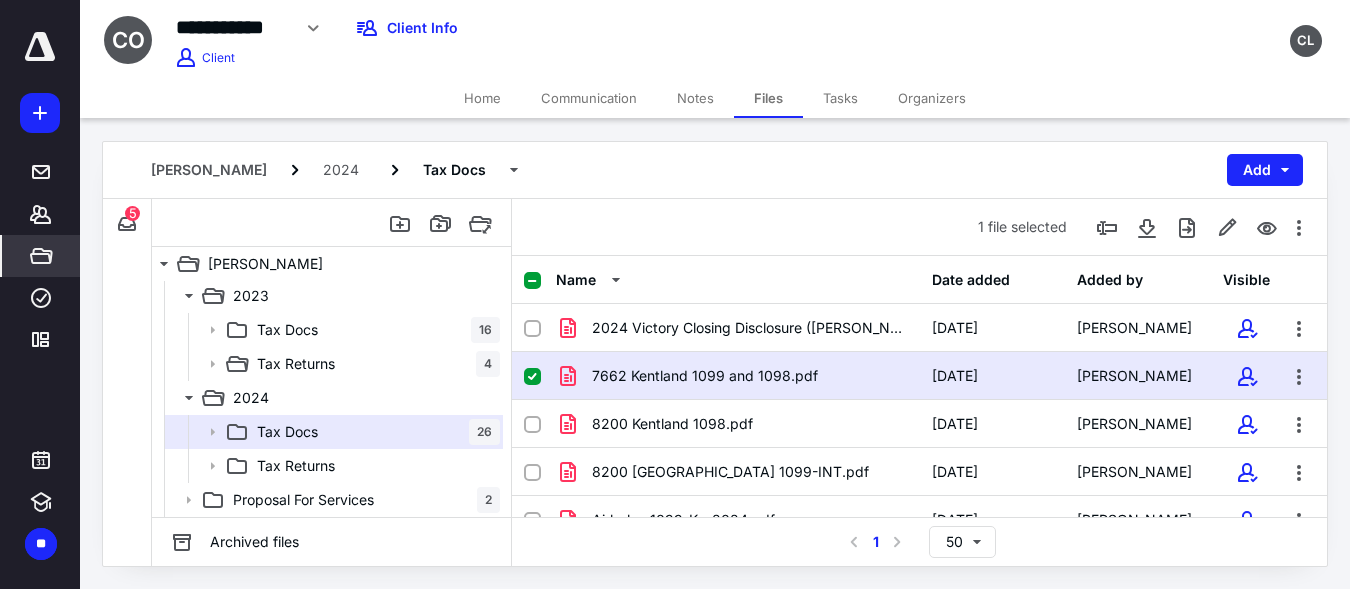 click on "*****" at bounding box center [41, 256] 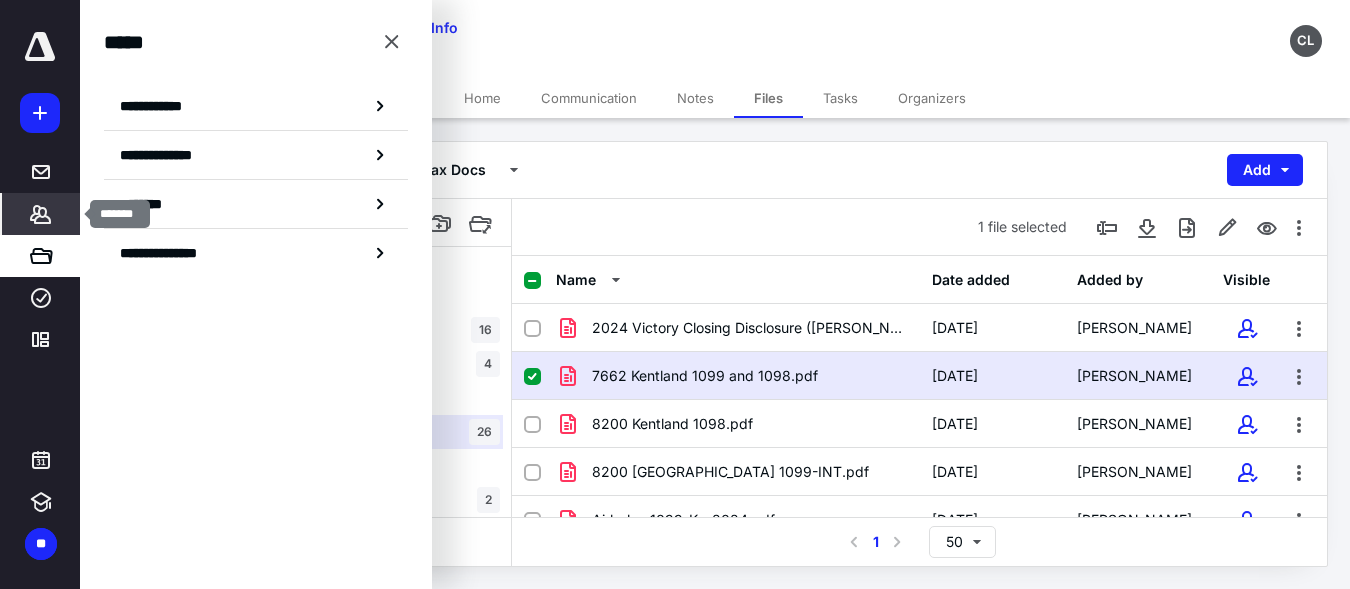 click 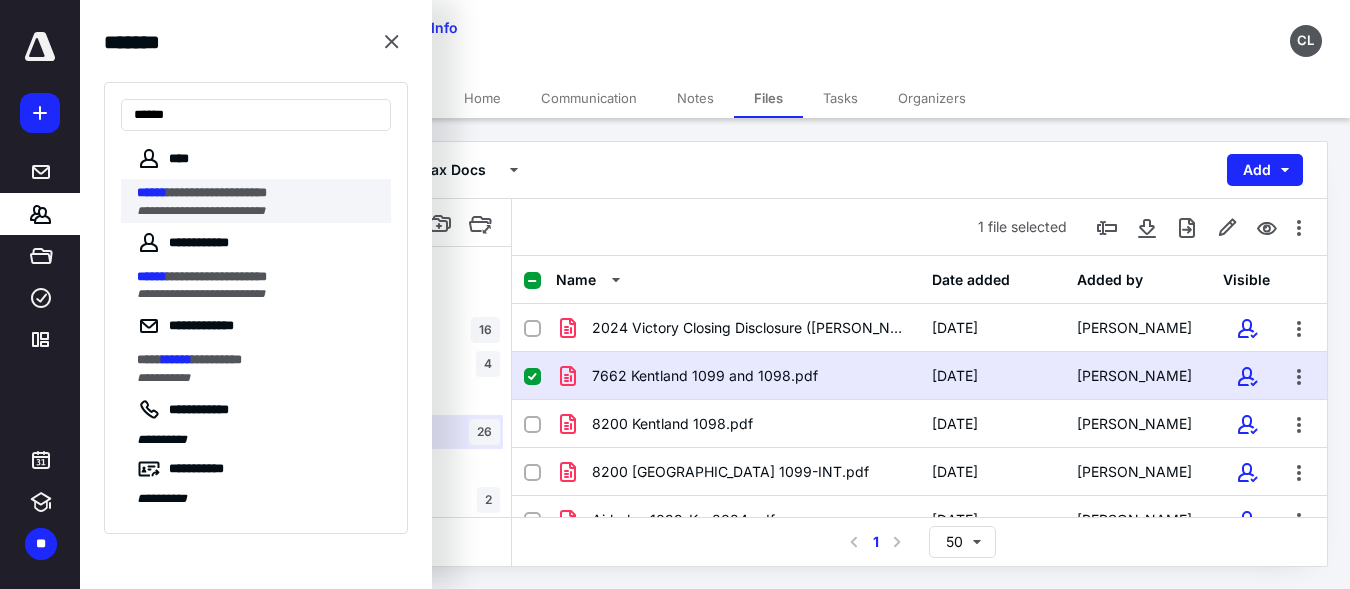 type on "******" 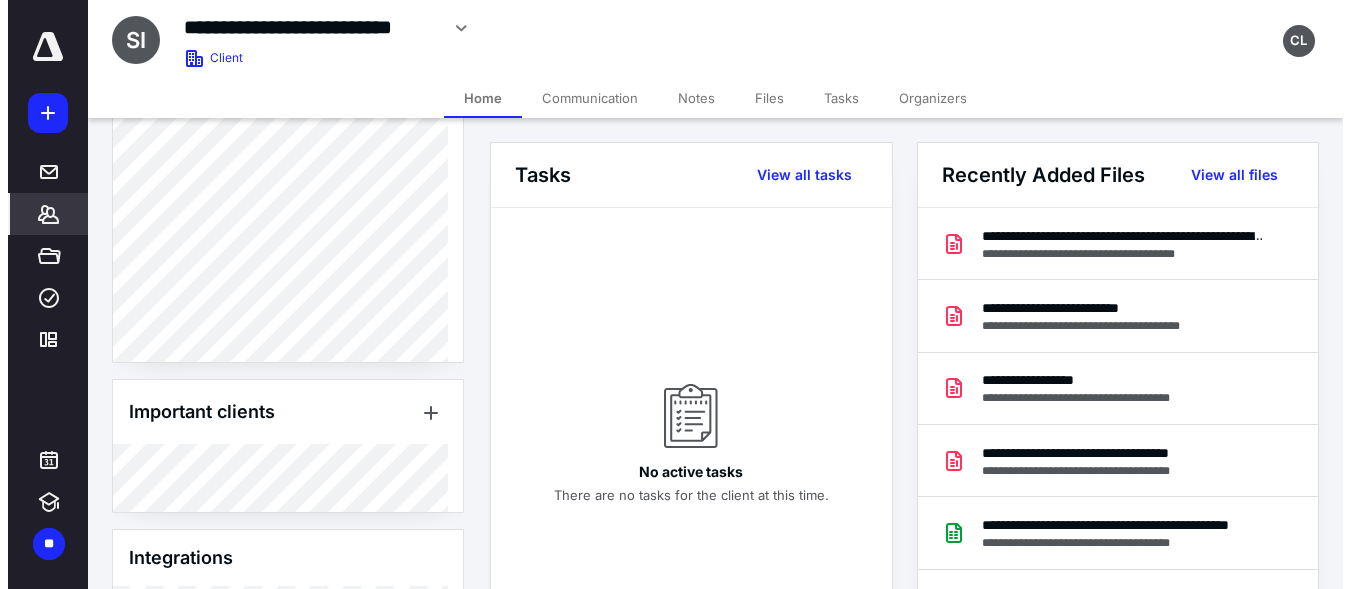 scroll, scrollTop: 737, scrollLeft: 0, axis: vertical 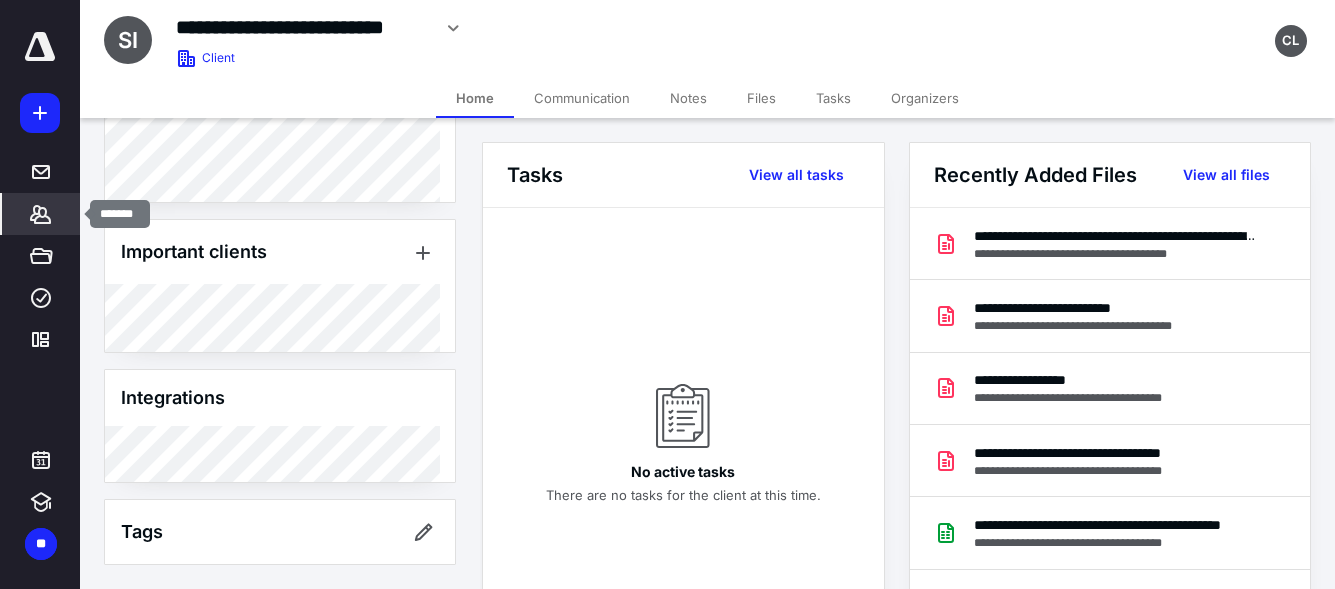 click on "*******" at bounding box center [41, 214] 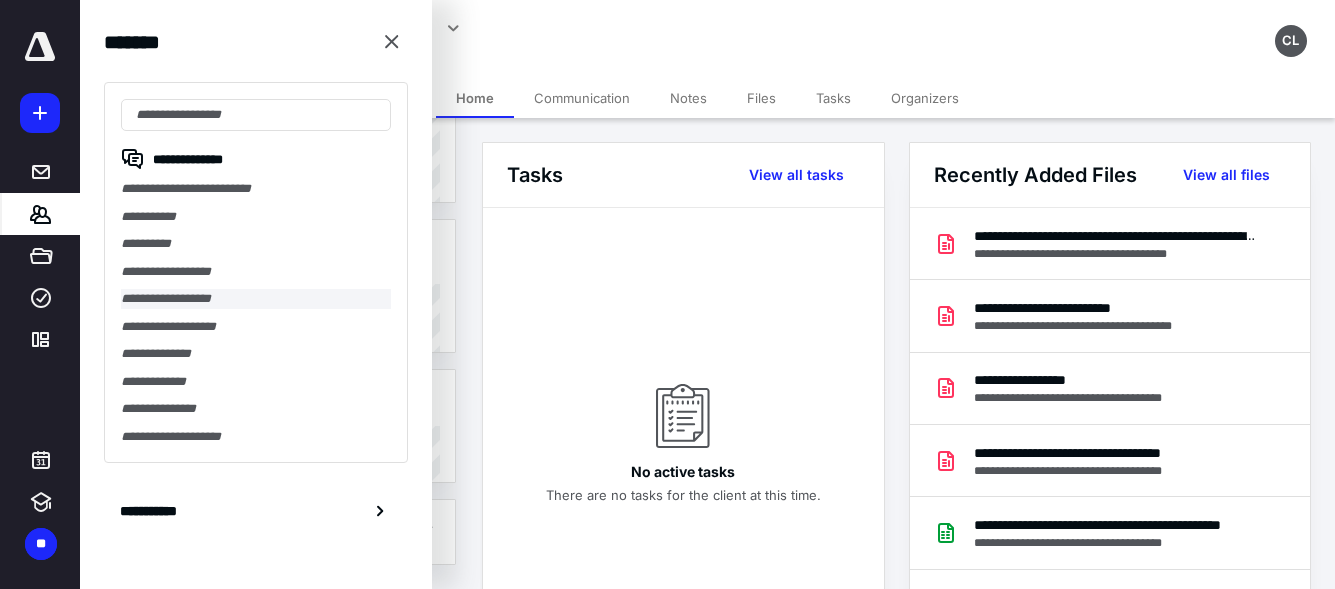 click on "**********" at bounding box center (256, 299) 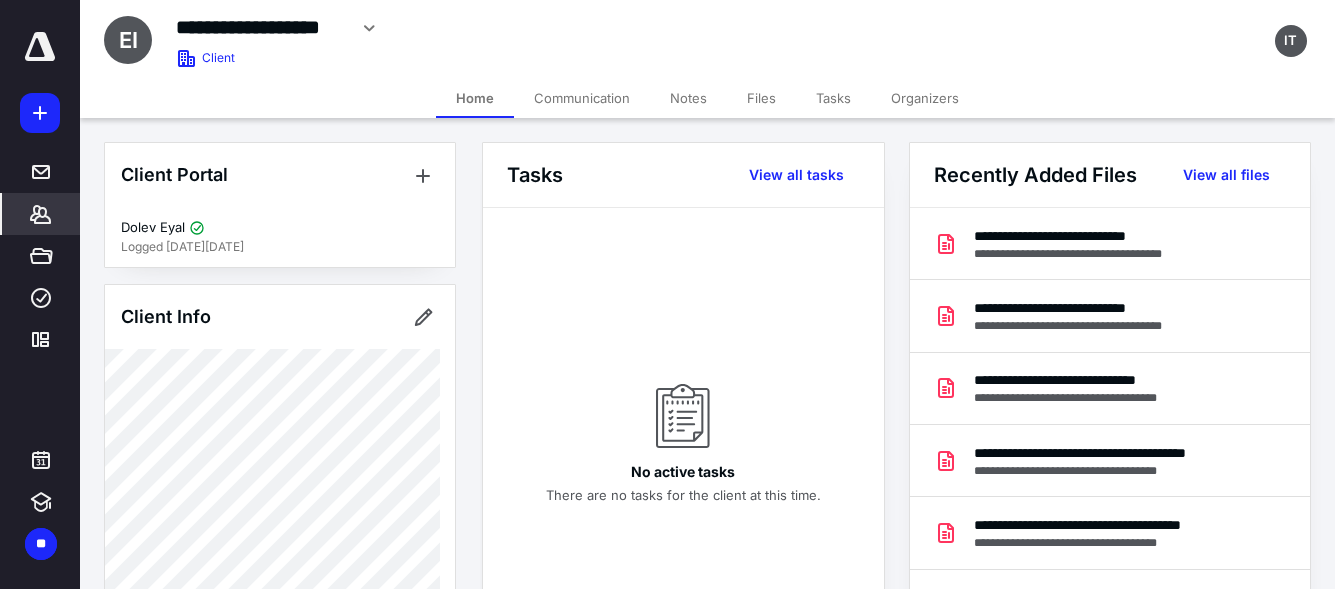 click on "Files" at bounding box center (761, 98) 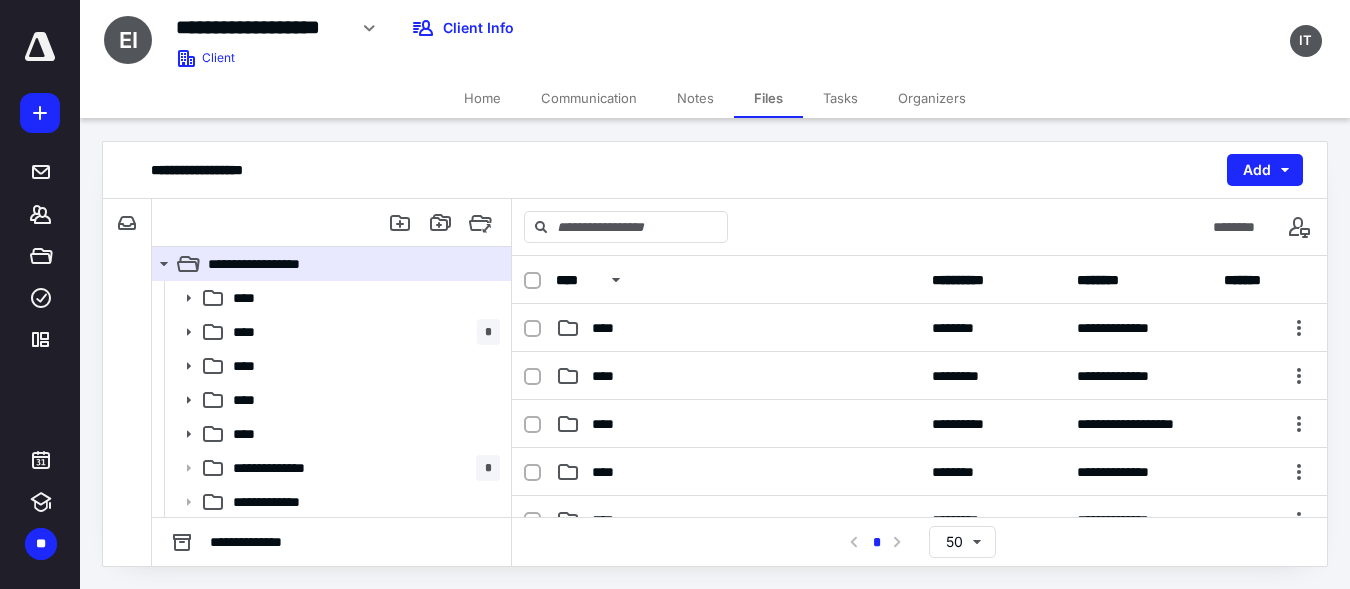 click on "Home" at bounding box center (482, 98) 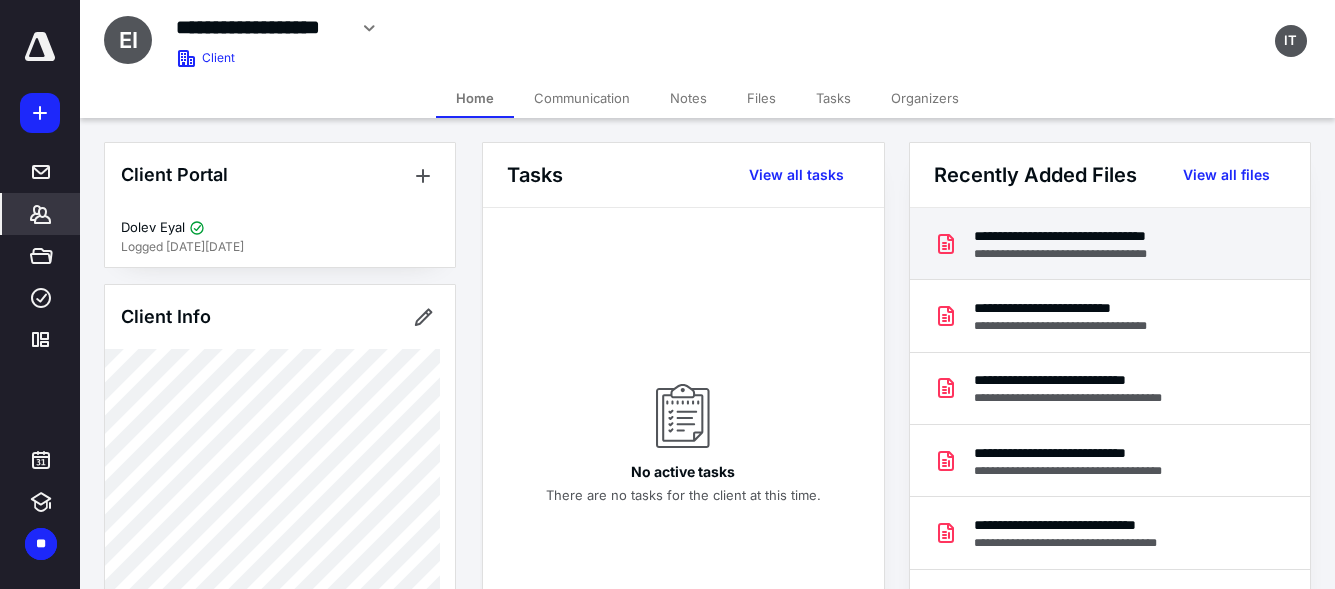 click on "**********" at bounding box center (1097, 236) 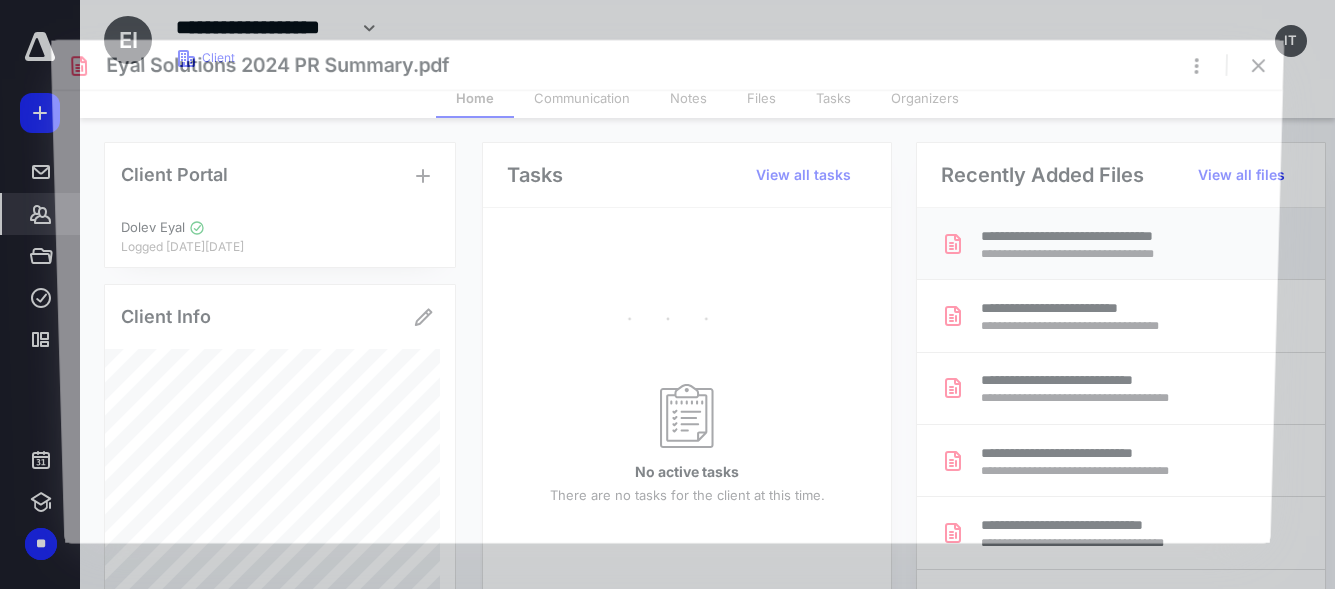 click at bounding box center [668, 316] 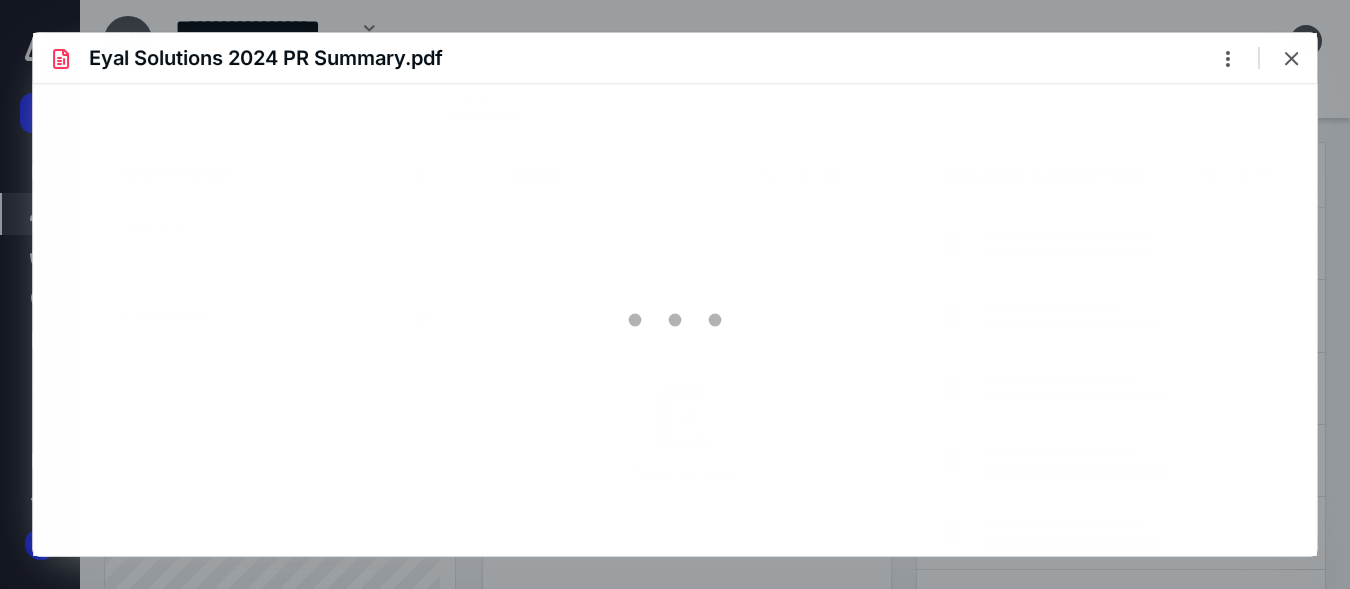 scroll, scrollTop: 0, scrollLeft: 0, axis: both 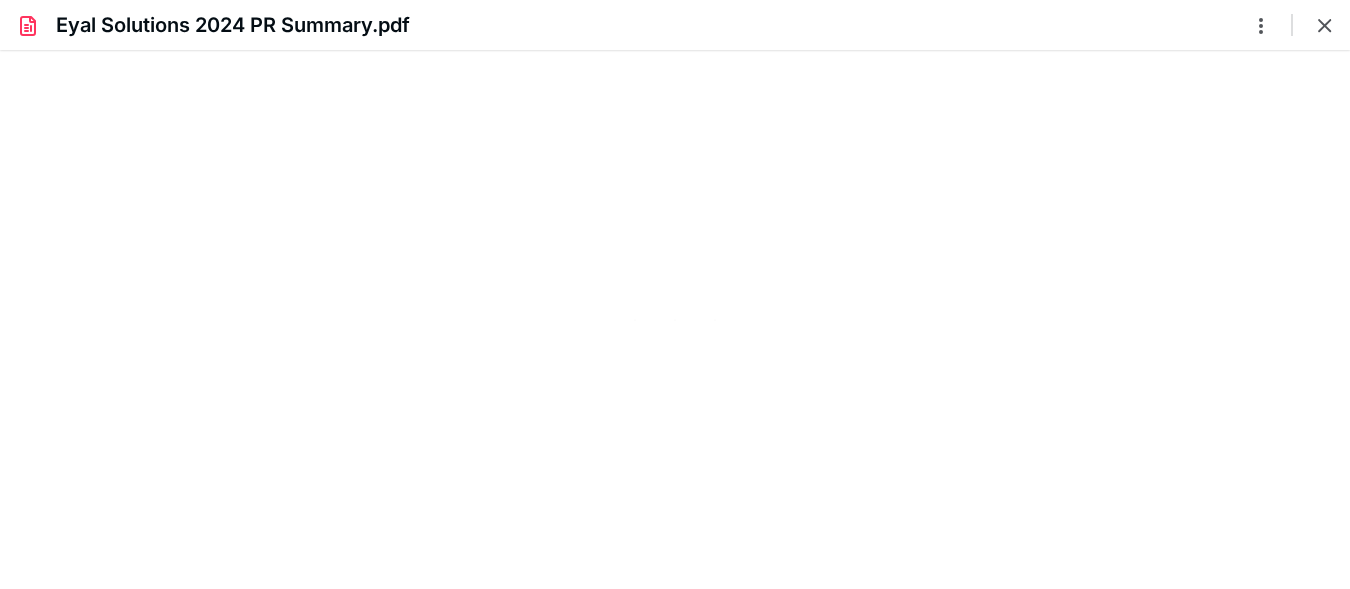 type on "167" 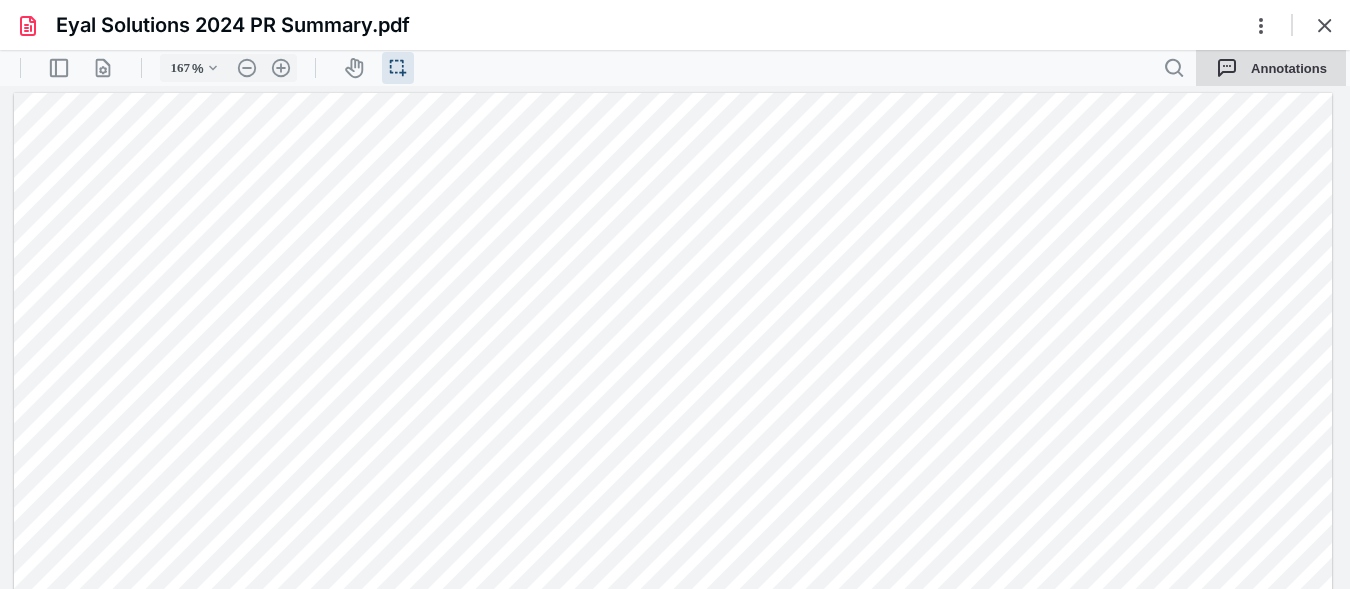 scroll, scrollTop: 1, scrollLeft: 0, axis: vertical 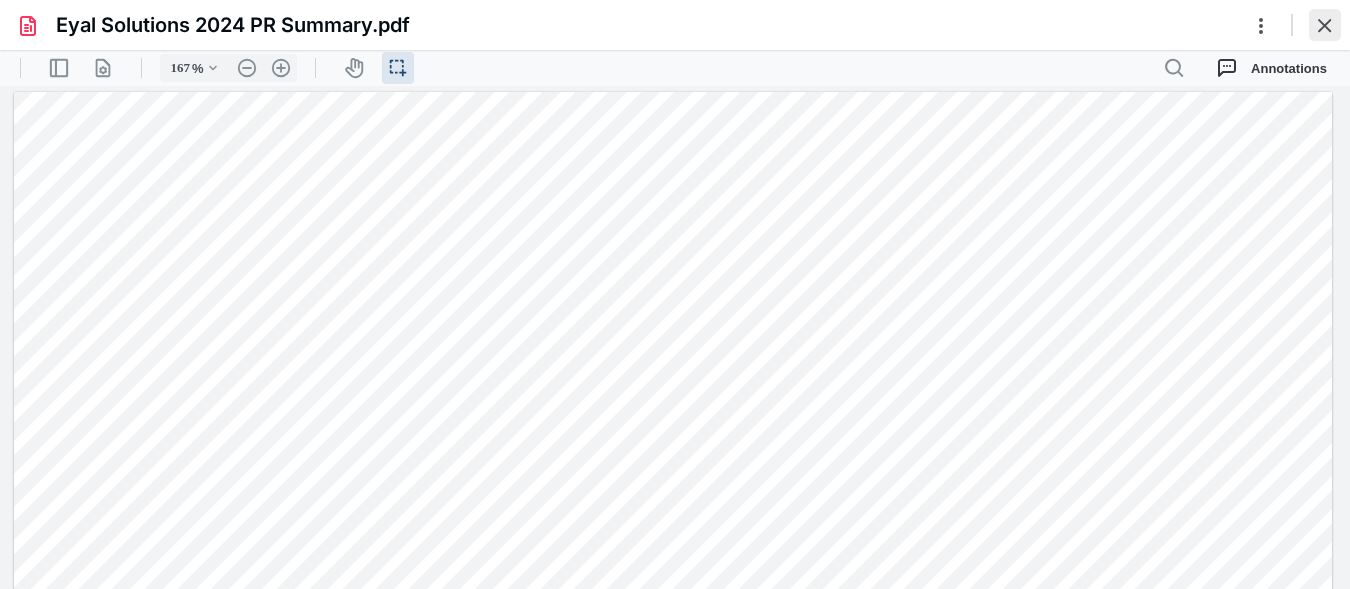 click at bounding box center [1325, 25] 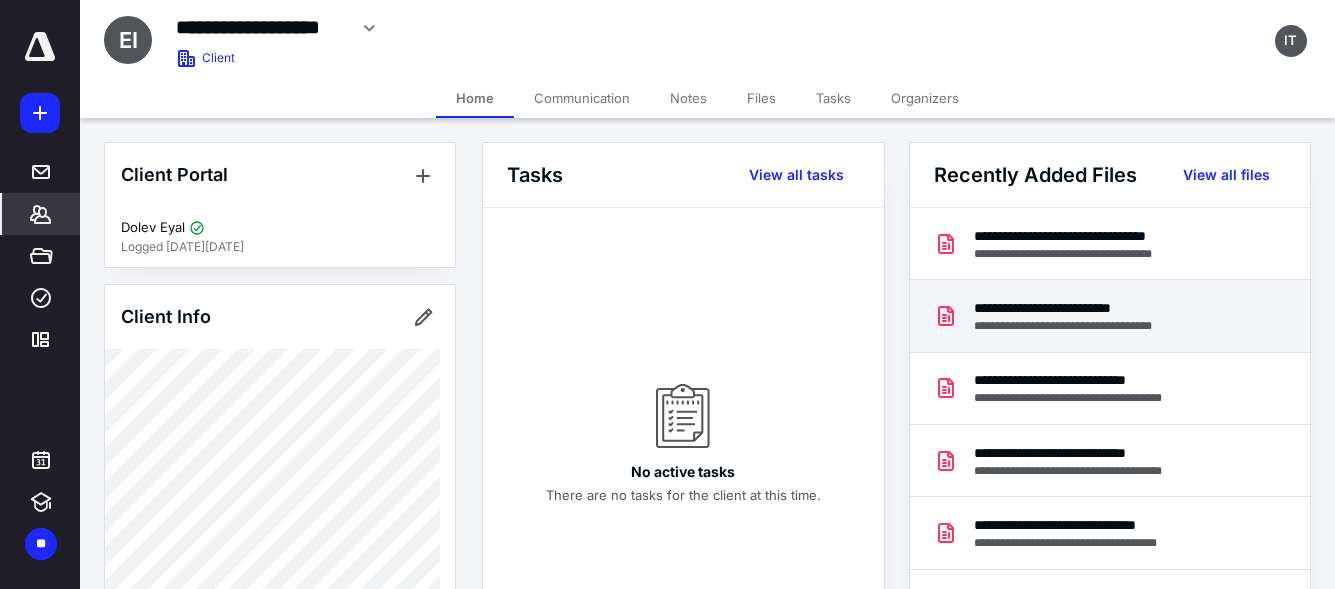 click on "**********" at bounding box center (1078, 326) 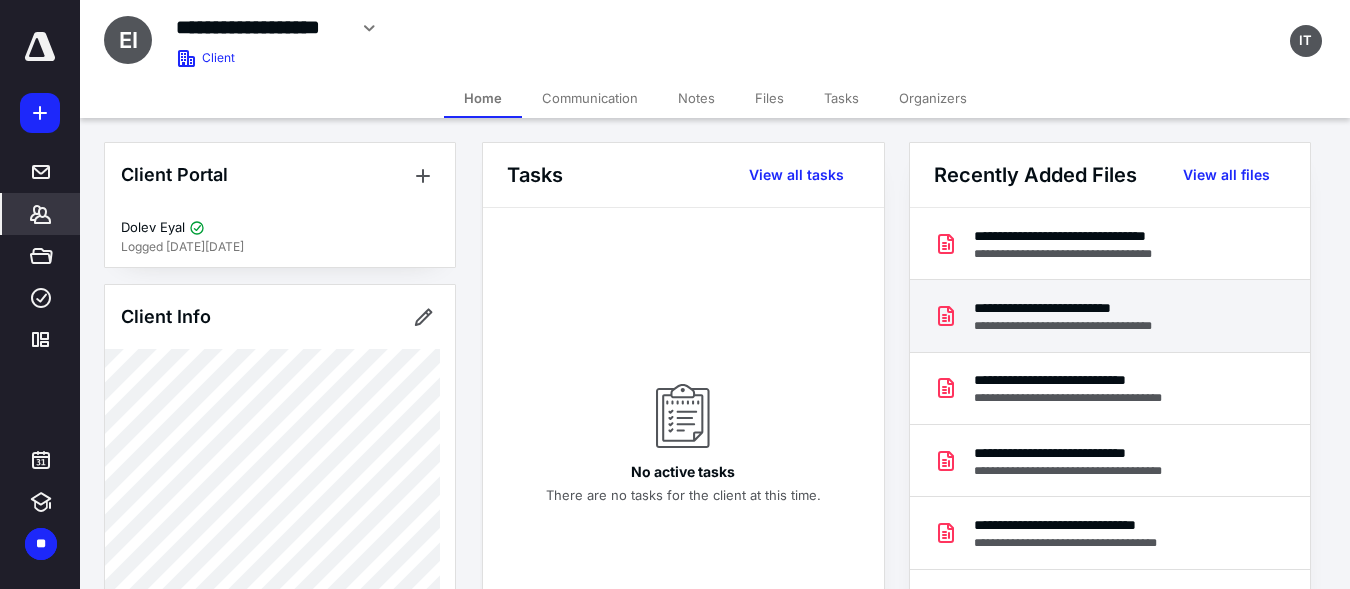 click at bounding box center [675, 313] 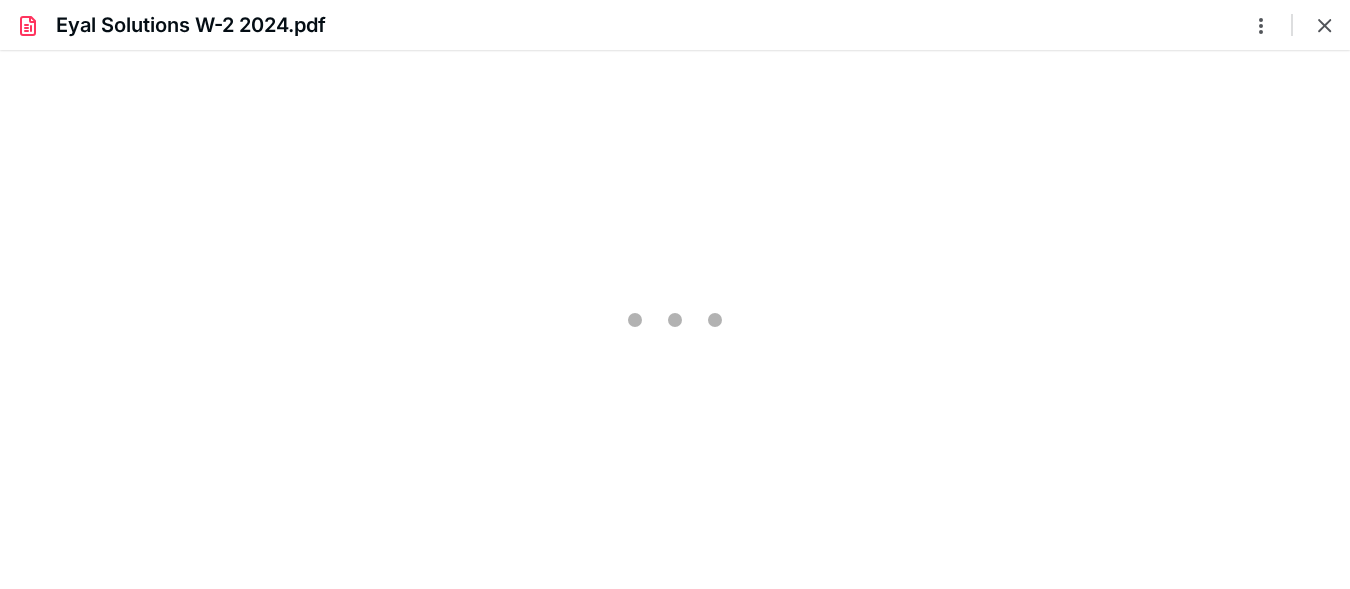 scroll, scrollTop: 0, scrollLeft: 0, axis: both 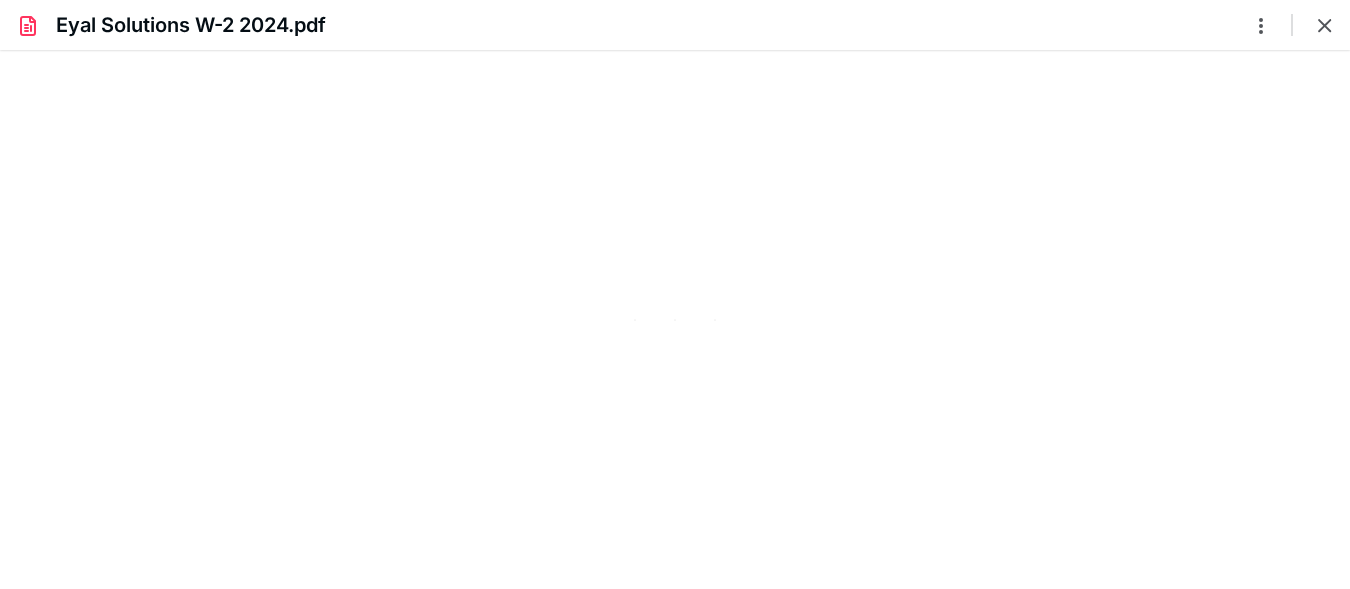 type on "215" 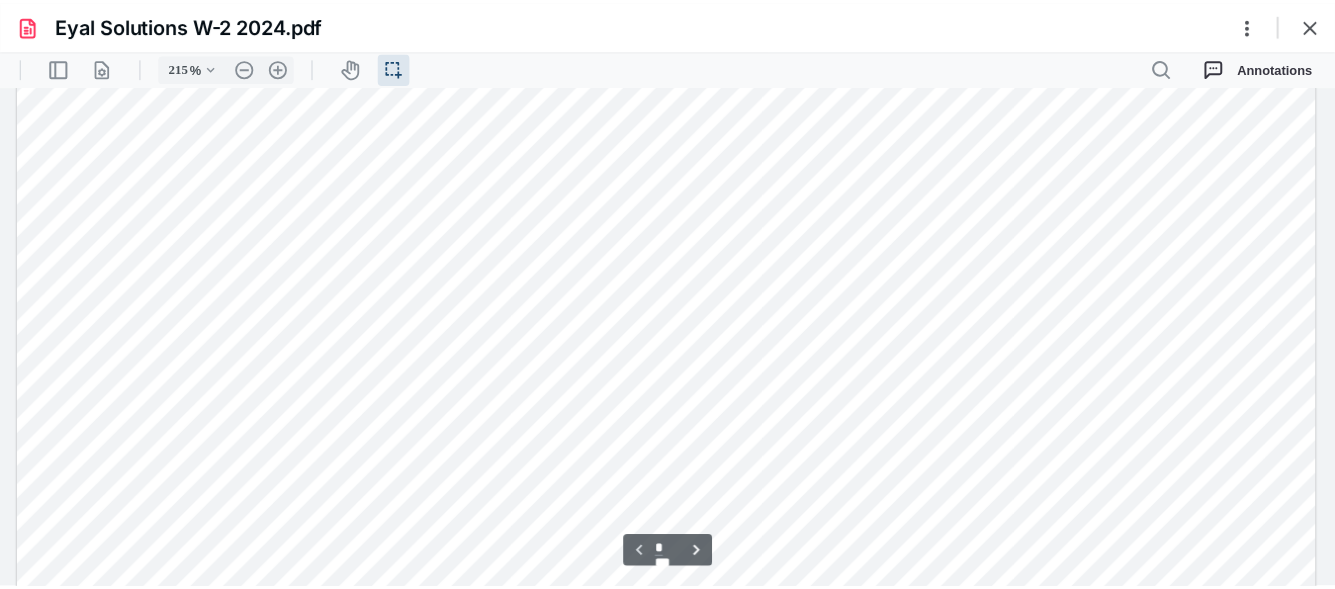 scroll, scrollTop: 1121, scrollLeft: 0, axis: vertical 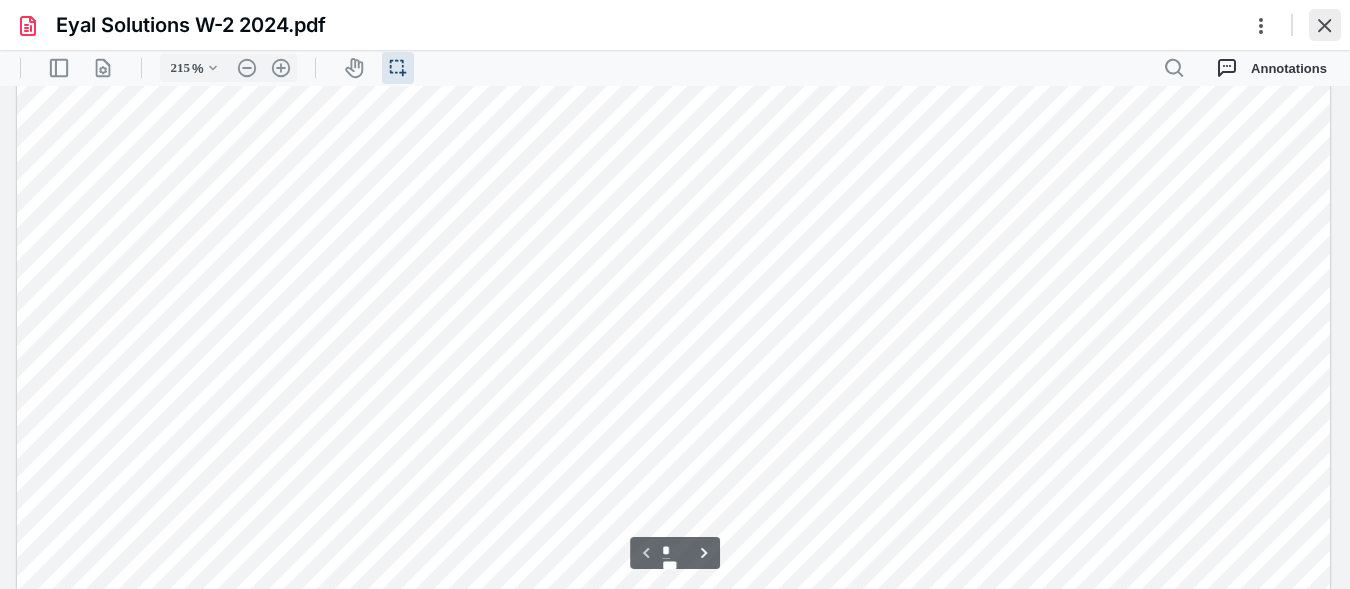 click at bounding box center (1325, 25) 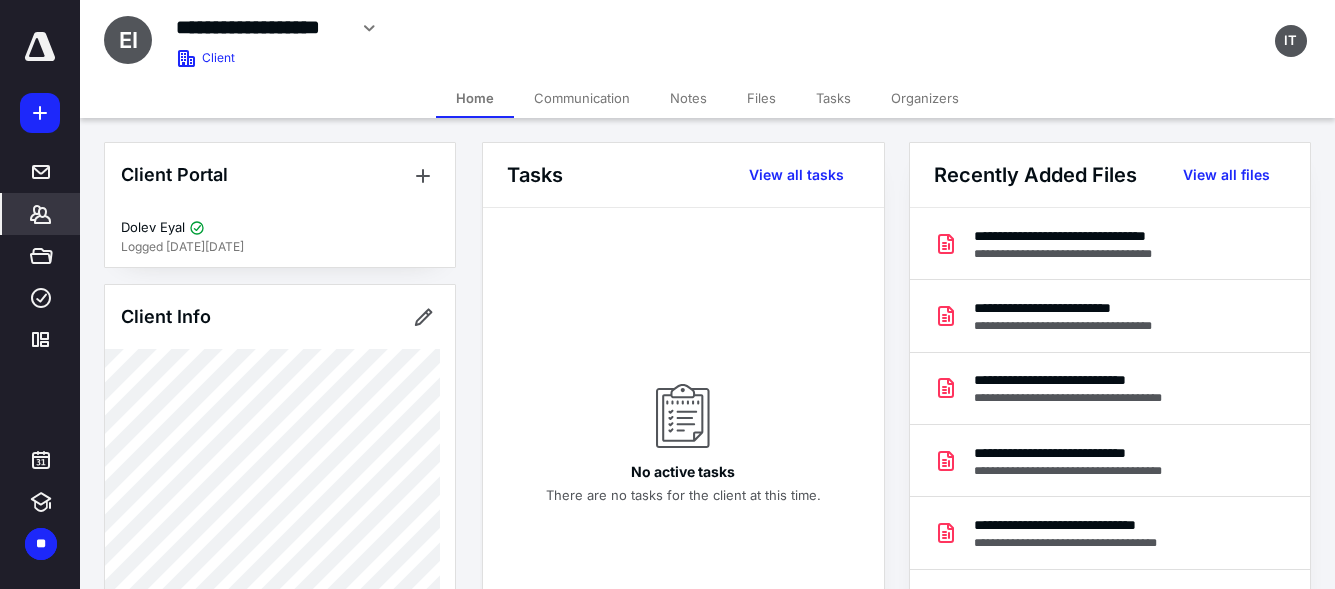 scroll, scrollTop: 1009, scrollLeft: 0, axis: vertical 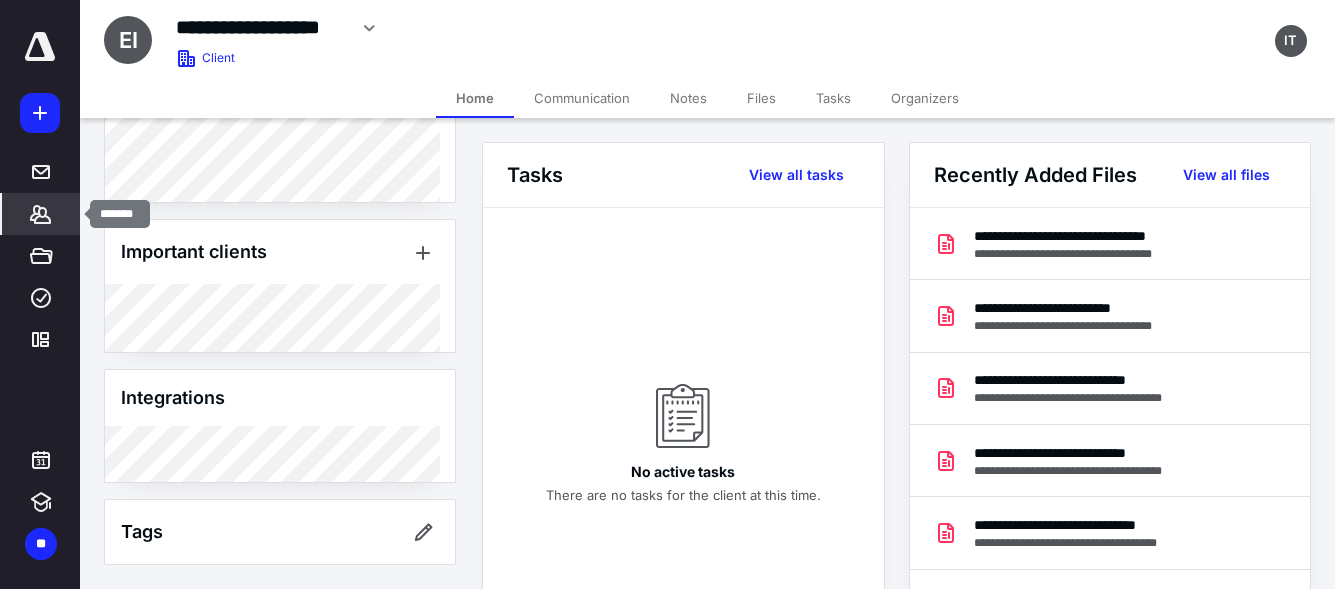 click on "*******" at bounding box center (41, 214) 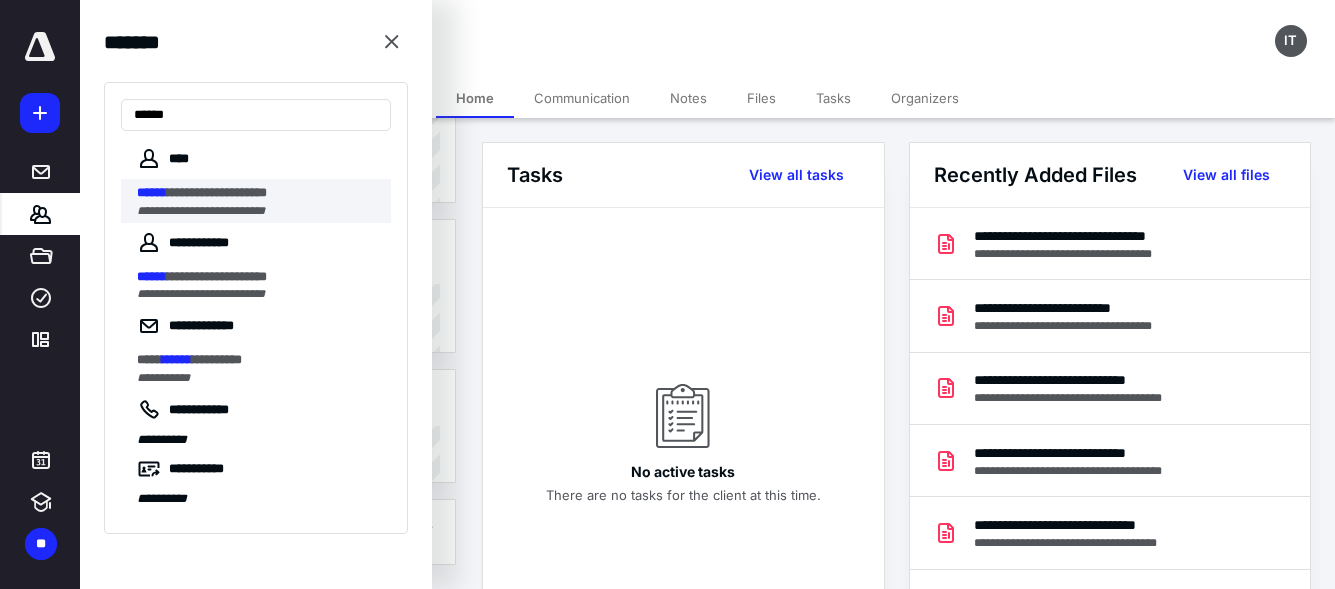 type on "******" 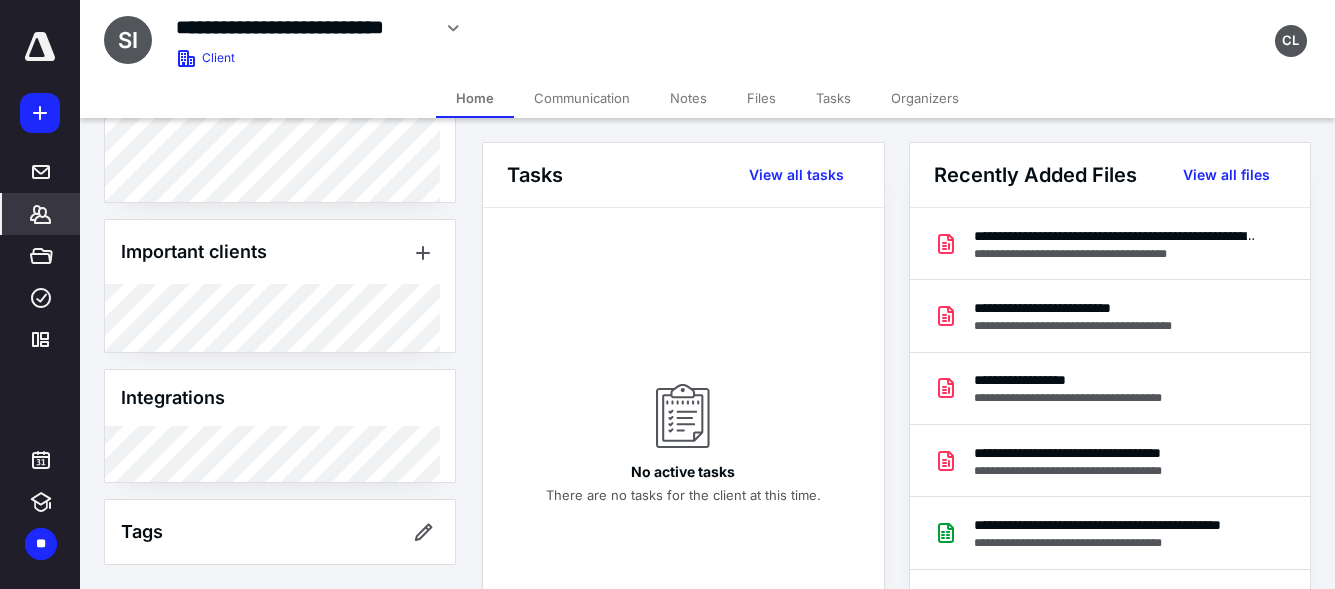 scroll, scrollTop: 528, scrollLeft: 0, axis: vertical 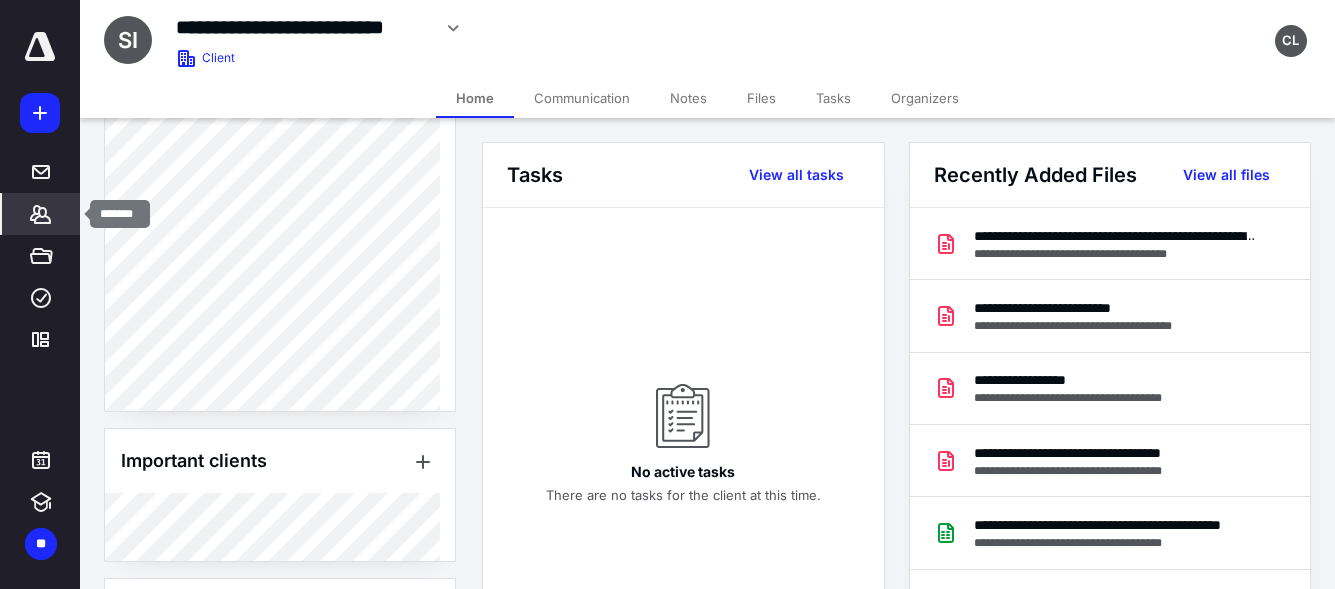 click on "*******" at bounding box center (41, 214) 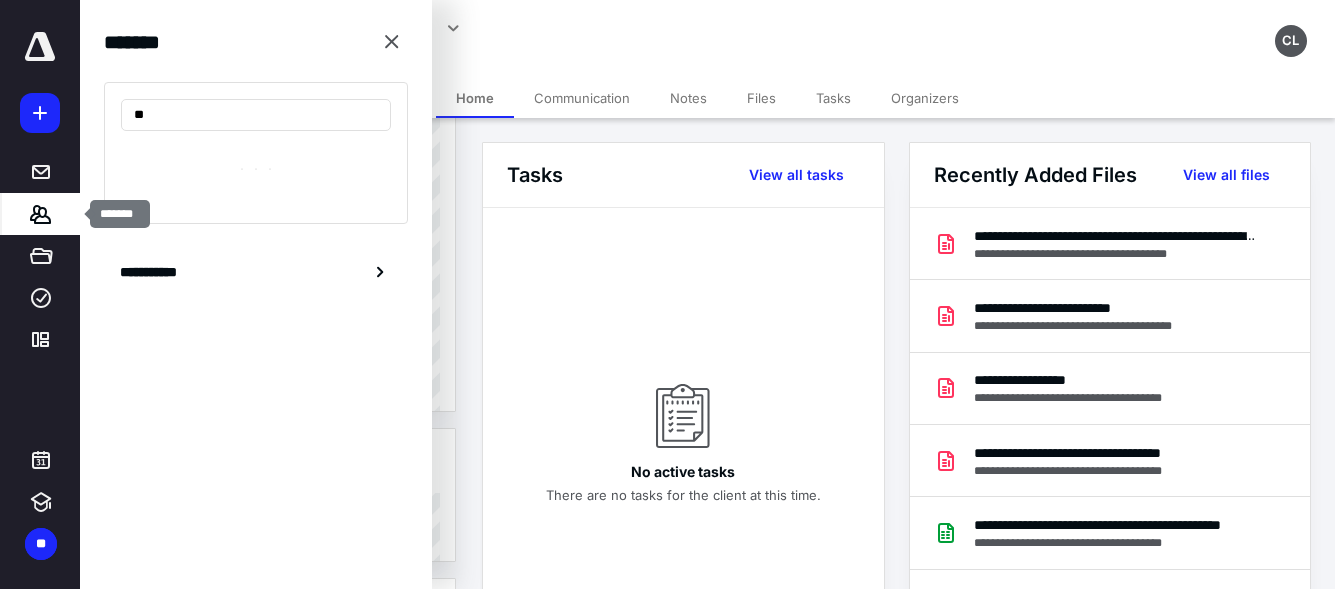 type on "*" 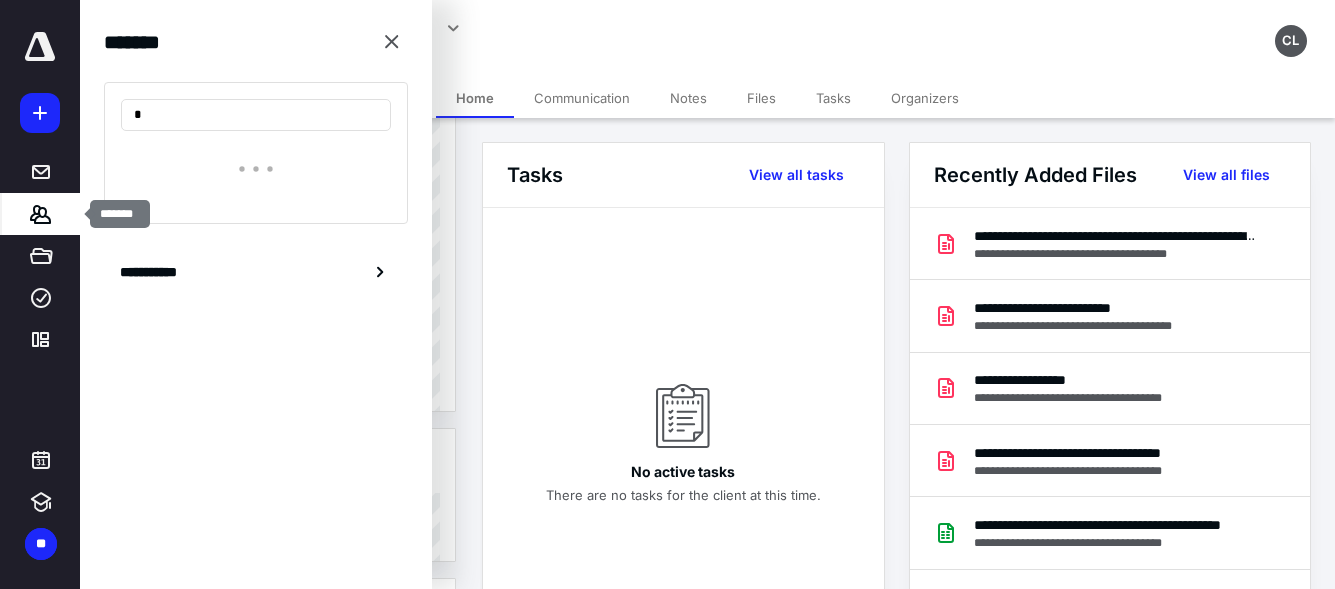 type 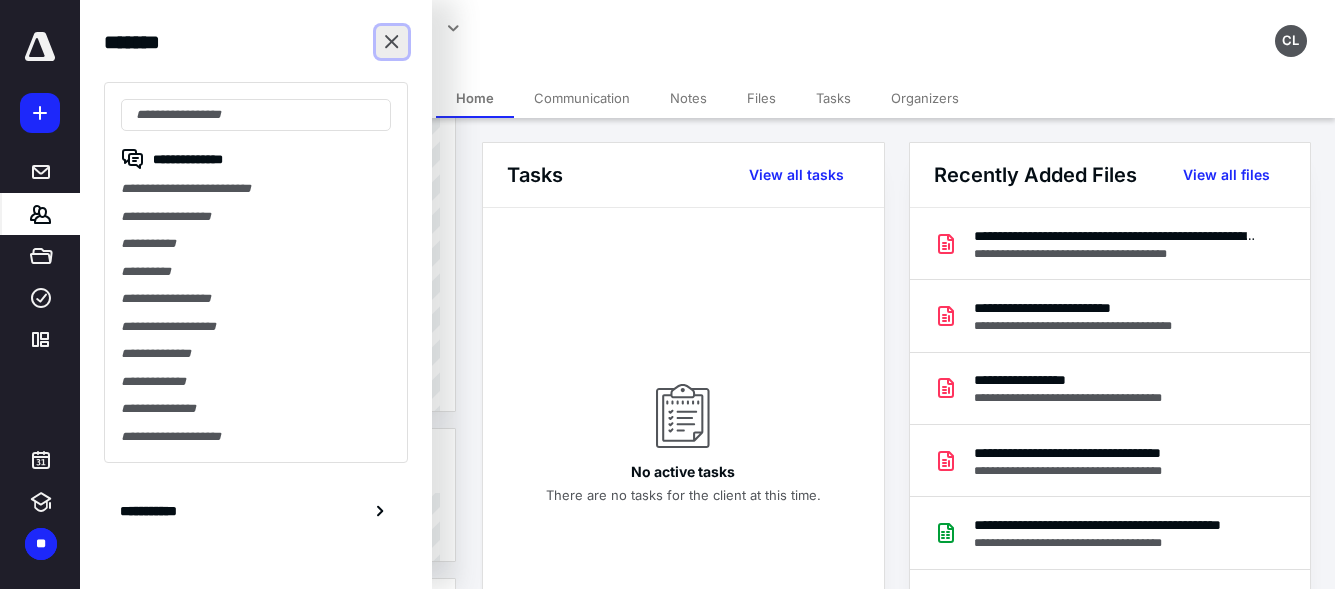click at bounding box center [392, 42] 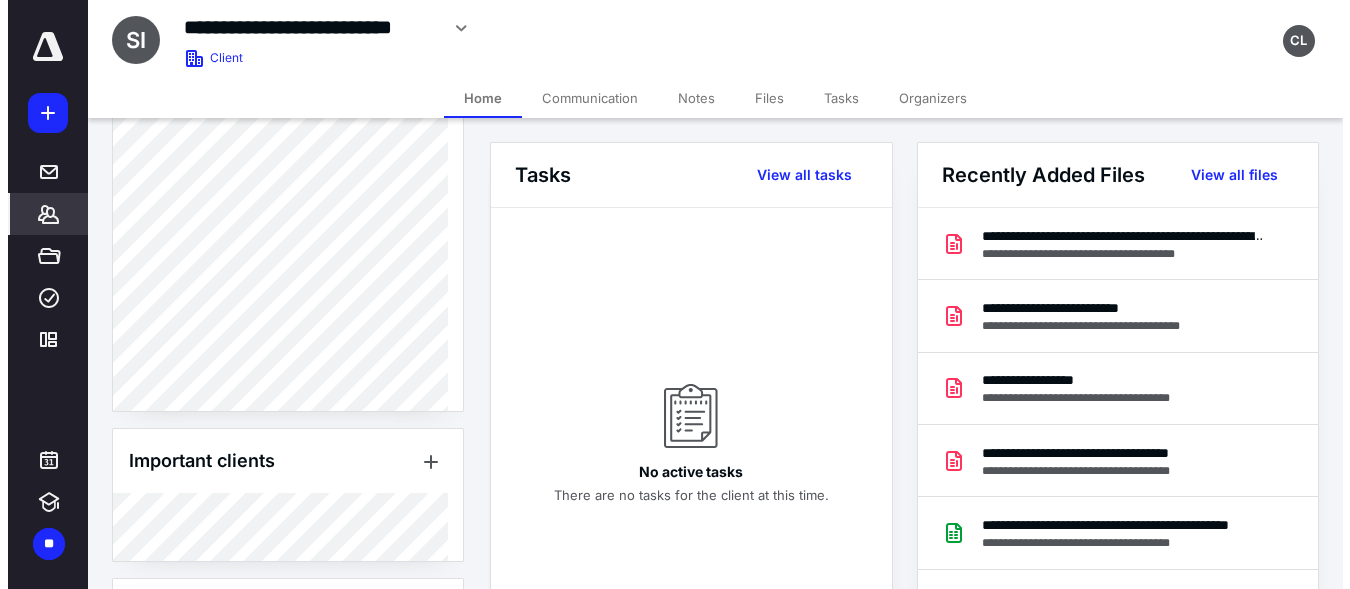 scroll, scrollTop: 737, scrollLeft: 0, axis: vertical 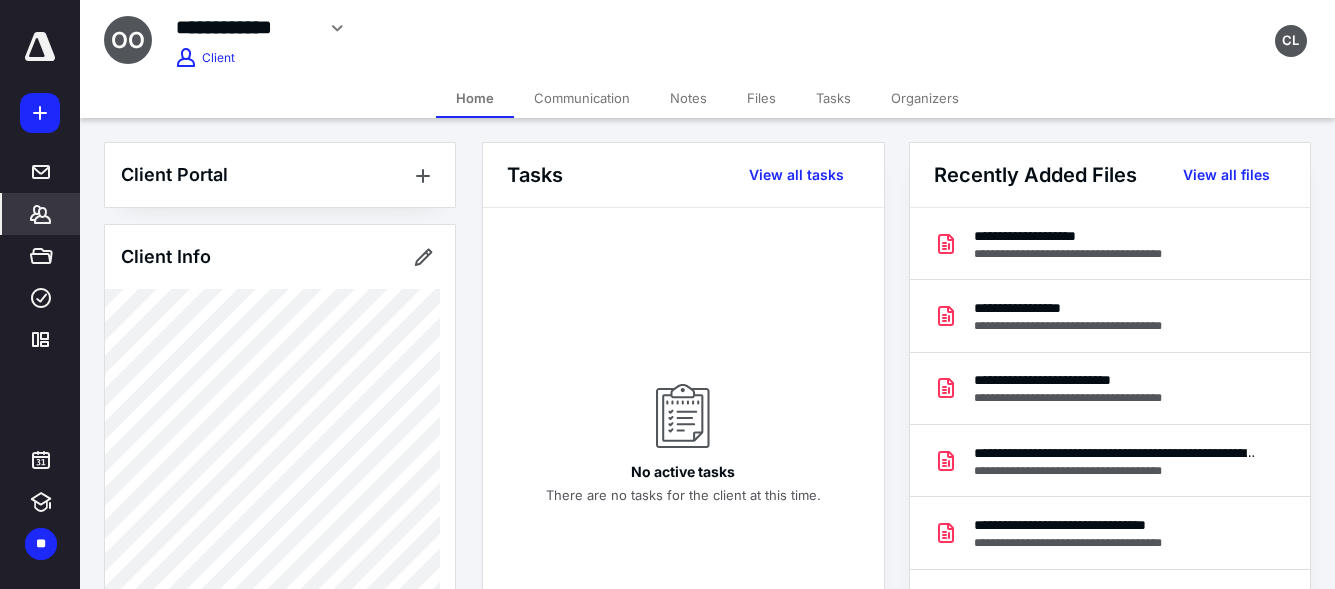 click on "Files" at bounding box center (761, 98) 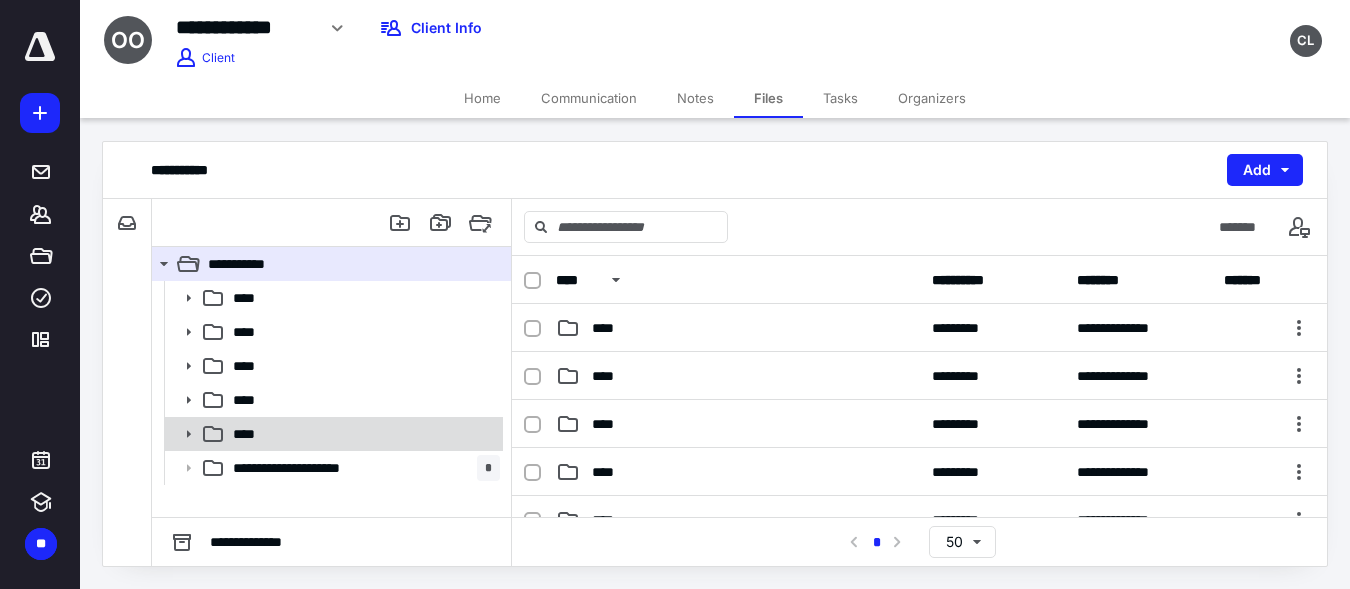 click on "****" at bounding box center (362, 434) 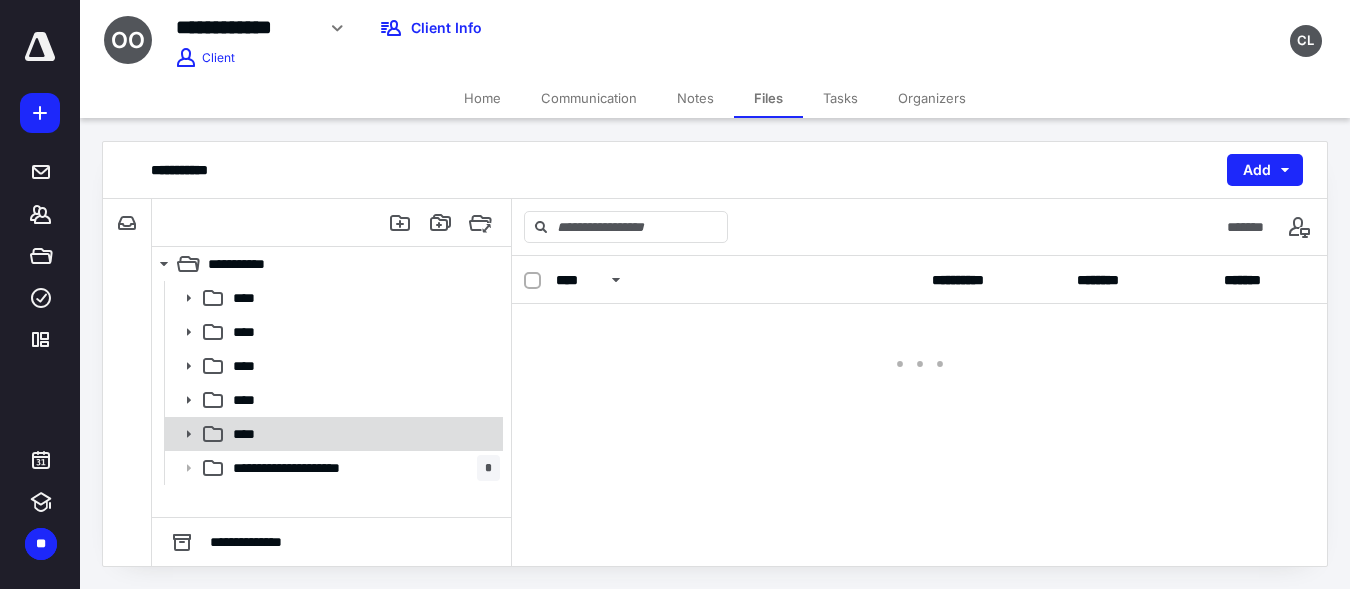 click on "****" at bounding box center (362, 434) 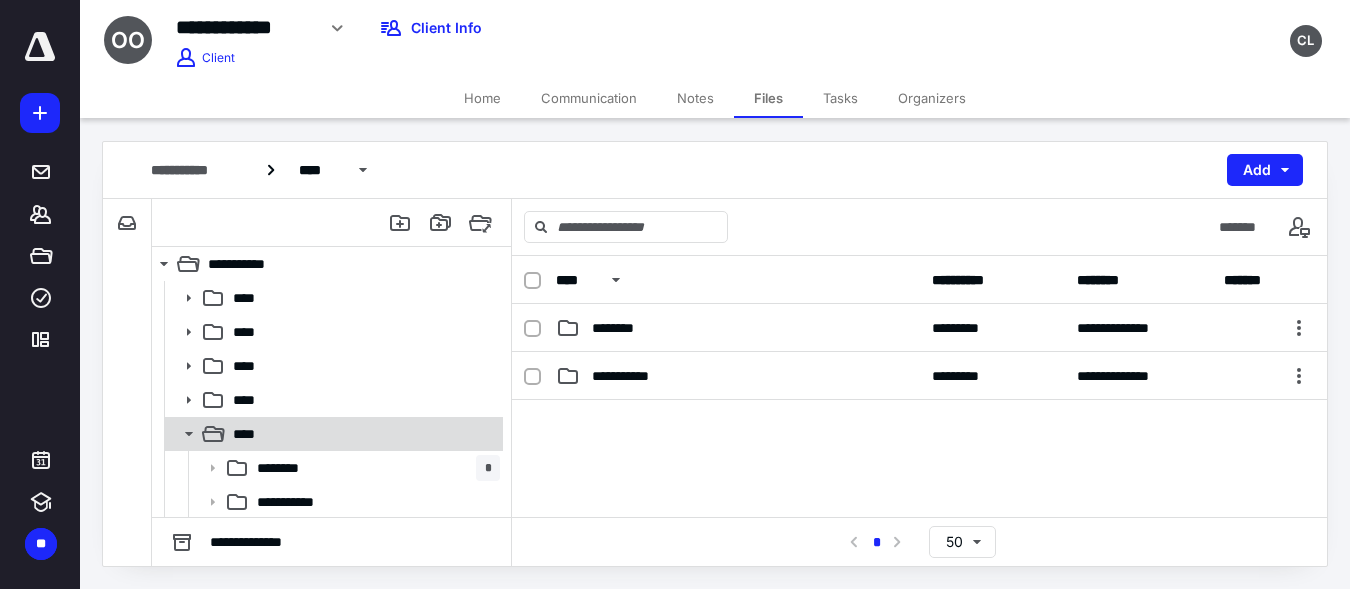 scroll, scrollTop: 35, scrollLeft: 0, axis: vertical 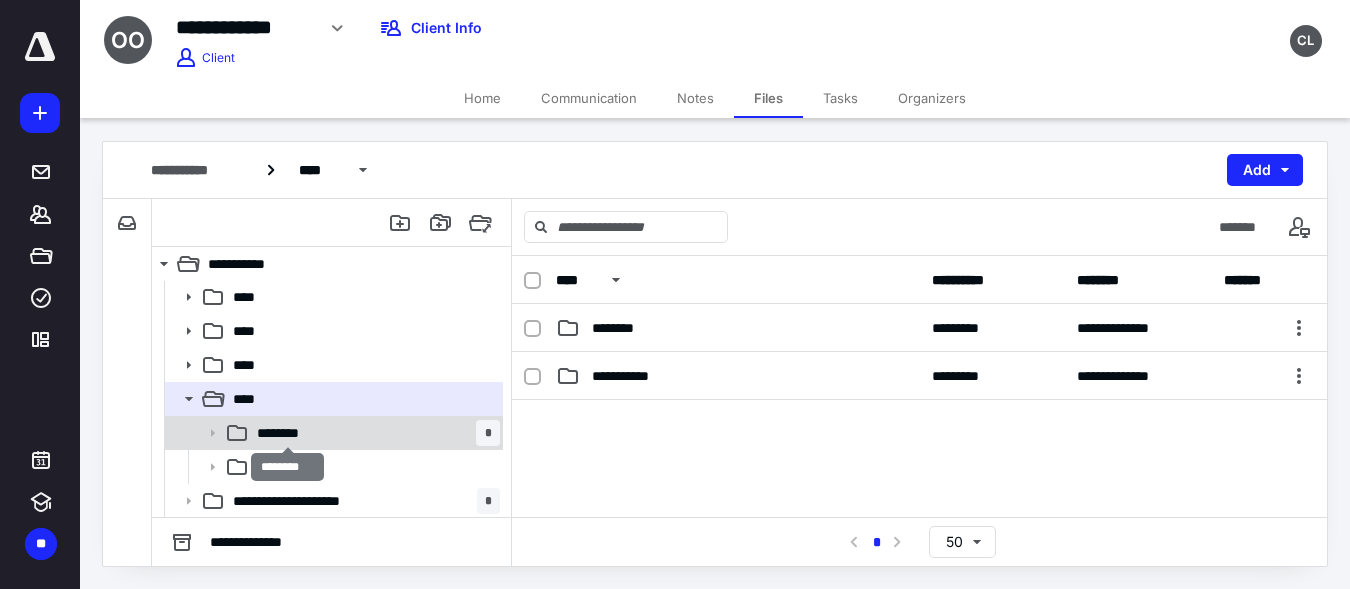 click on "********" at bounding box center (287, 433) 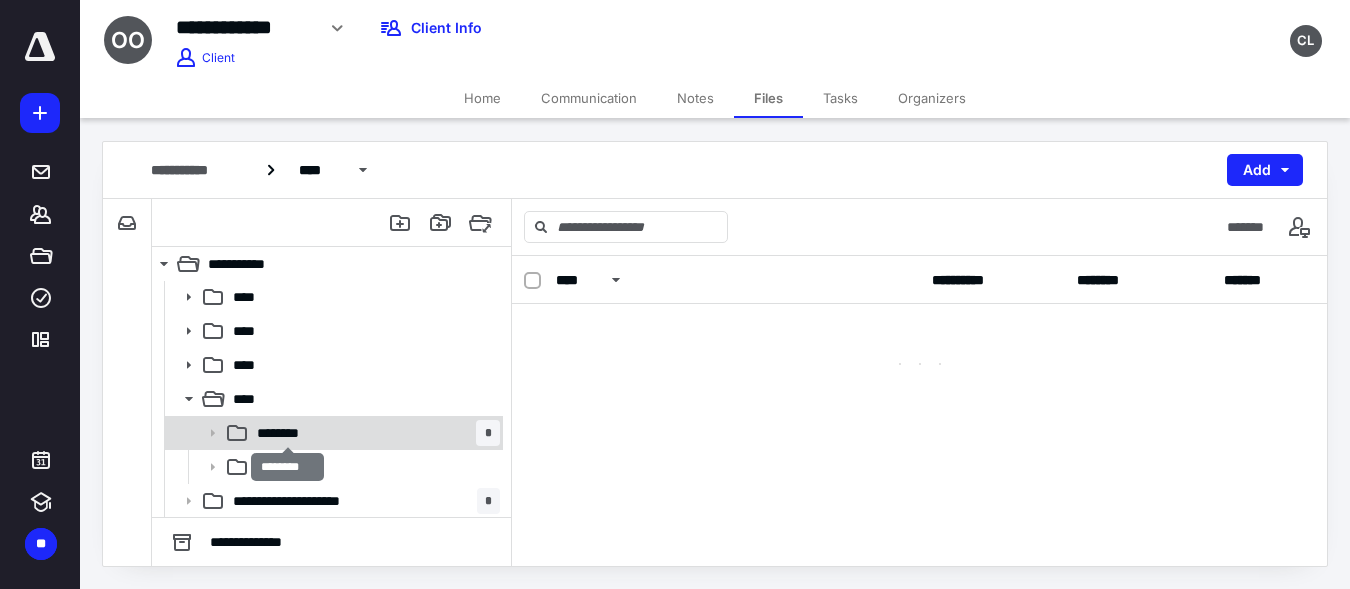 click on "********" at bounding box center (287, 433) 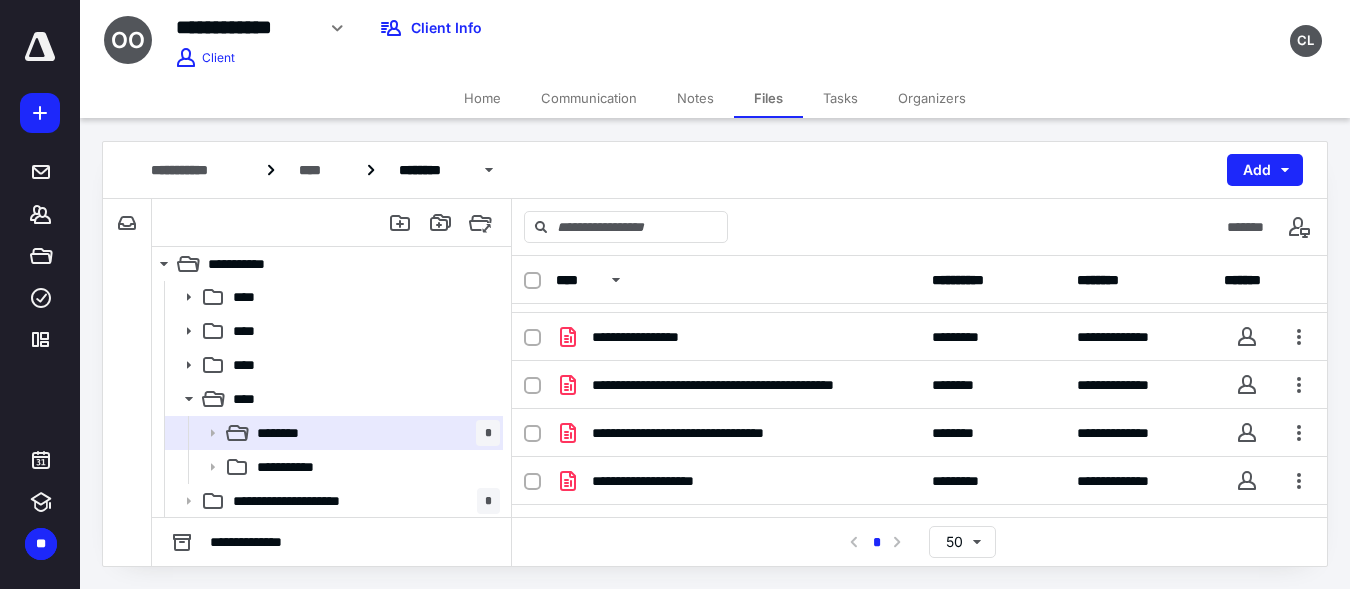scroll, scrollTop: 0, scrollLeft: 0, axis: both 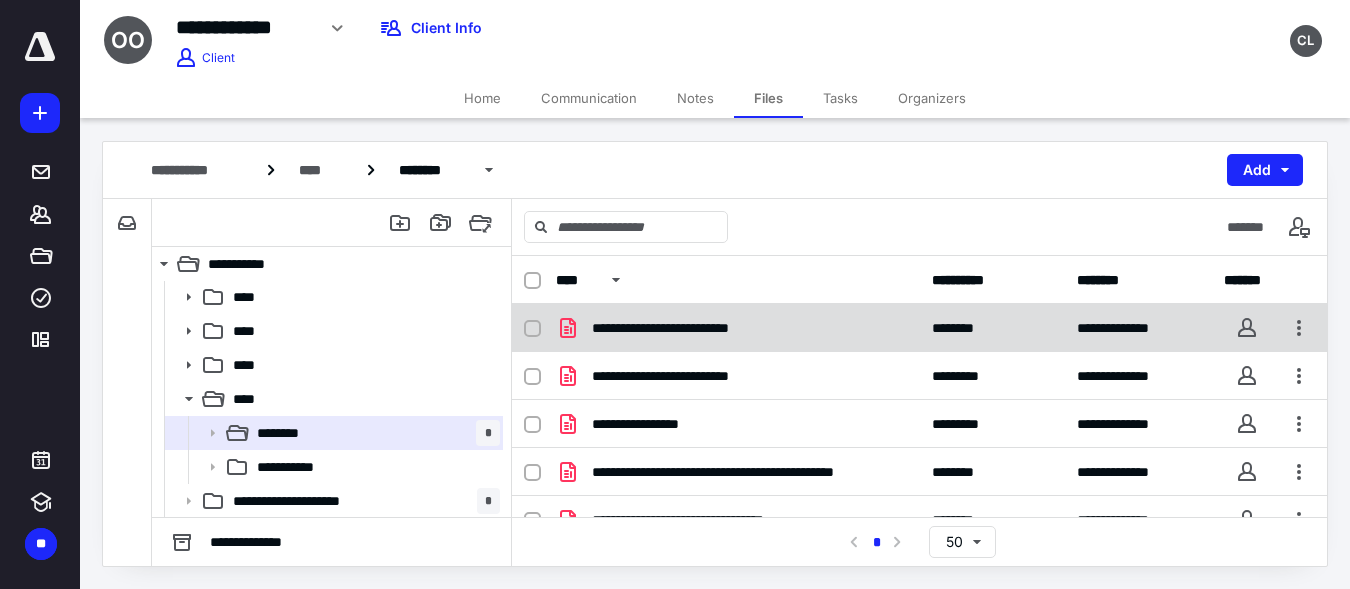 click on "**********" at bounding box center (919, 328) 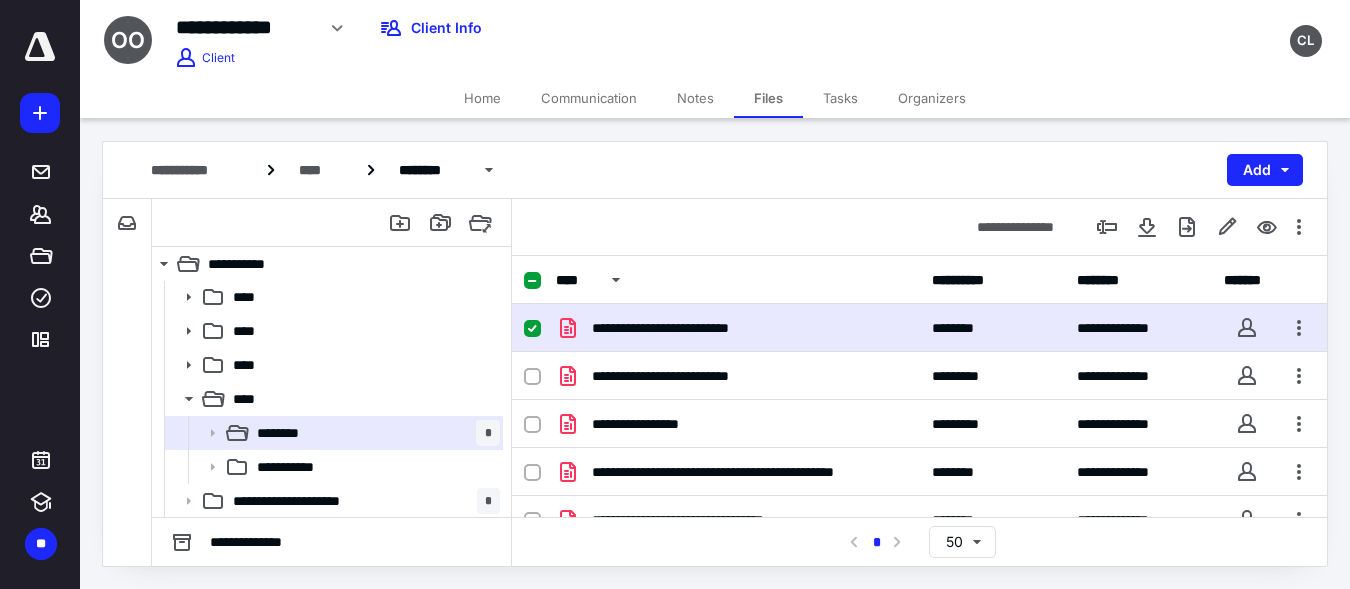 click on "**********" at bounding box center [738, 328] 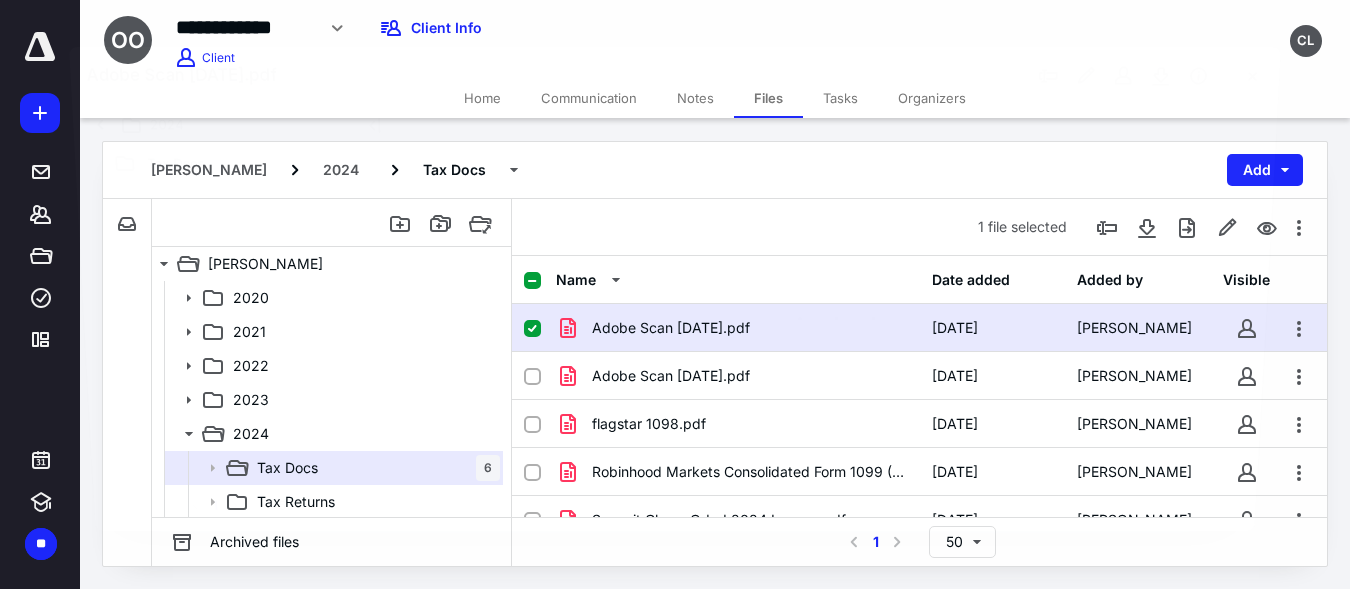 scroll, scrollTop: 35, scrollLeft: 0, axis: vertical 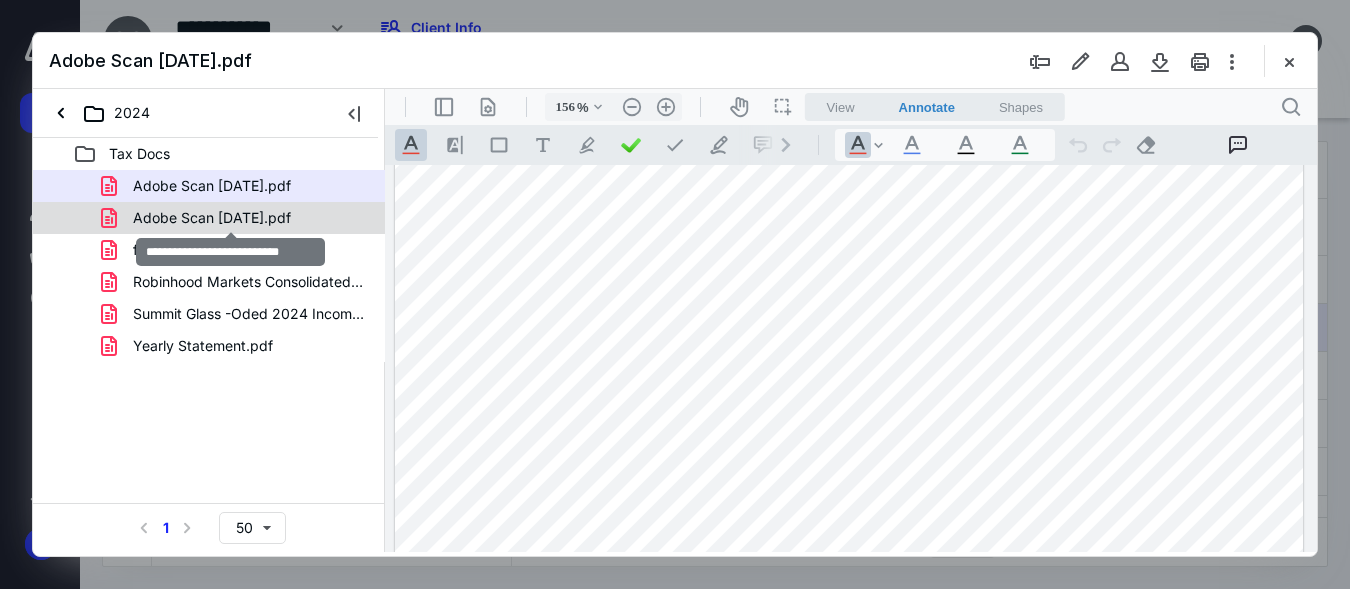 click on "Adobe Scan Feb 10, 2025.pdf" at bounding box center [212, 218] 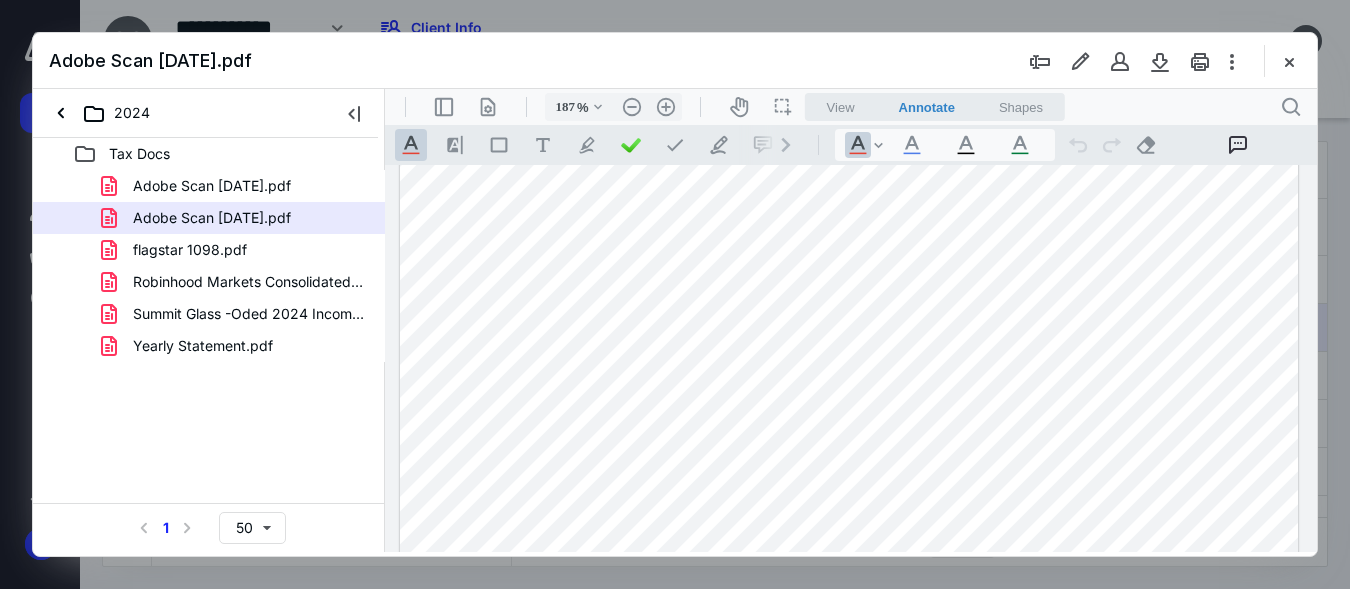 scroll, scrollTop: 25, scrollLeft: 0, axis: vertical 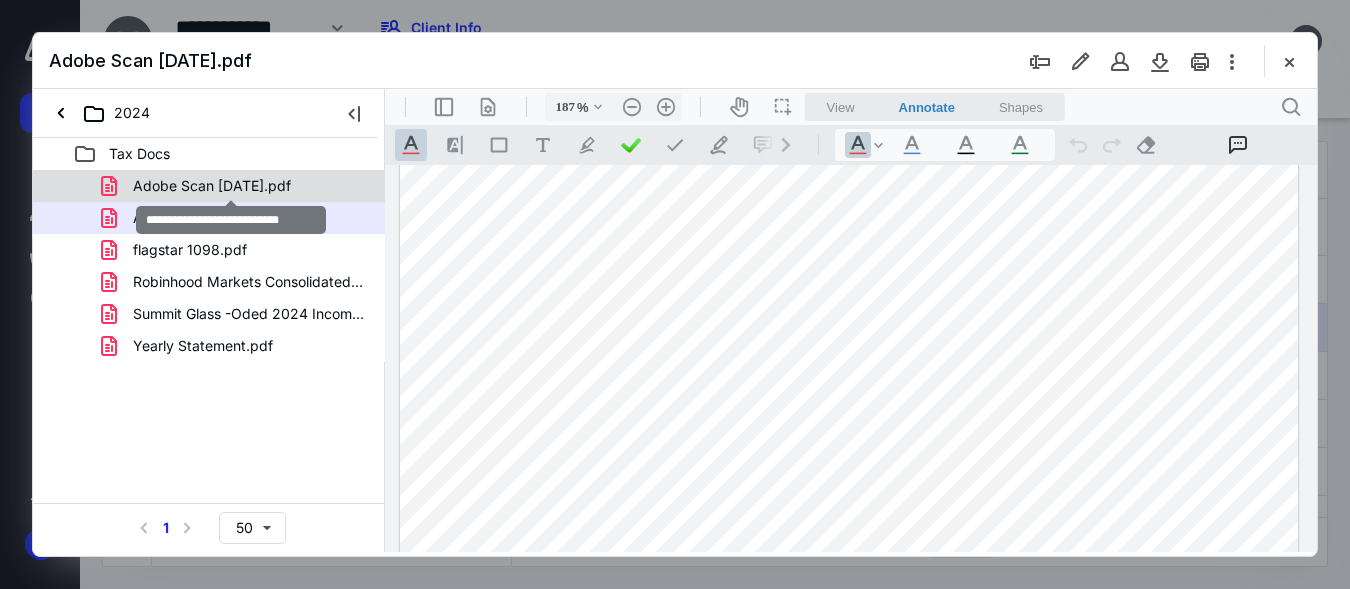 click on "Adobe Scan Dec 16, 2024.pdf" at bounding box center (212, 186) 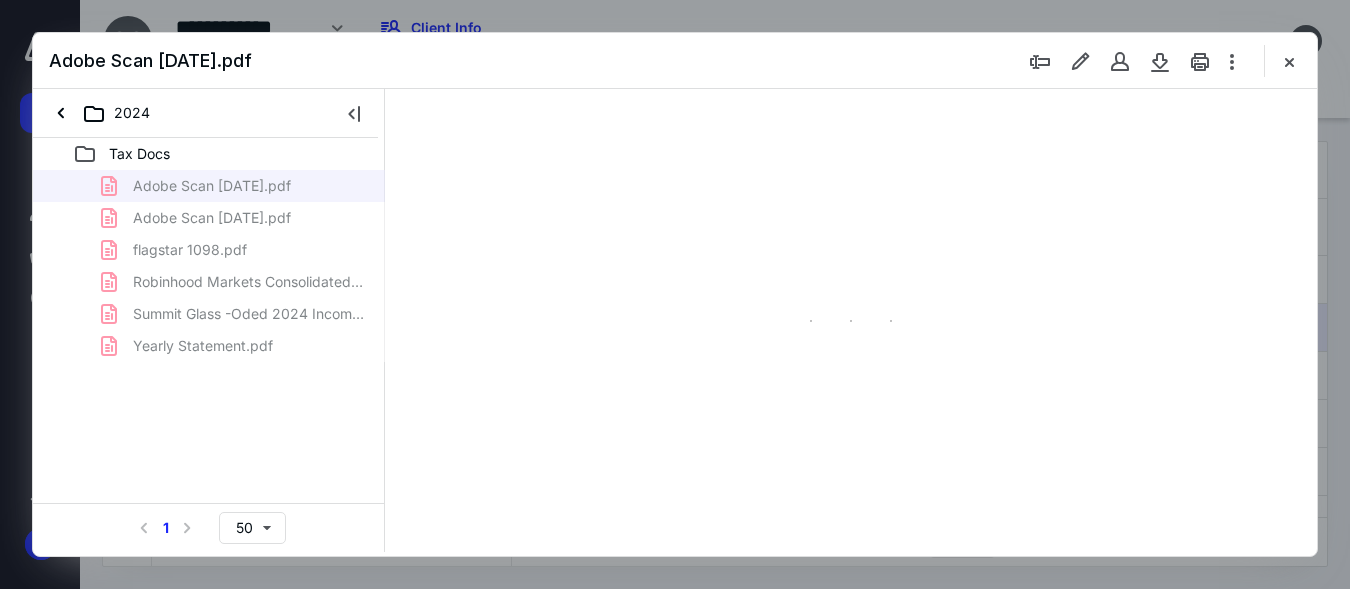 scroll, scrollTop: 0, scrollLeft: 0, axis: both 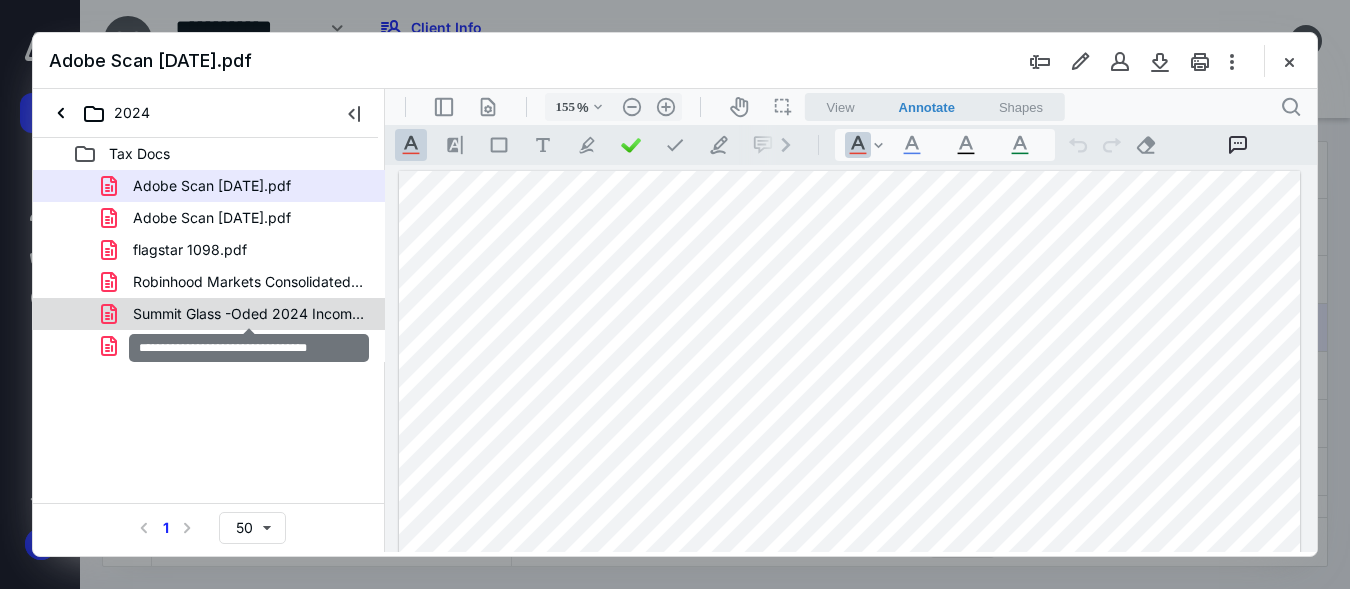 click on "Summit Glass -Oded 2024 Income.pdf" at bounding box center [249, 314] 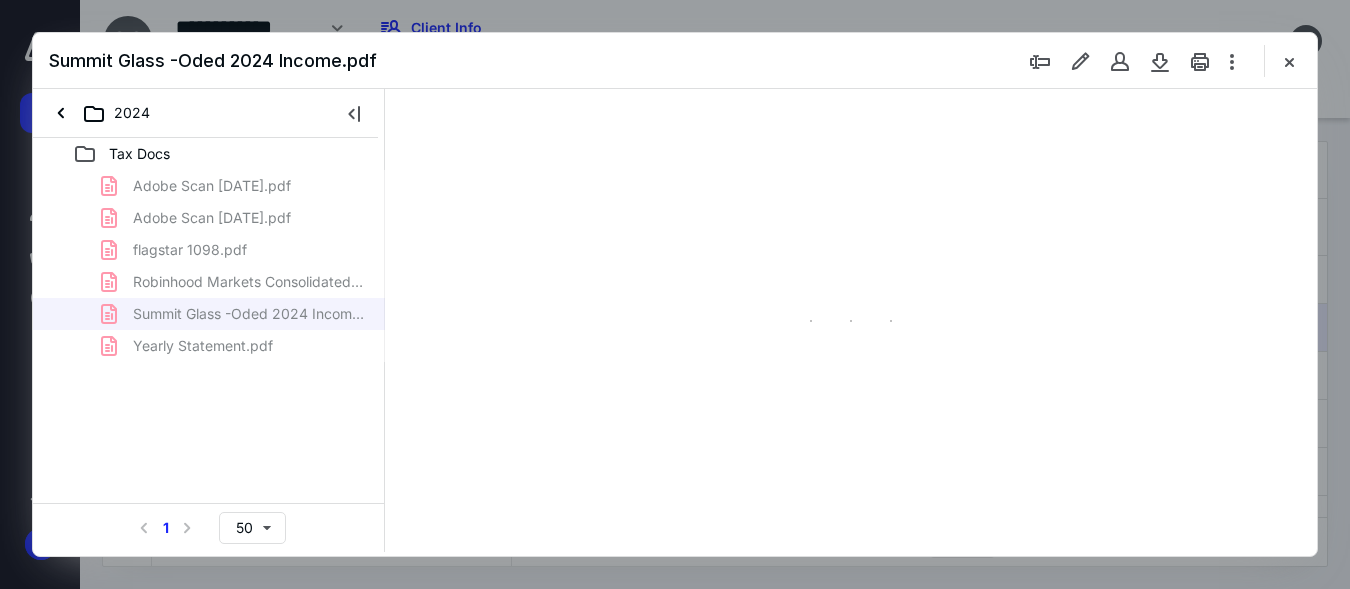 scroll, scrollTop: 82, scrollLeft: 0, axis: vertical 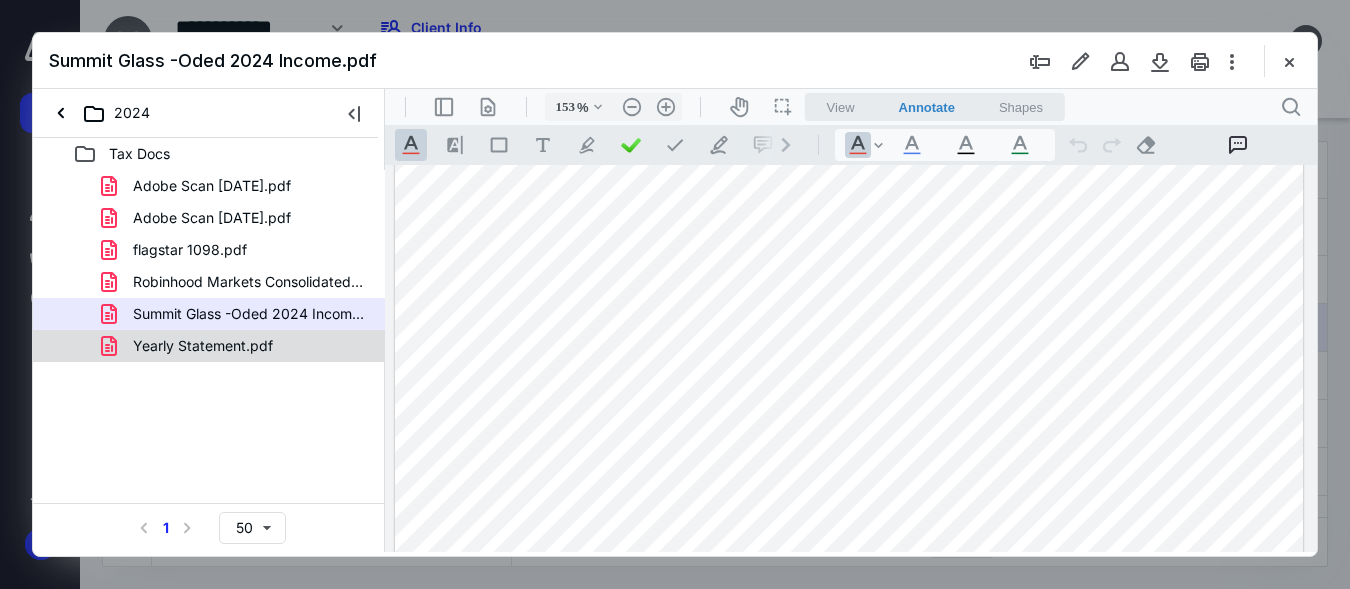 click on "Yearly Statement.pdf" at bounding box center (237, 346) 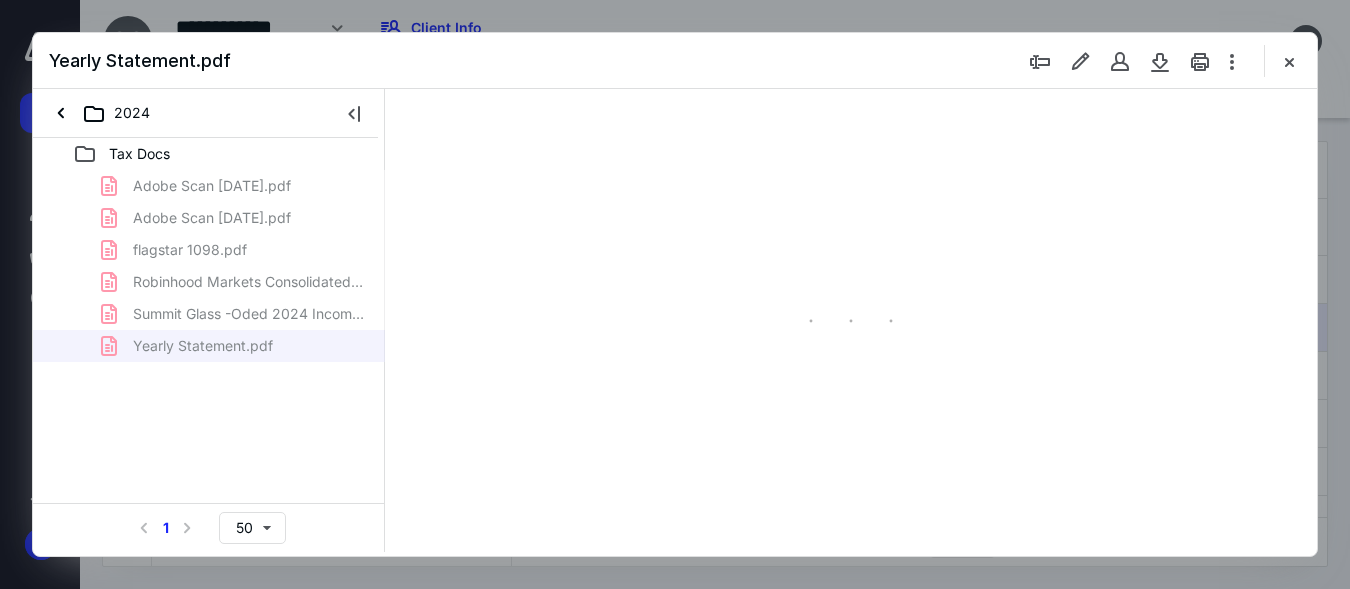 type on "148" 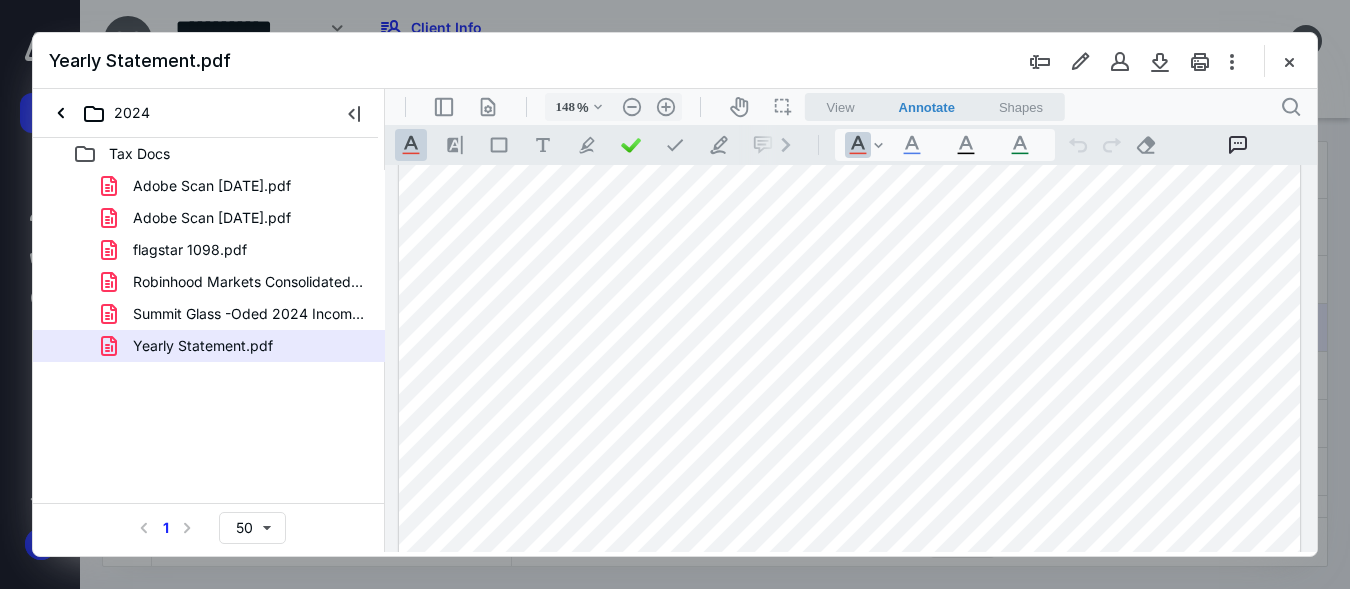 scroll, scrollTop: 436, scrollLeft: 0, axis: vertical 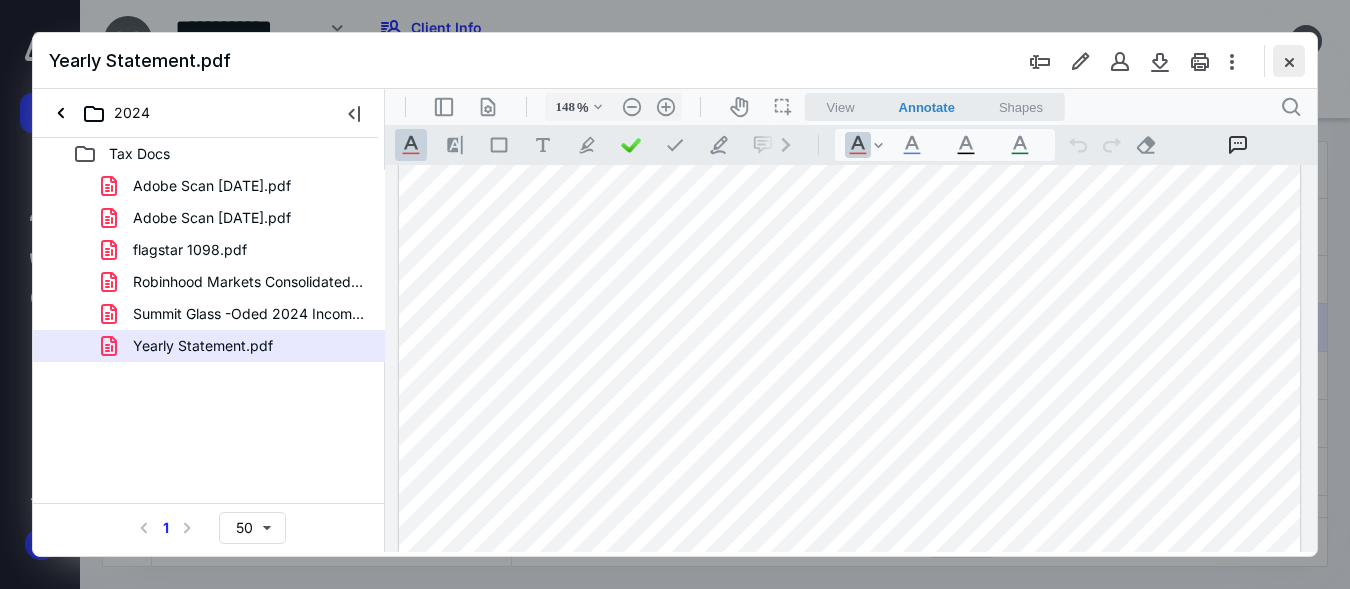 click at bounding box center (1289, 61) 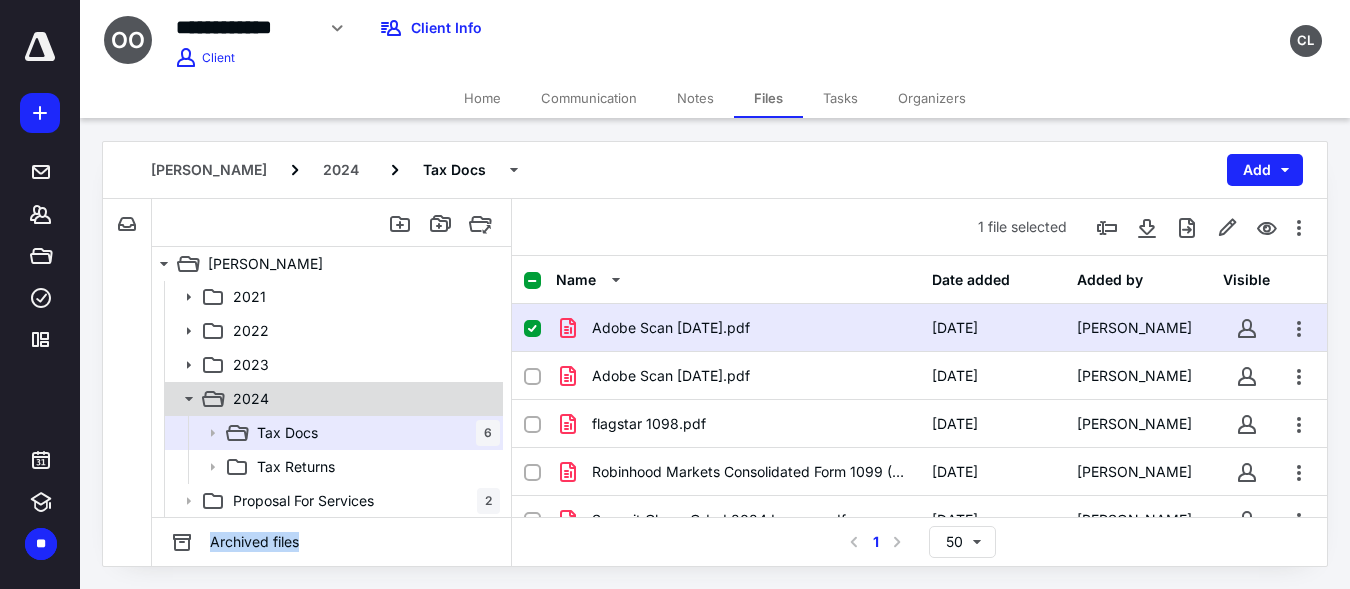 drag, startPoint x: 513, startPoint y: 200, endPoint x: 318, endPoint y: 415, distance: 290.2585 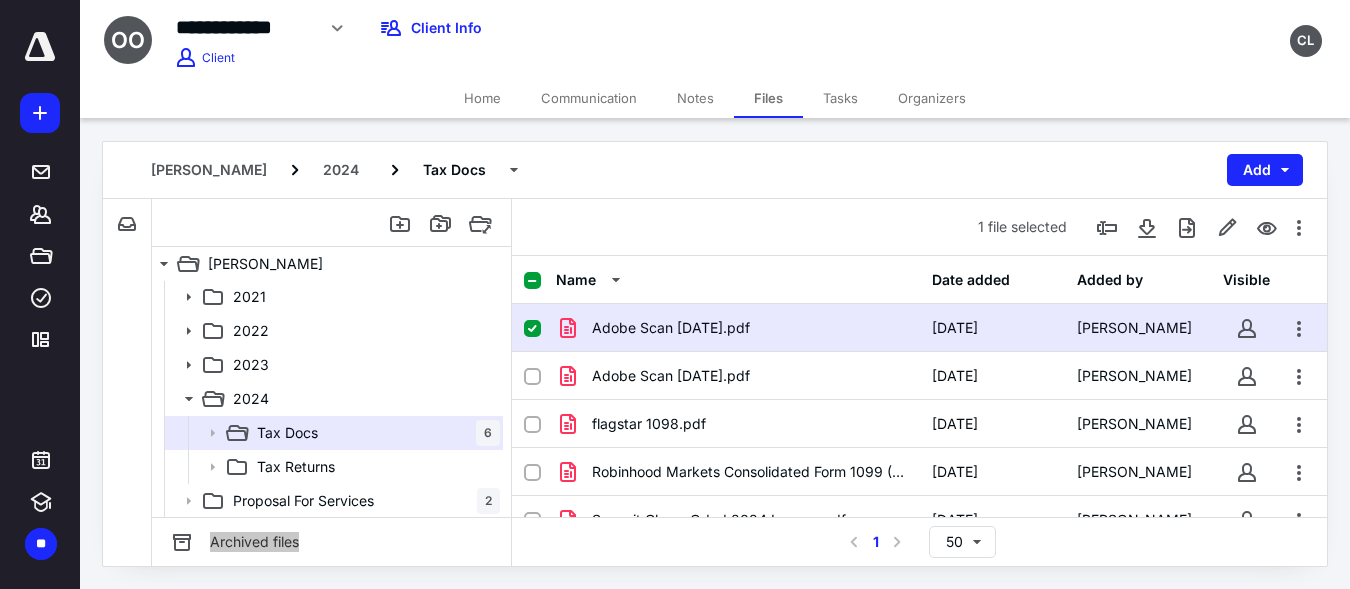 scroll, scrollTop: 15, scrollLeft: 0, axis: vertical 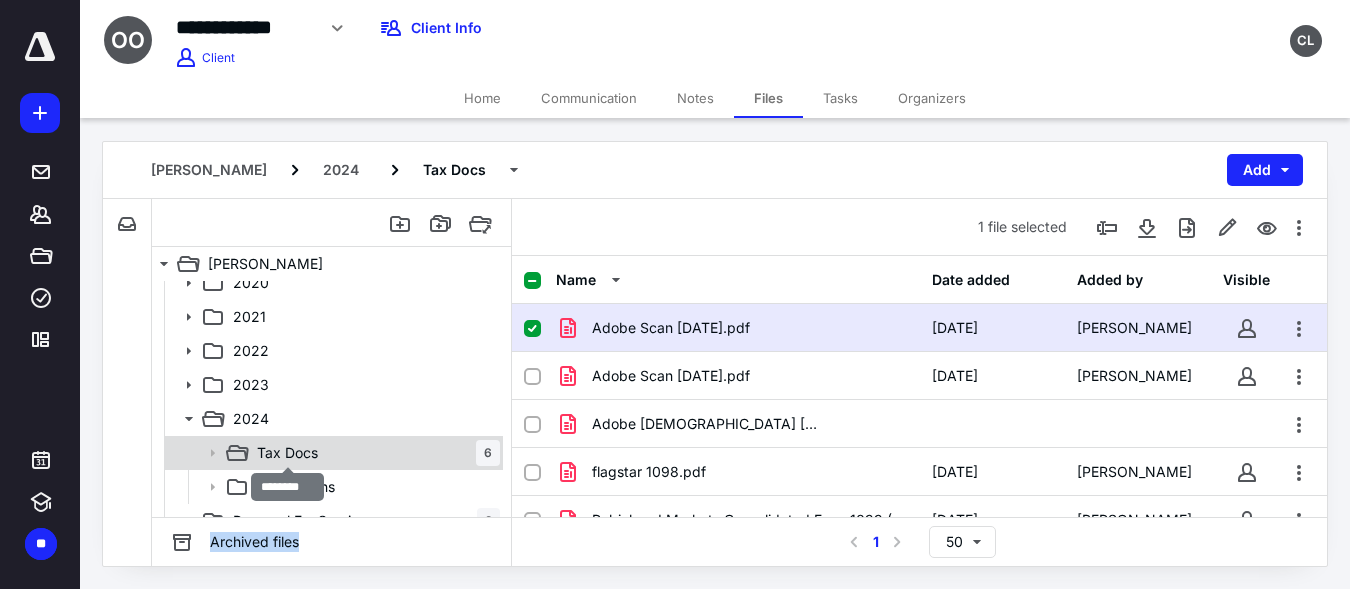 click on "Tax Docs" at bounding box center [287, 453] 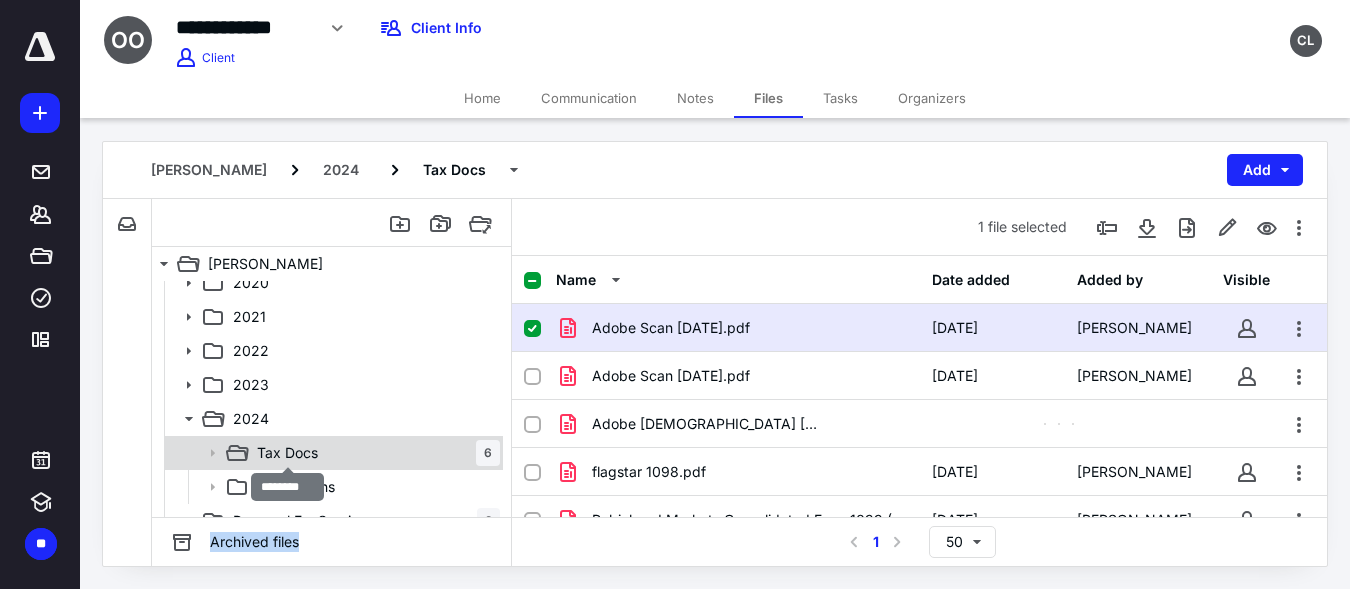 click on "Tax Docs" at bounding box center [287, 453] 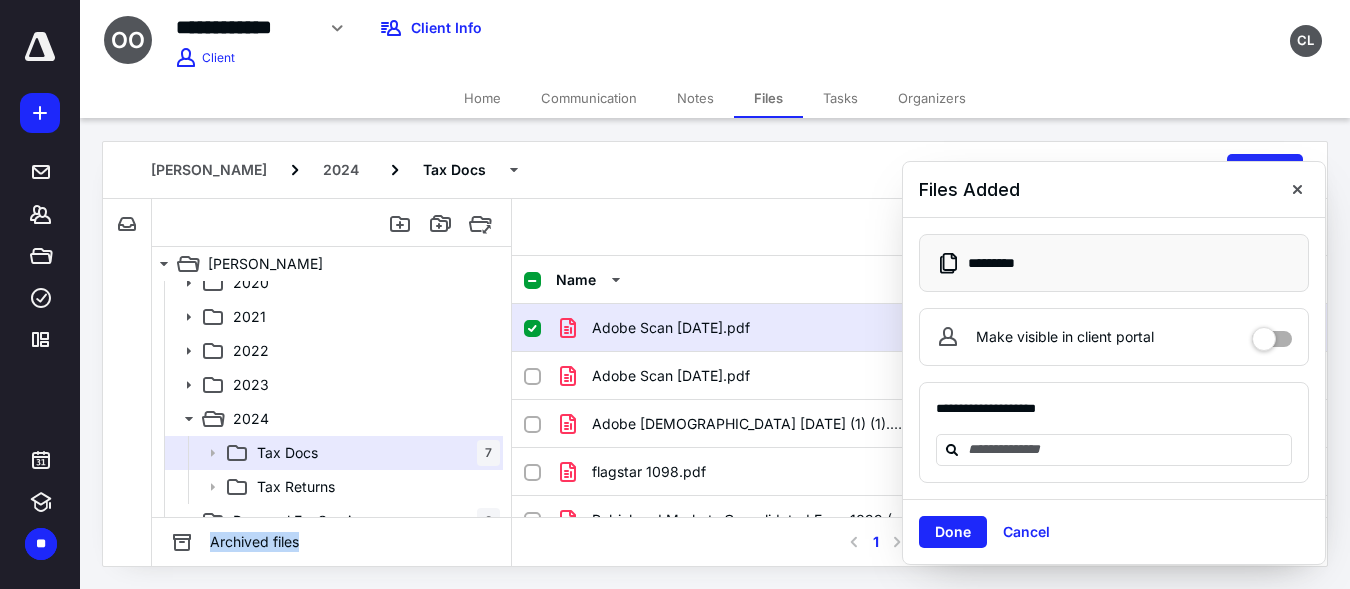 click on "Home" at bounding box center [482, 98] 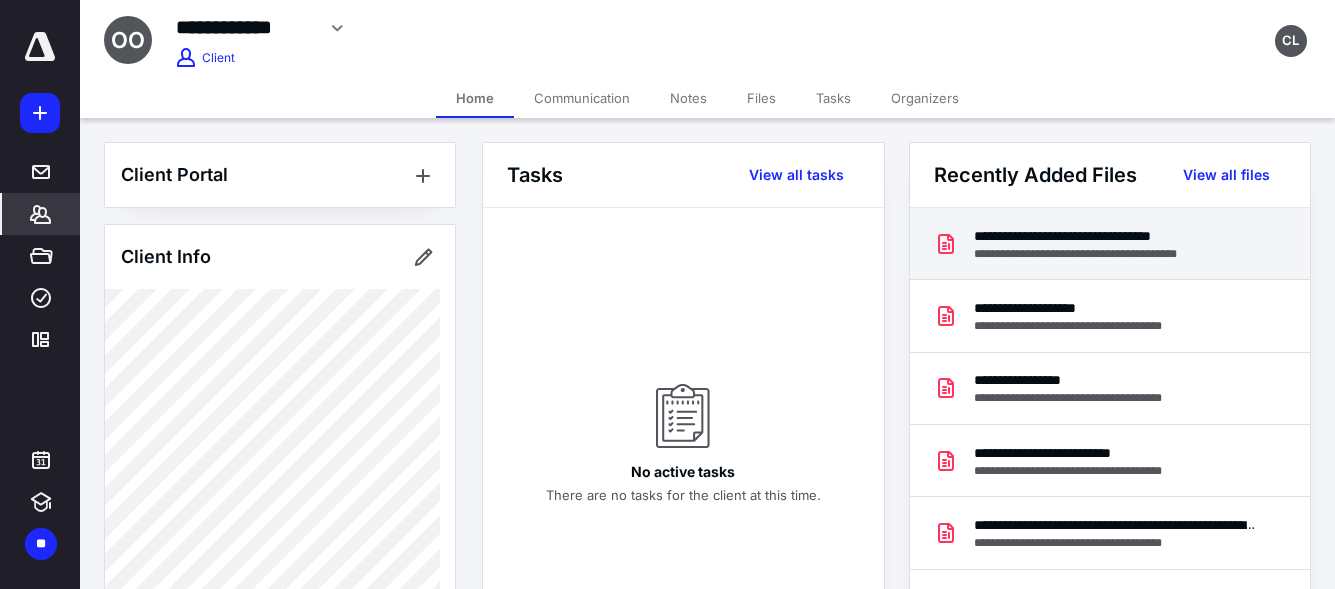 click on "**********" at bounding box center (1097, 236) 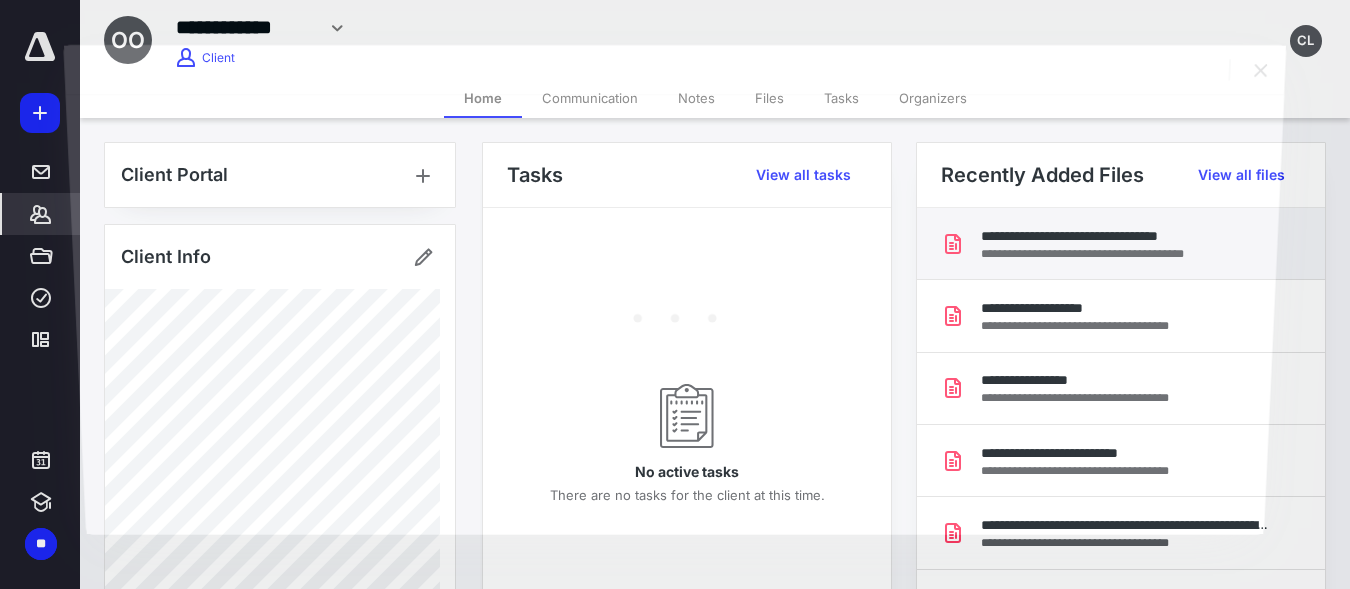 click at bounding box center [674, 314] 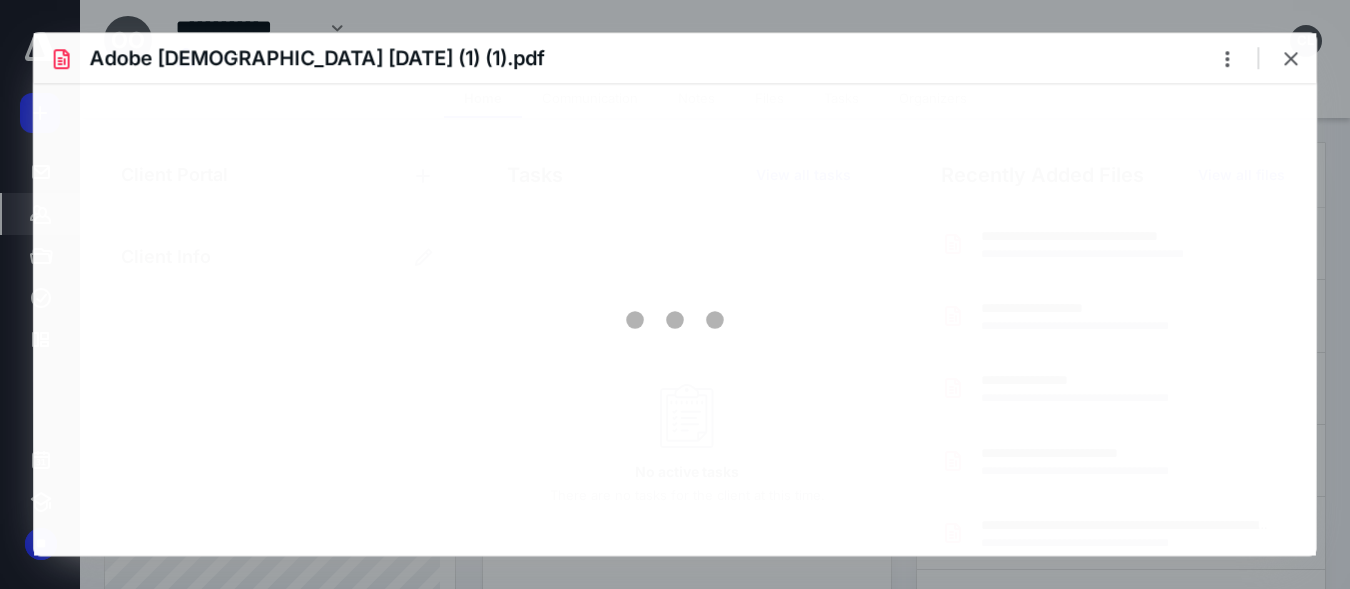 scroll, scrollTop: 0, scrollLeft: 0, axis: both 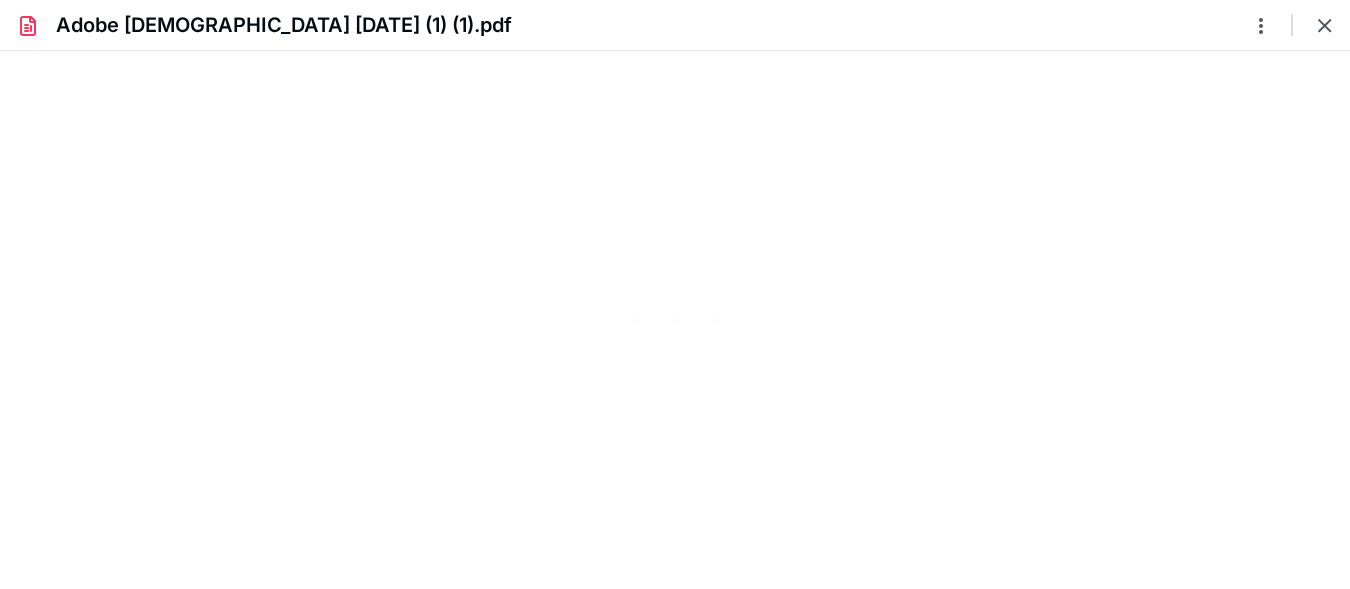 type on "215" 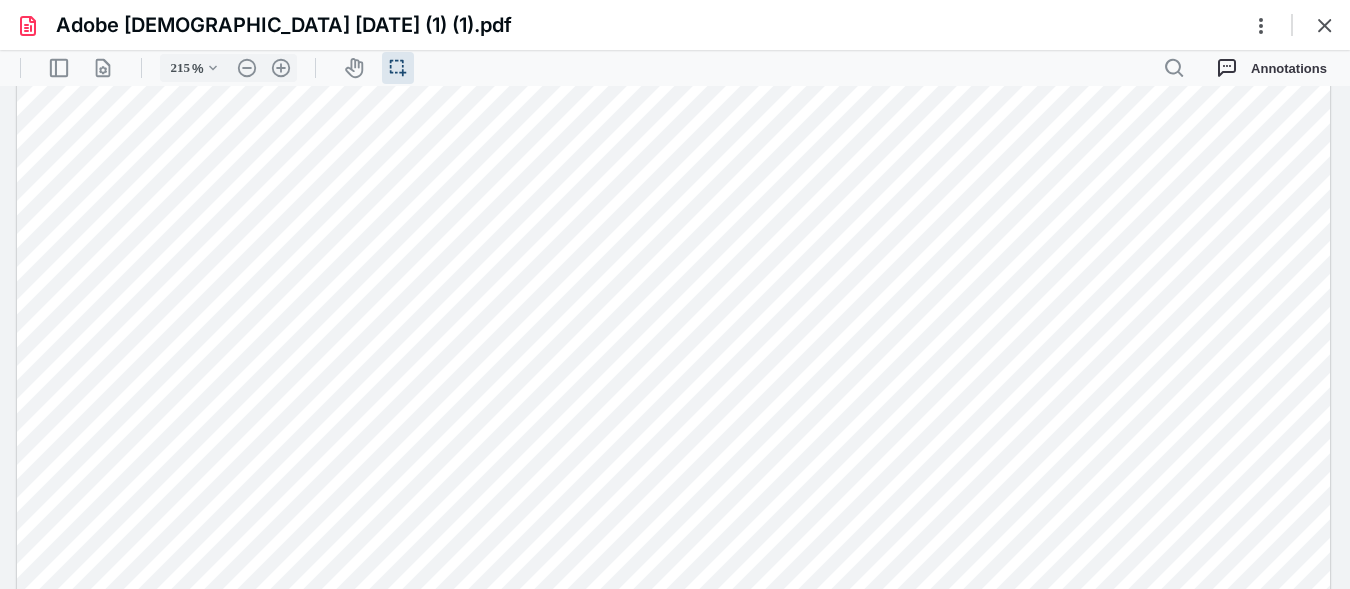 scroll, scrollTop: 707, scrollLeft: 0, axis: vertical 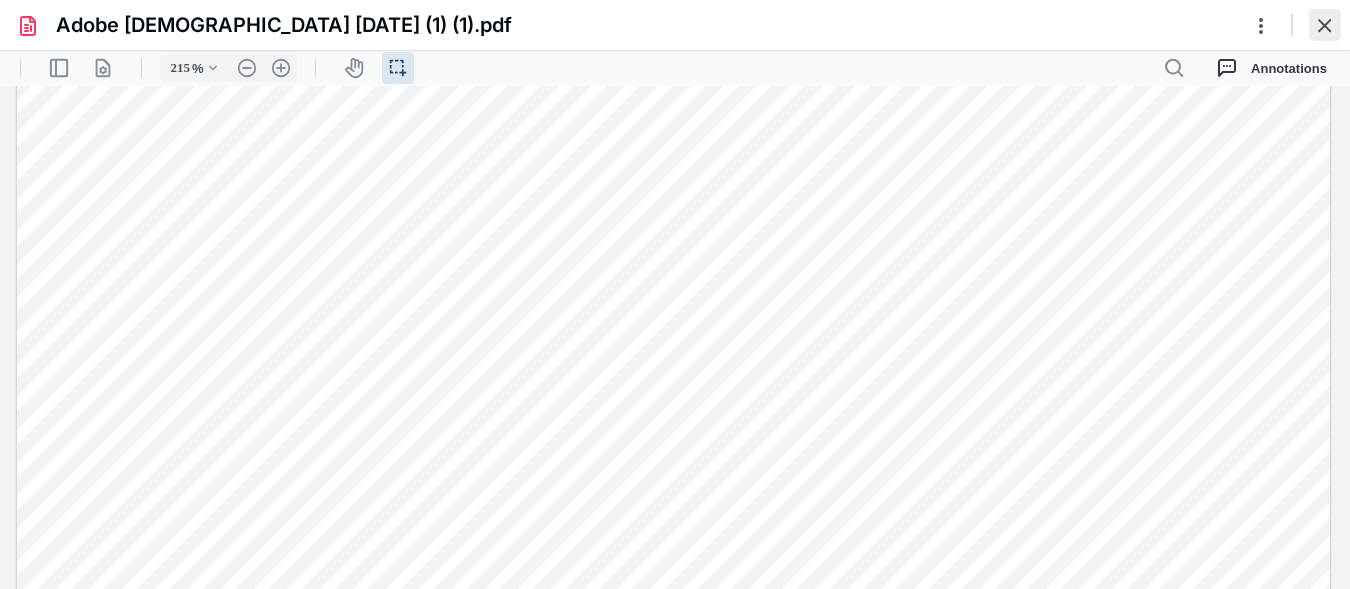 drag, startPoint x: 1341, startPoint y: 26, endPoint x: 1325, endPoint y: 26, distance: 16 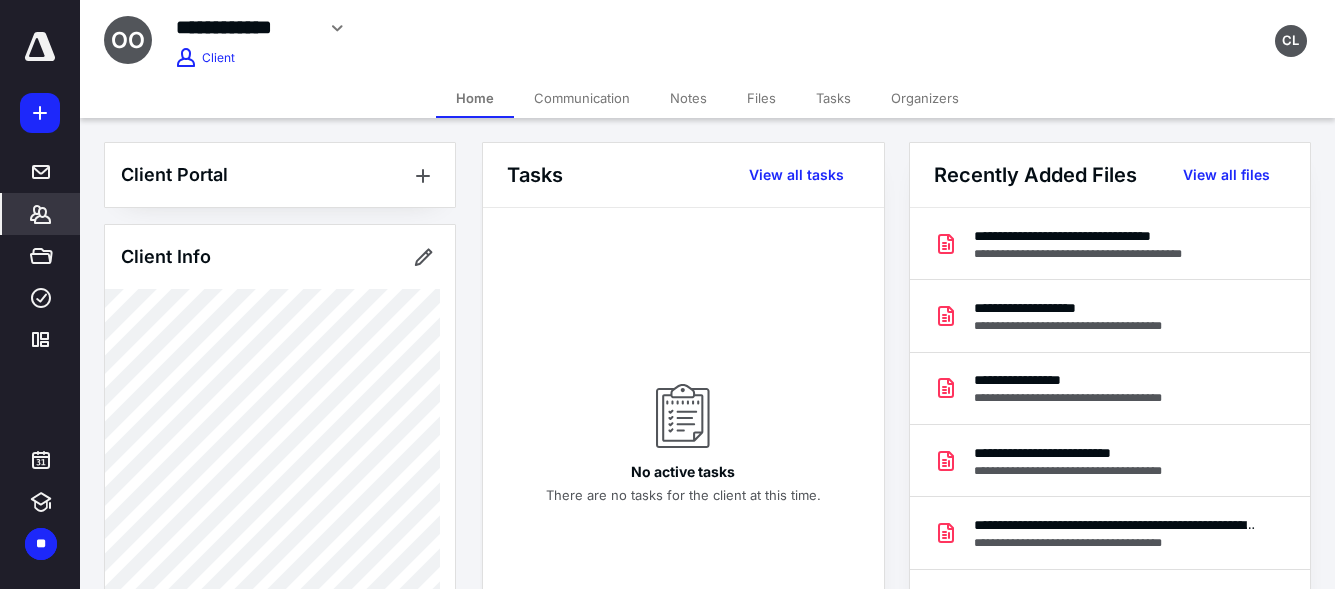 click on "Files" at bounding box center [761, 98] 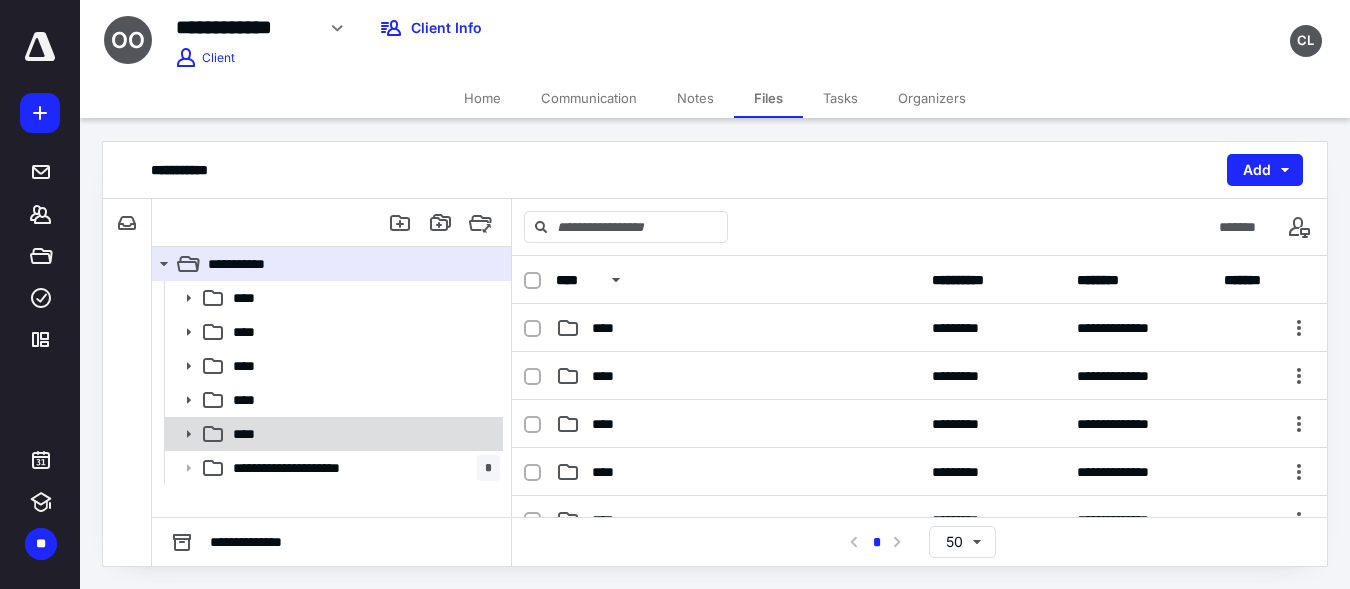 click on "****" at bounding box center (362, 434) 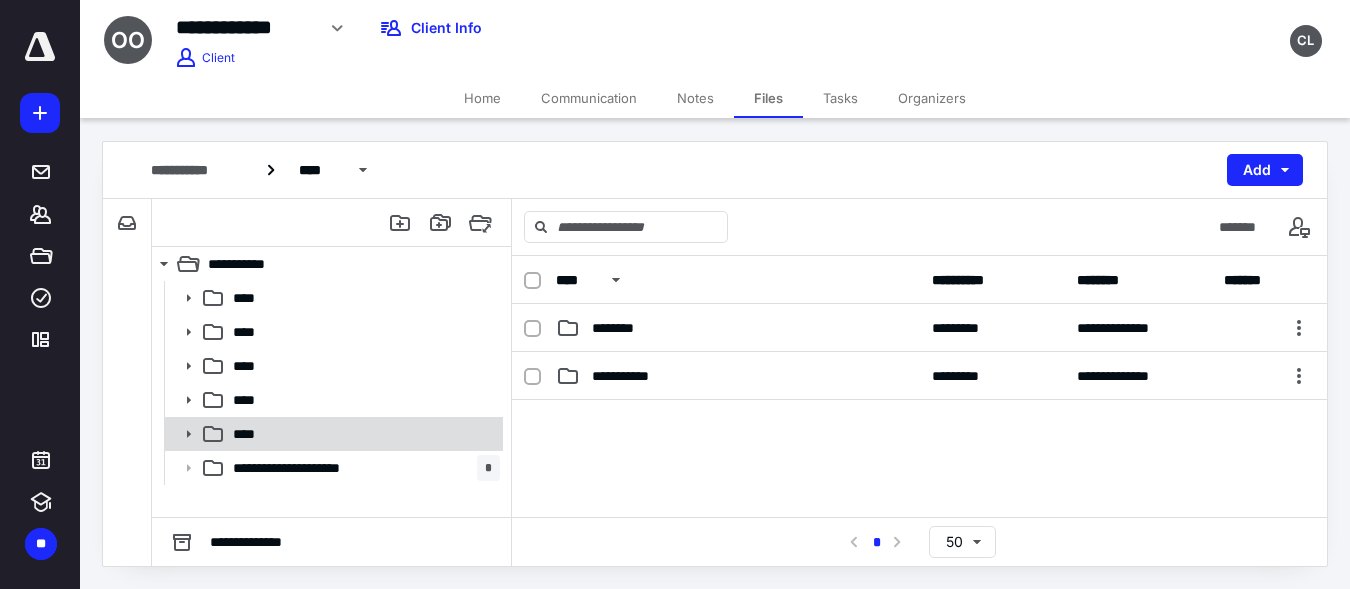 click on "****" at bounding box center [362, 434] 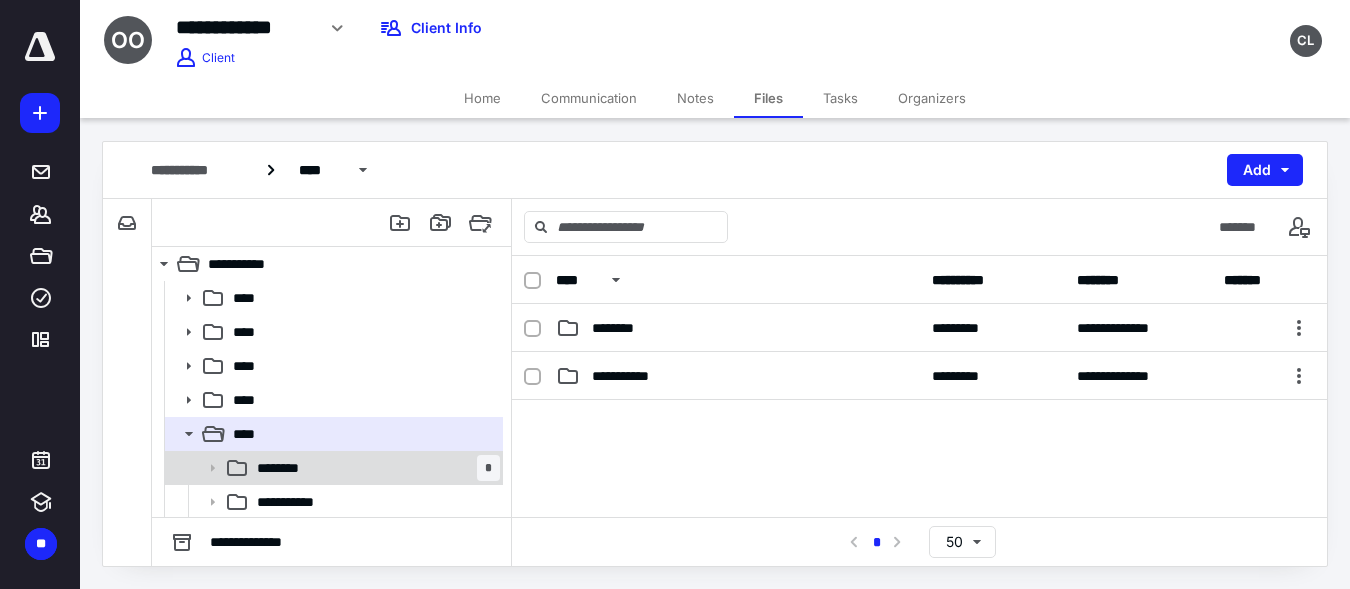 click on "******** *" at bounding box center [374, 468] 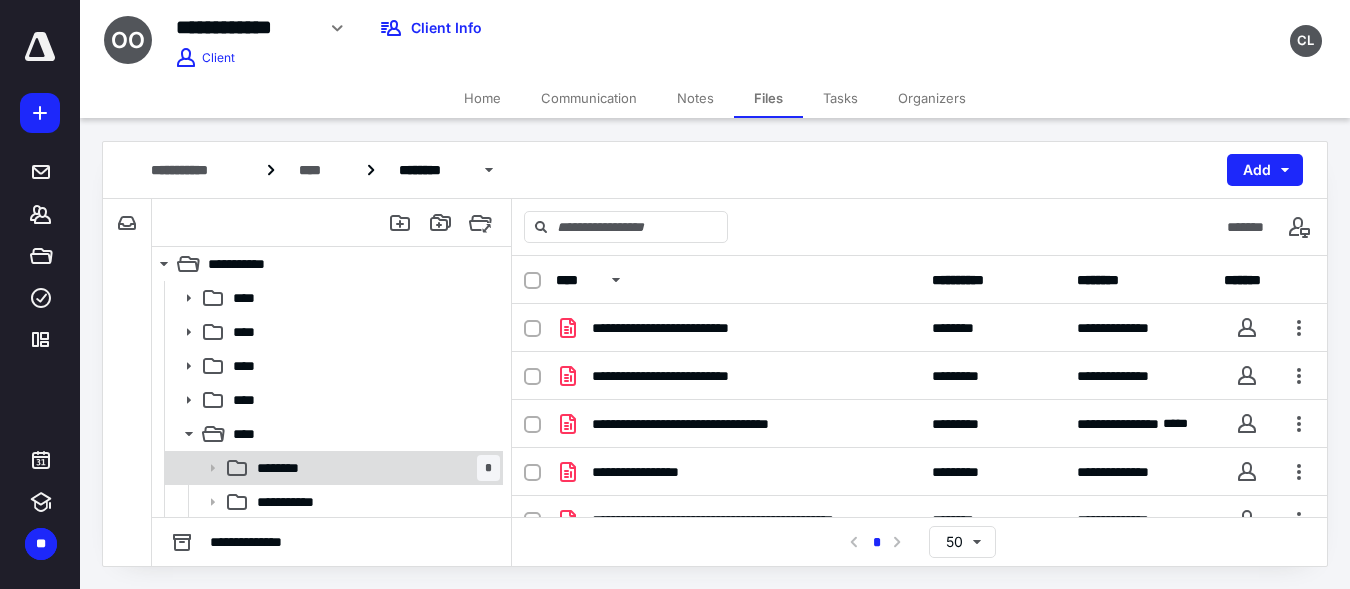 click on "******** *" at bounding box center (374, 468) 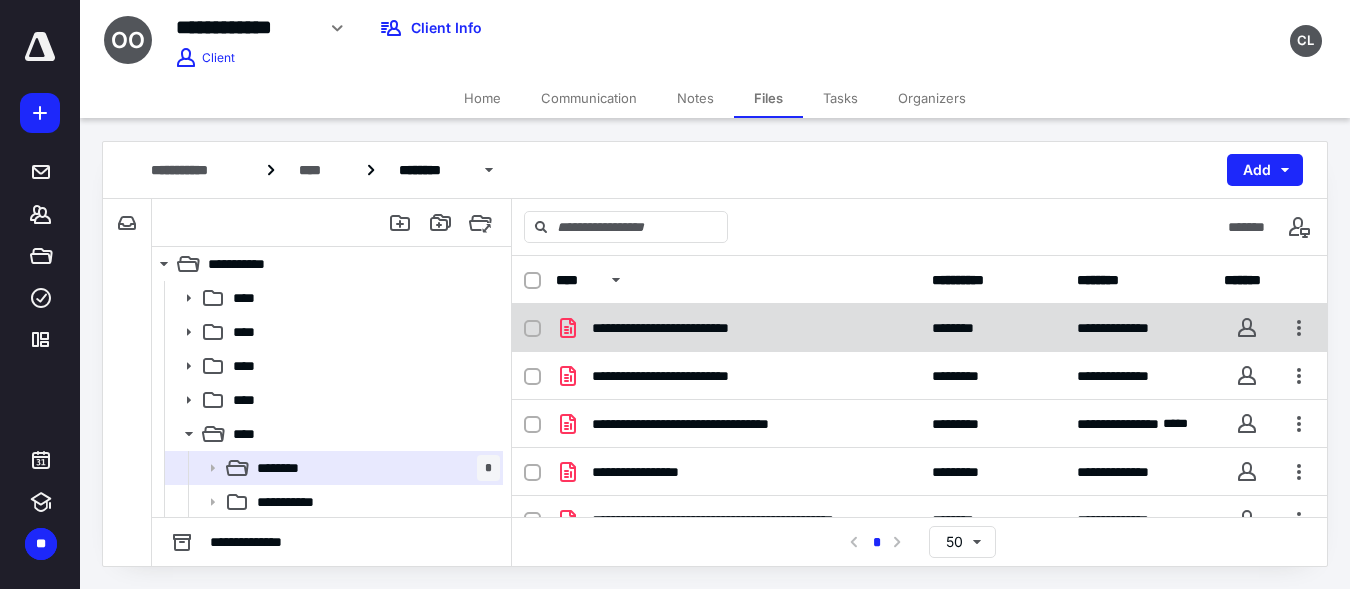 click on "**********" at bounding box center (919, 328) 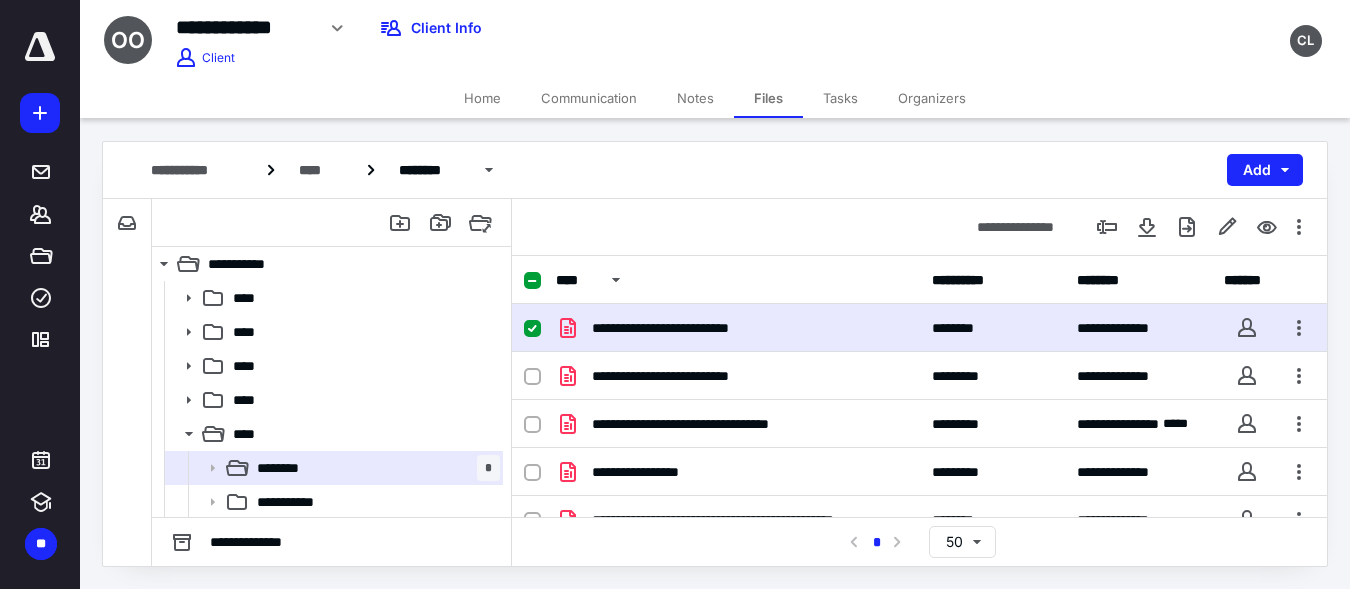 click on "**********" at bounding box center (919, 328) 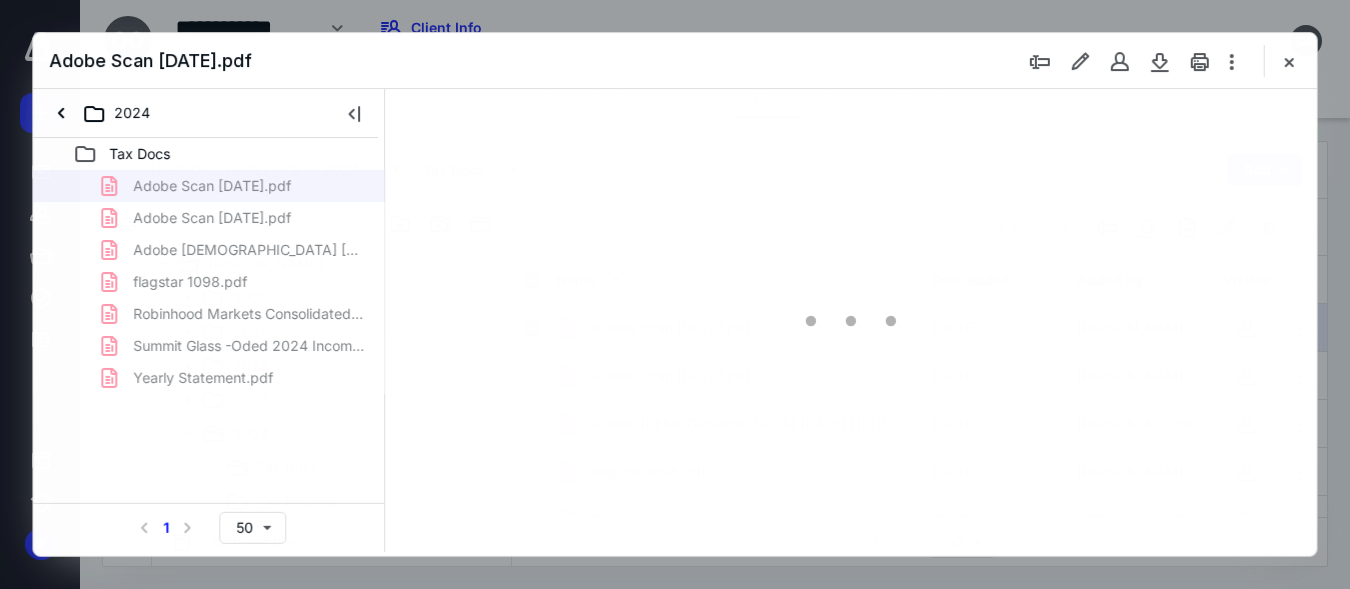 scroll, scrollTop: 0, scrollLeft: 0, axis: both 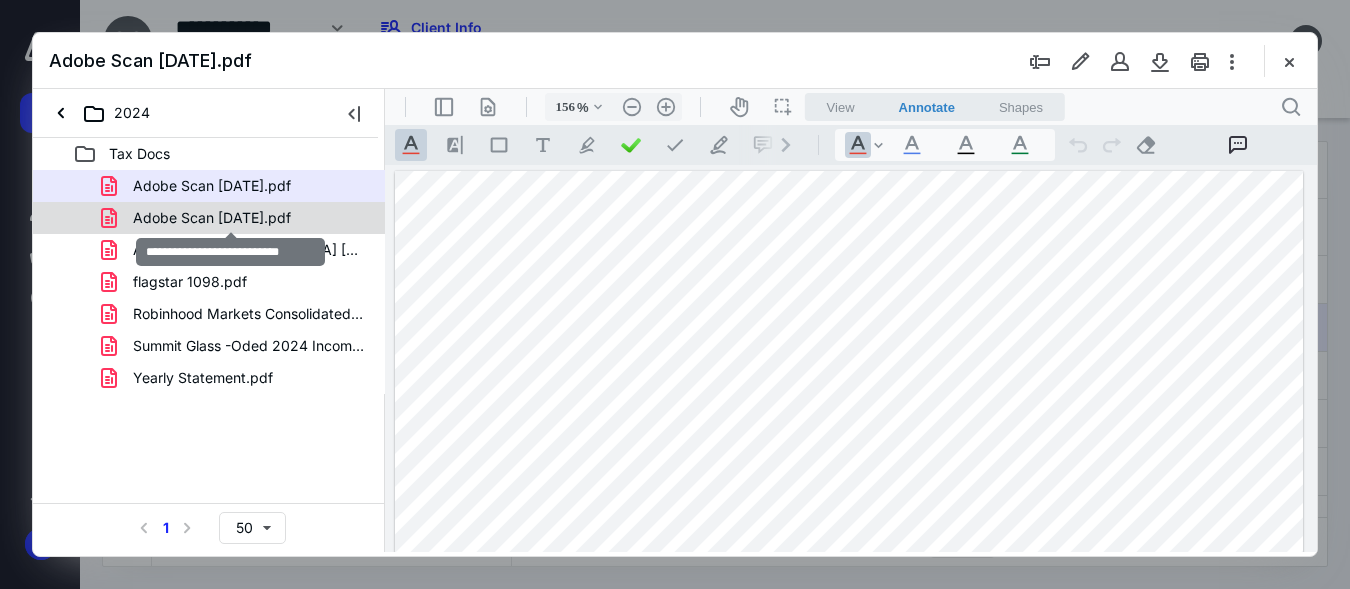click on "Adobe Scan Feb 10, 2025.pdf" at bounding box center (212, 218) 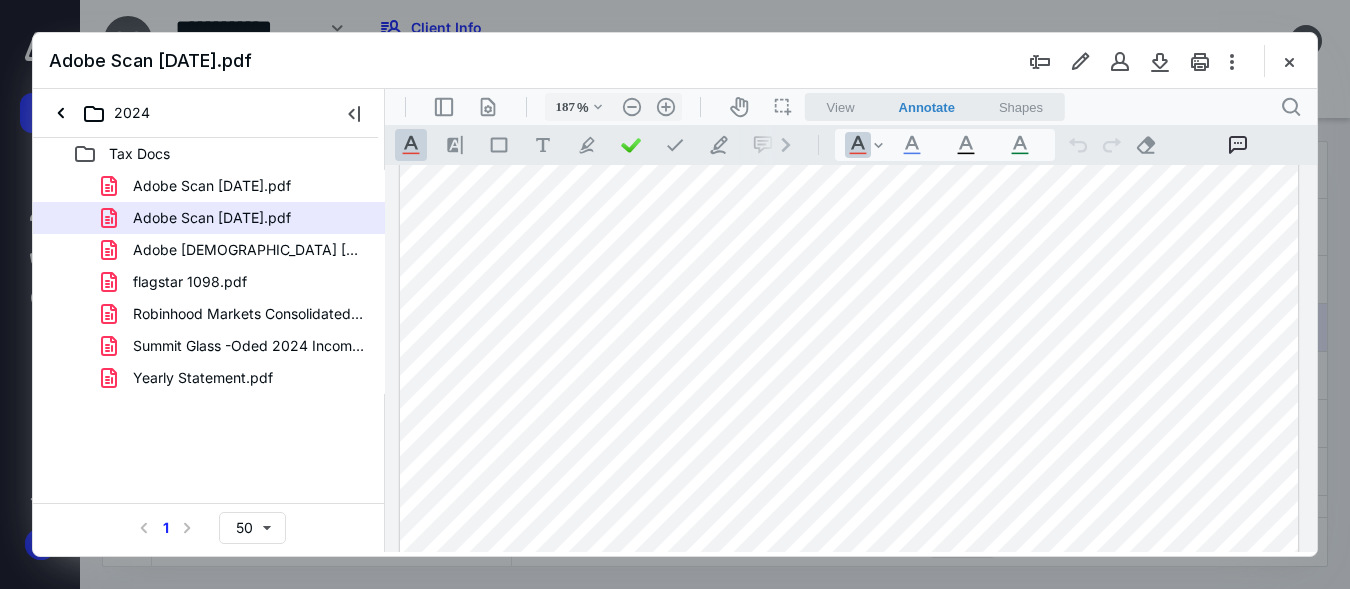 scroll, scrollTop: 47, scrollLeft: 0, axis: vertical 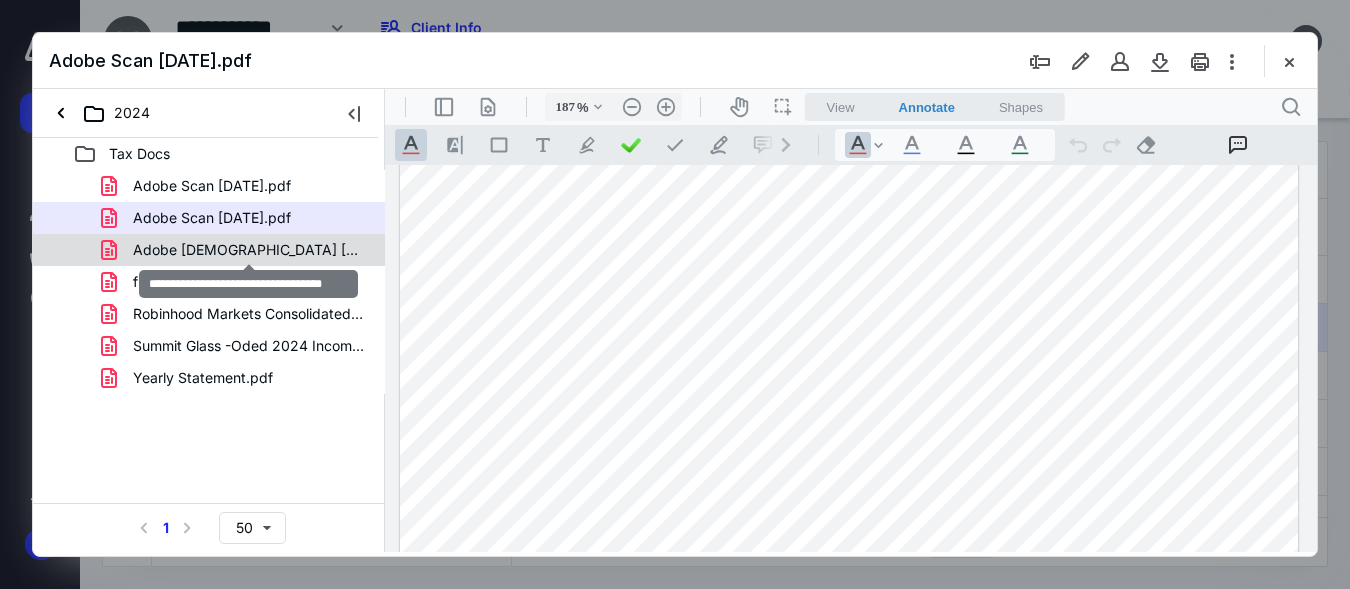 click on "Adobe Scan Jul 10, 2025 (1) (1).pdf" at bounding box center [249, 250] 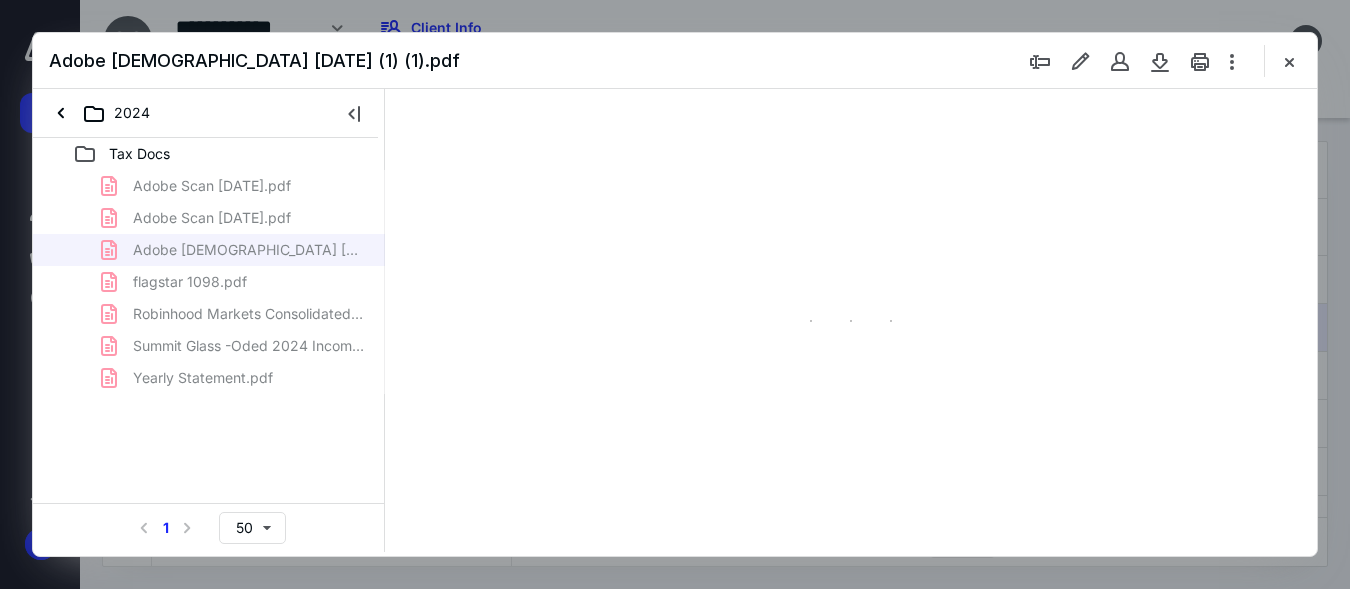 type on "148" 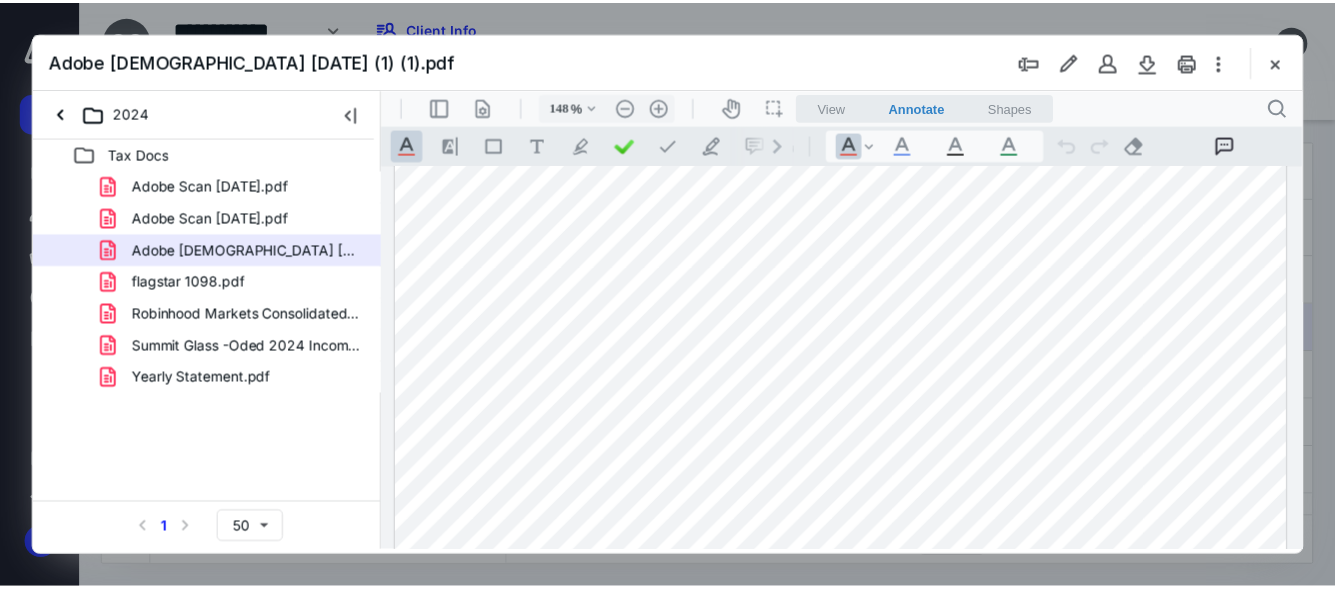 scroll, scrollTop: 662, scrollLeft: 0, axis: vertical 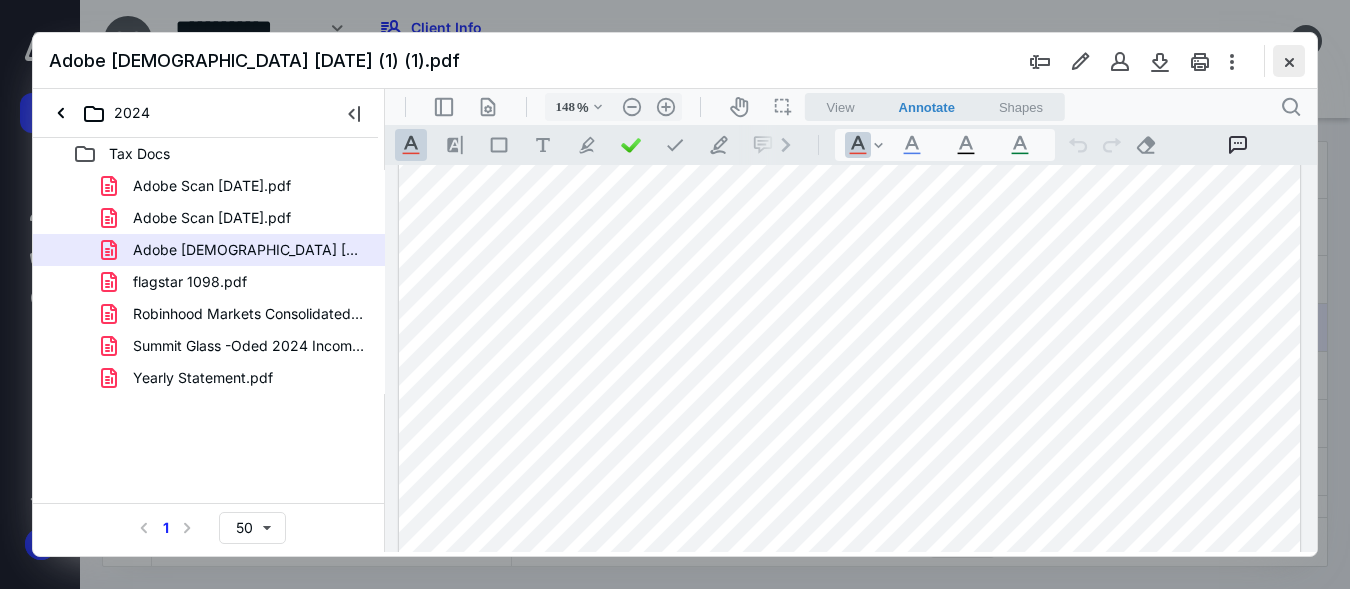 click at bounding box center (1289, 61) 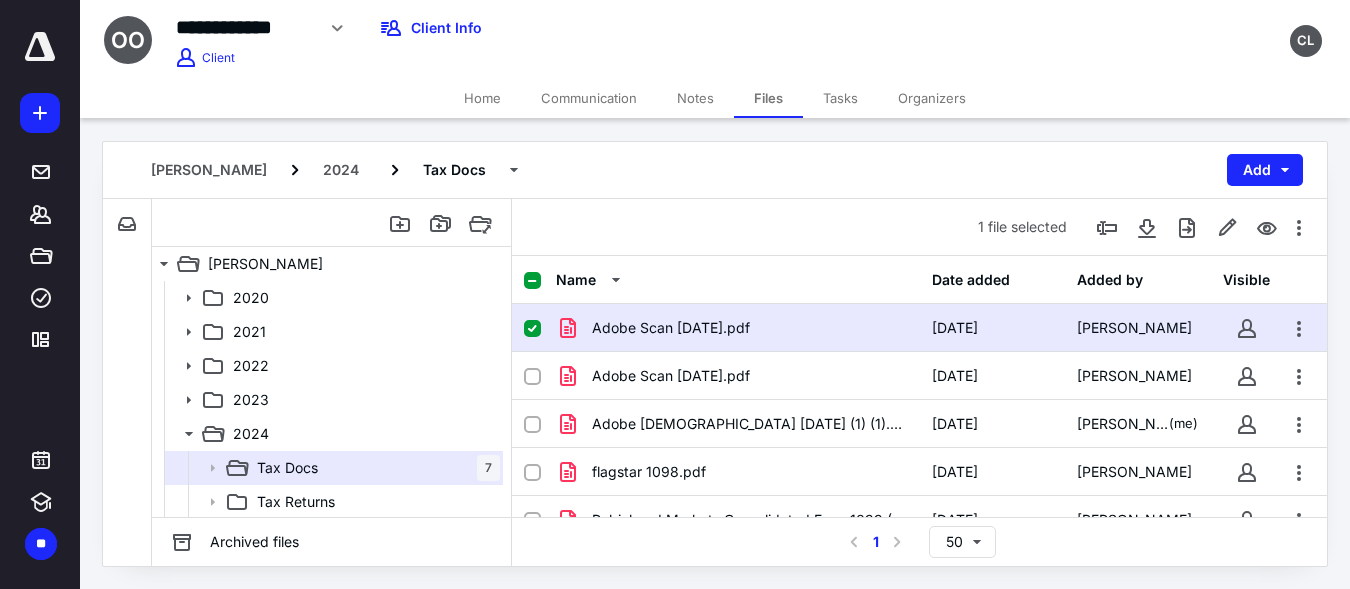 click on "Home" at bounding box center (482, 98) 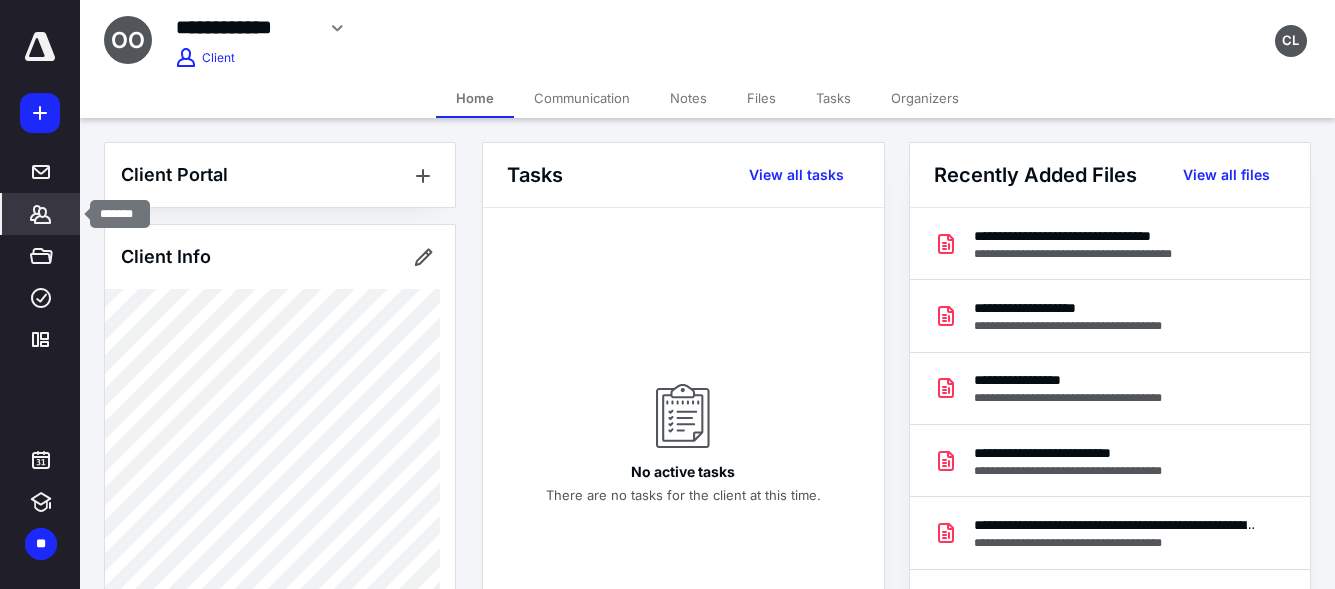 click 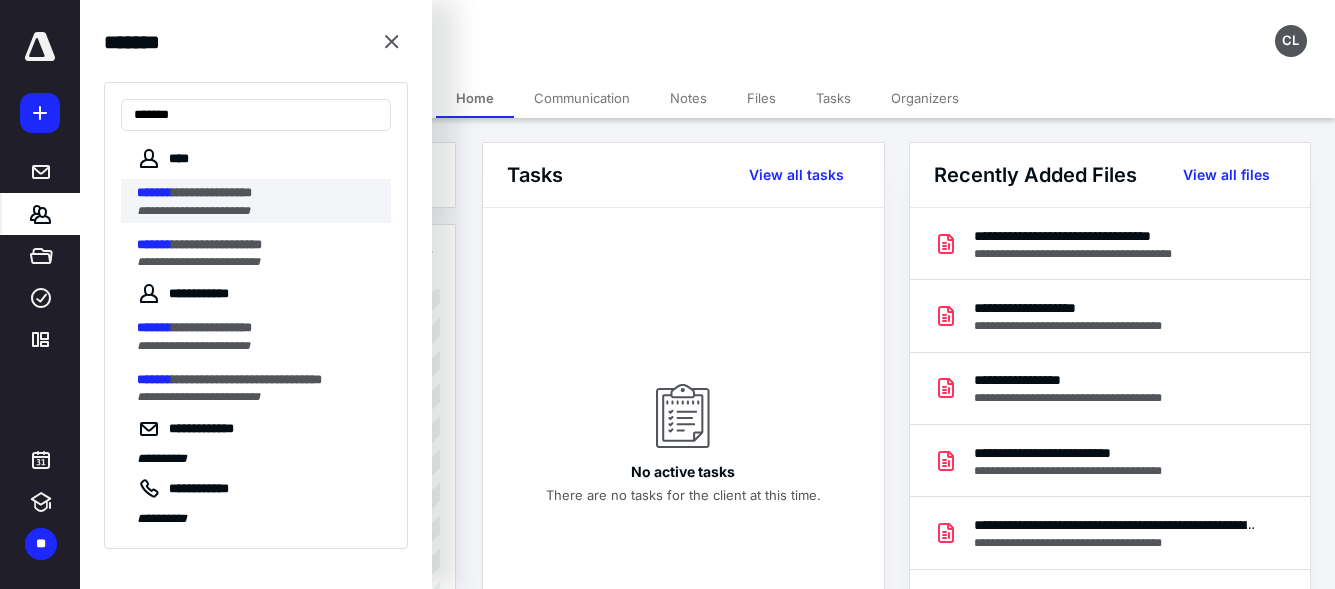 type on "*******" 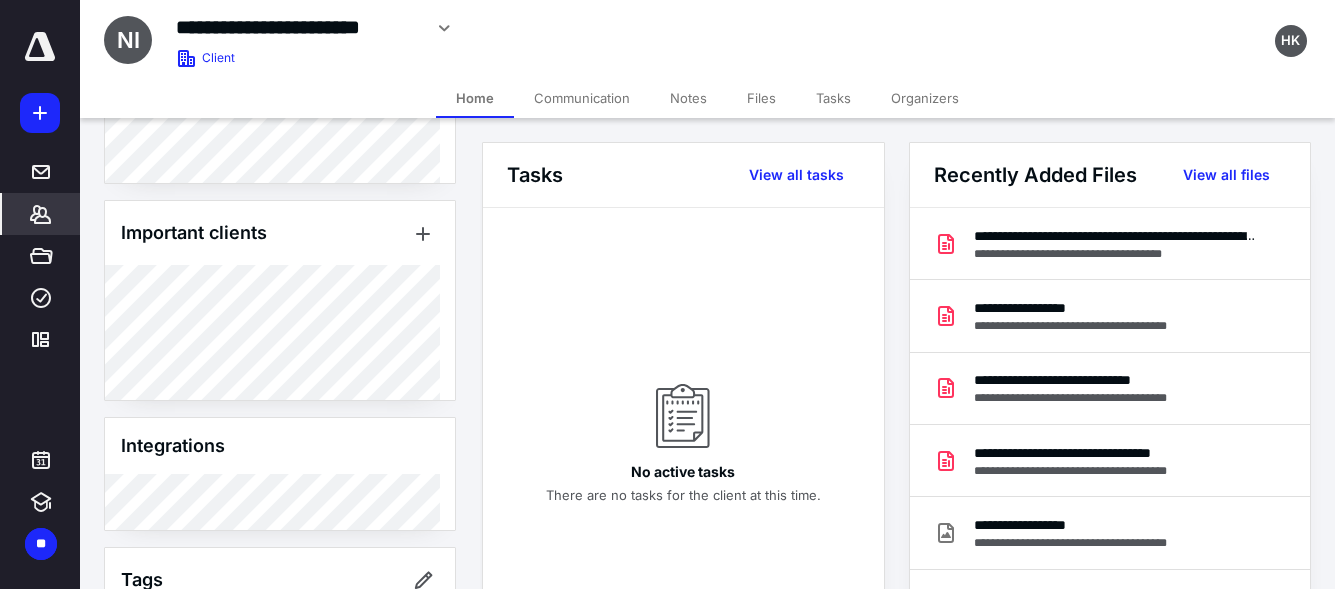 scroll, scrollTop: 902, scrollLeft: 0, axis: vertical 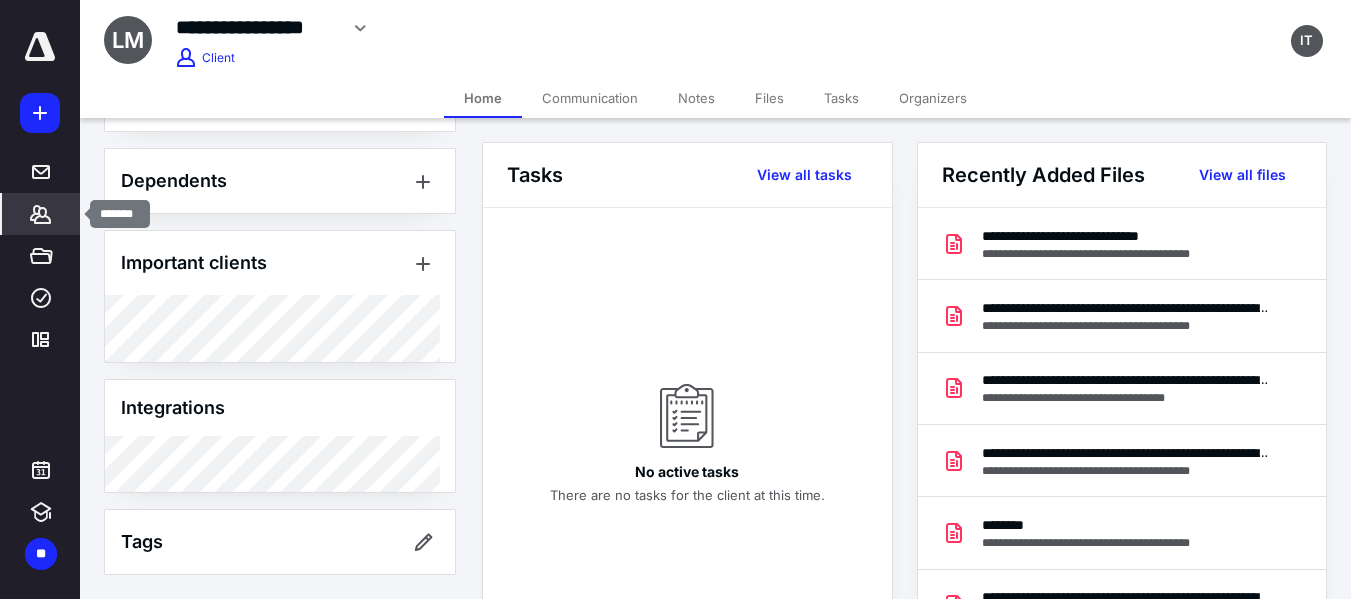 click 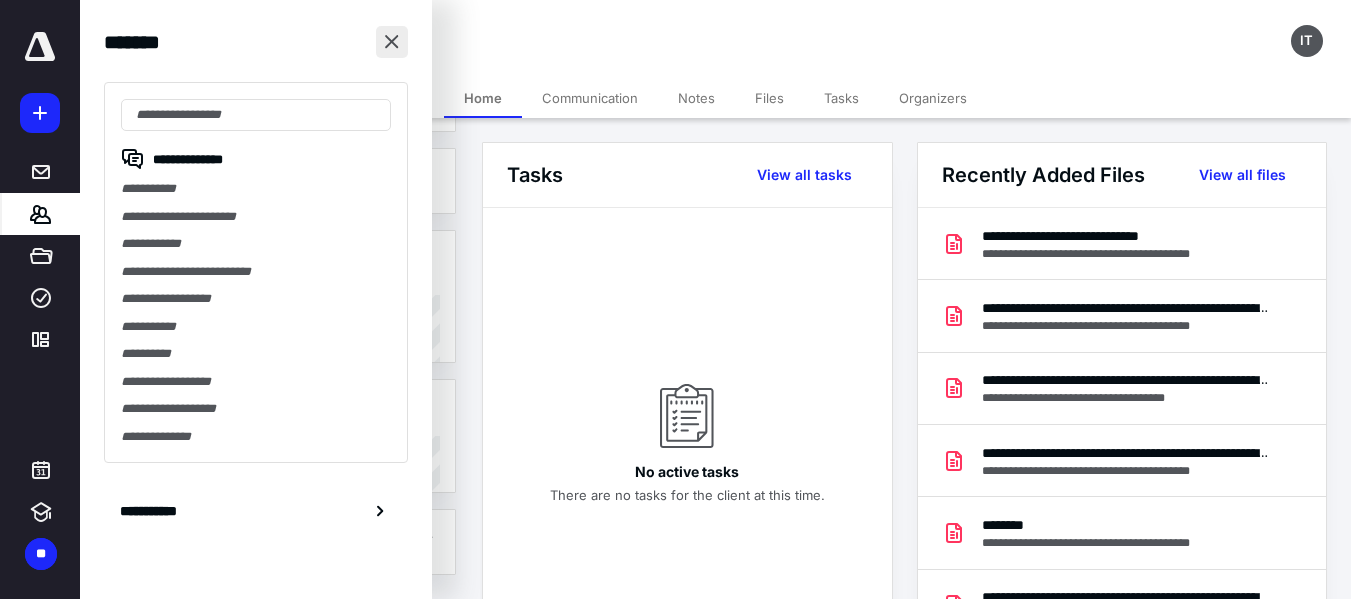 click at bounding box center [392, 42] 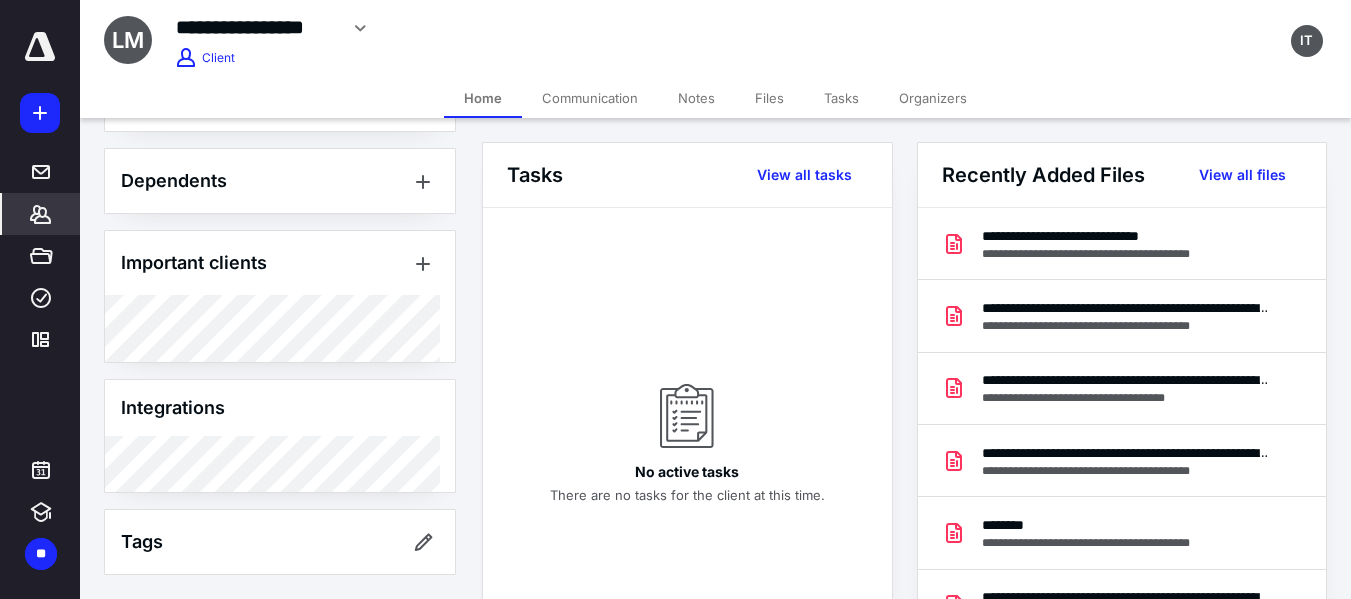 scroll, scrollTop: 191, scrollLeft: 0, axis: vertical 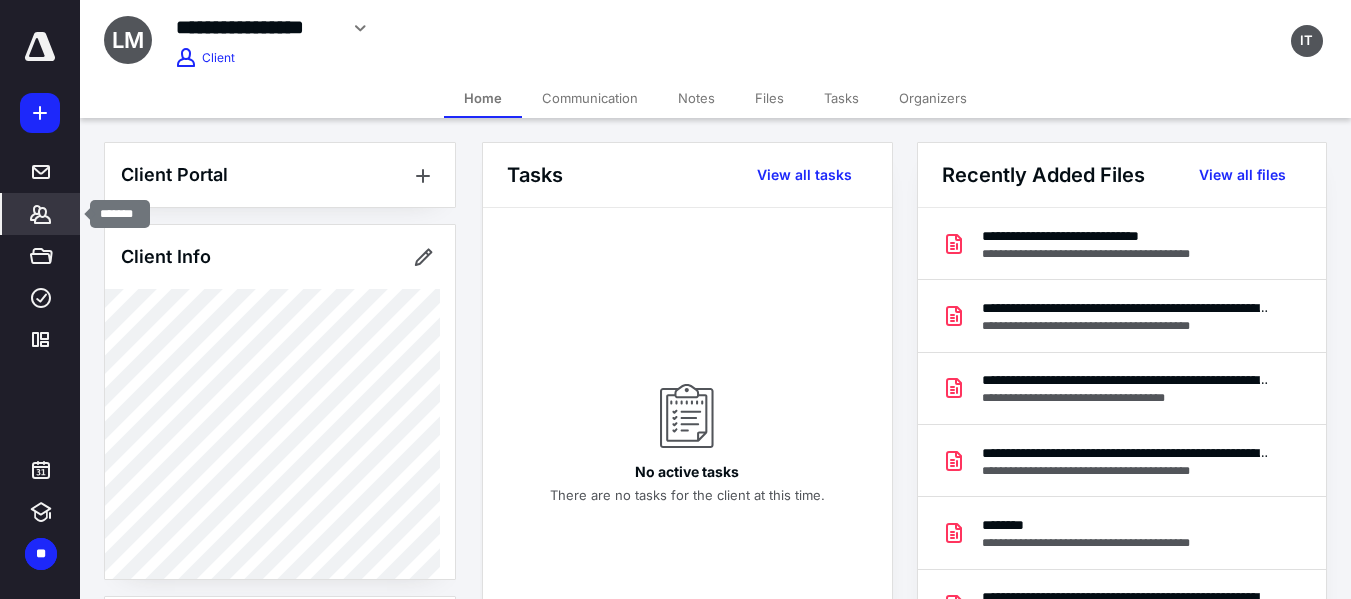 click 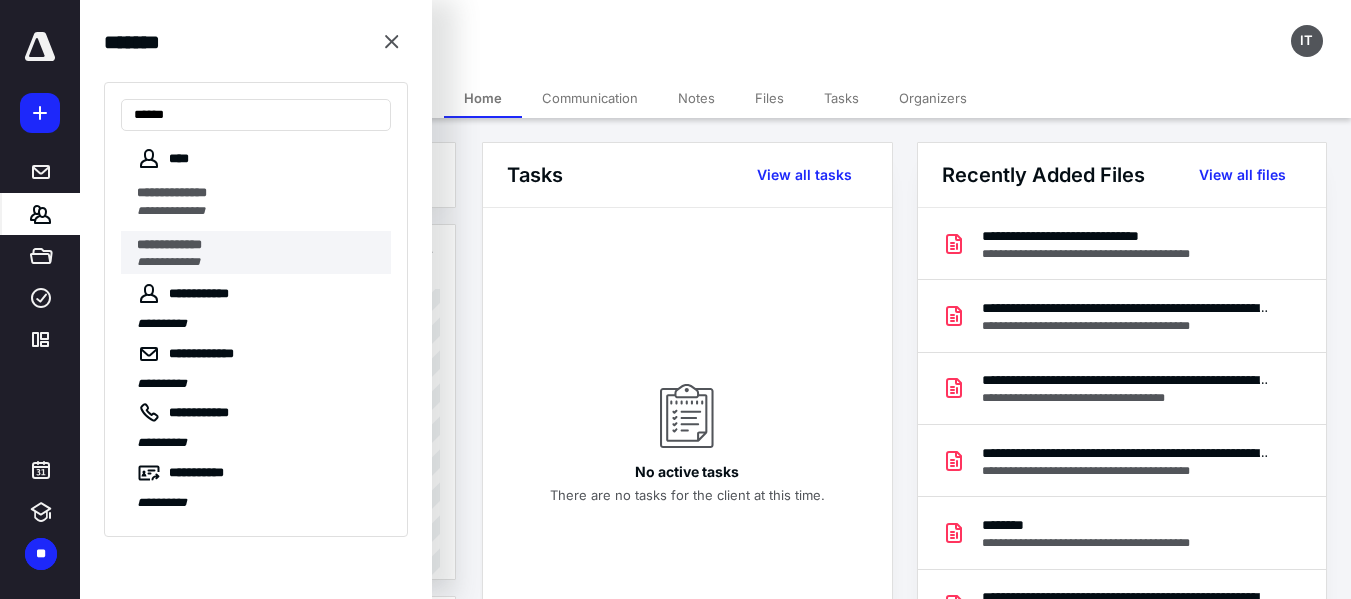 type on "******" 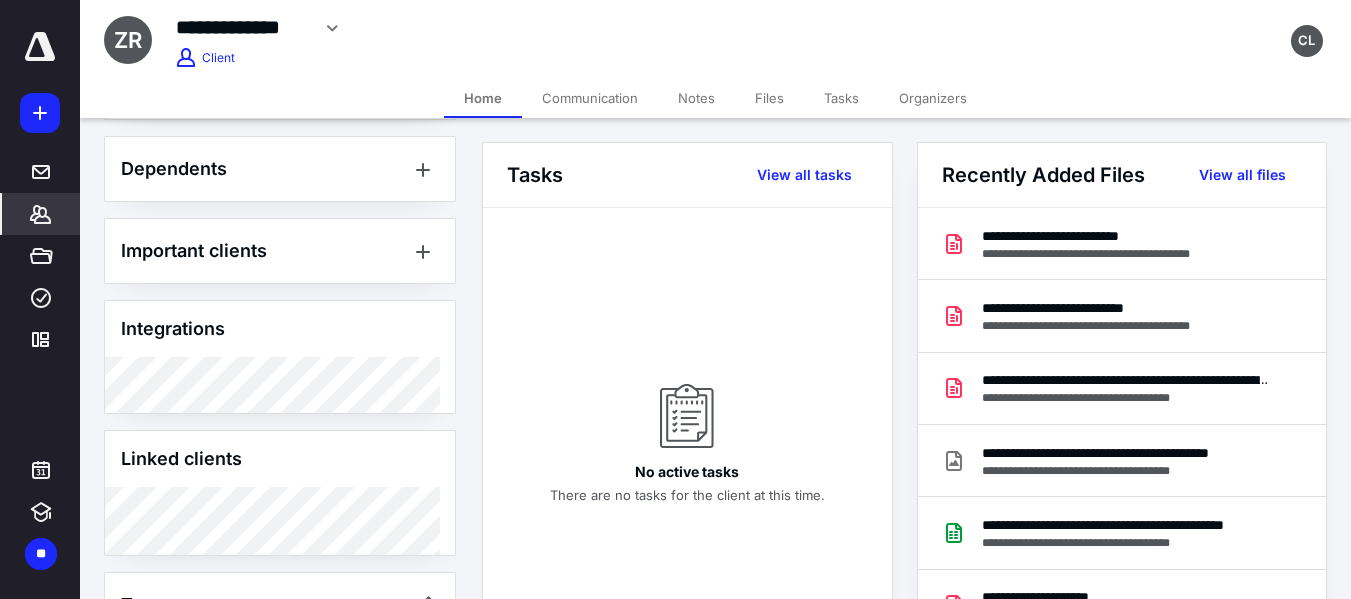 scroll, scrollTop: 859, scrollLeft: 0, axis: vertical 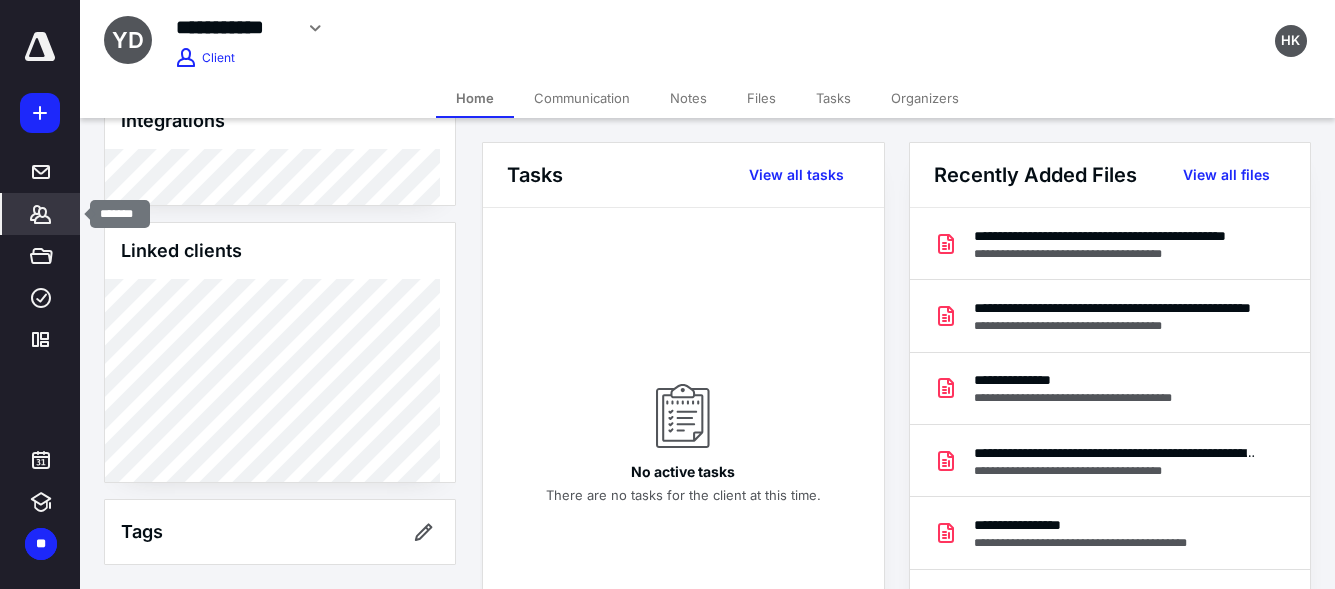 click 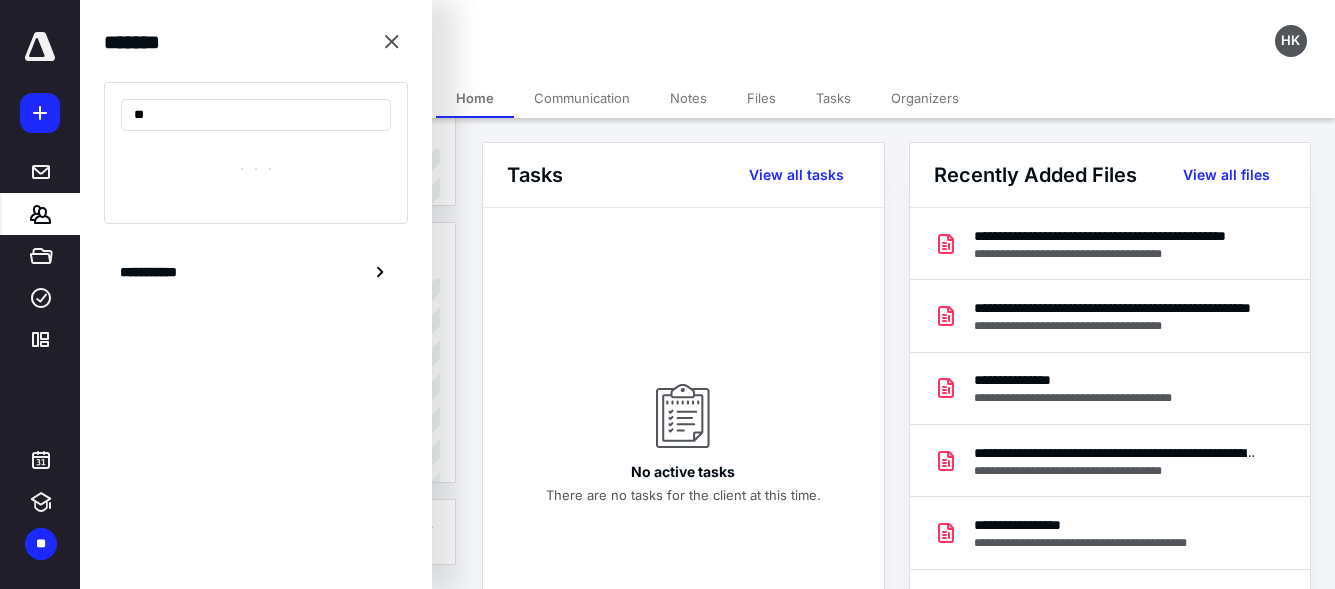 type on "*" 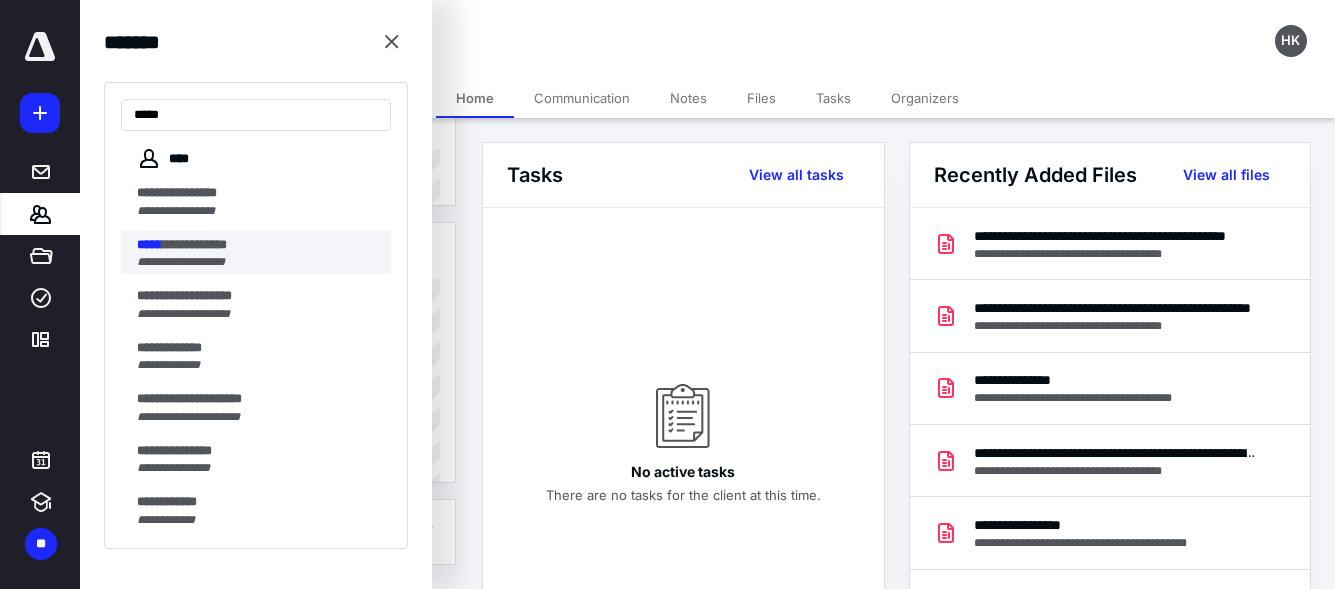 type on "*****" 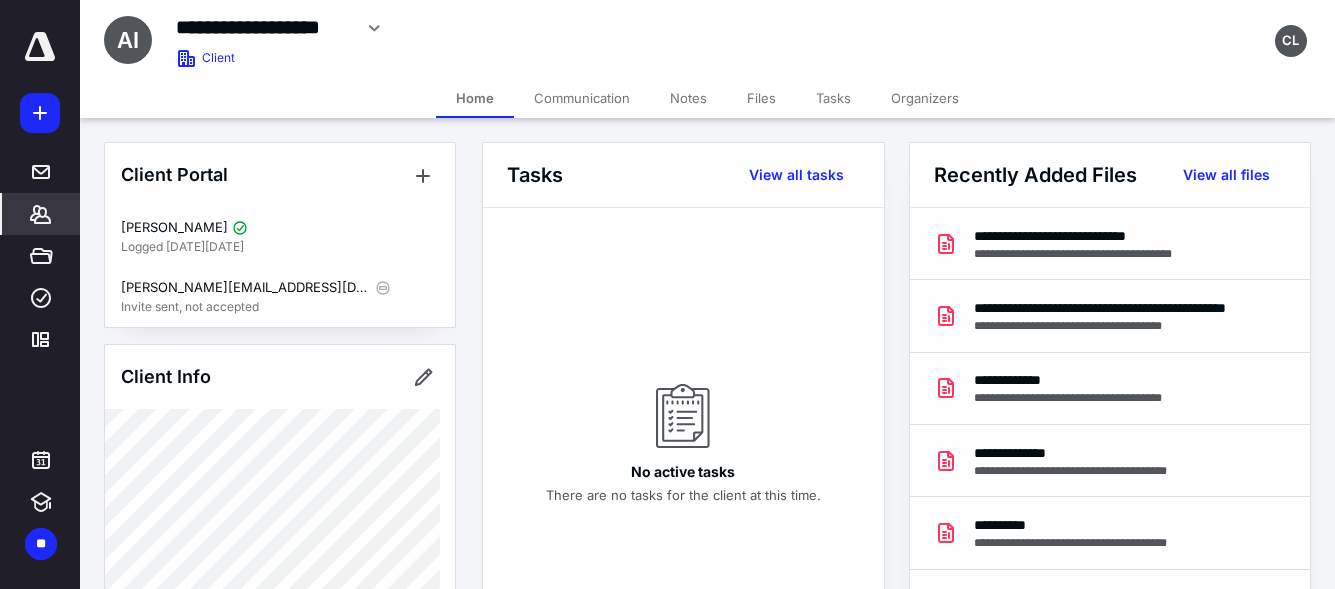 scroll, scrollTop: 739, scrollLeft: 0, axis: vertical 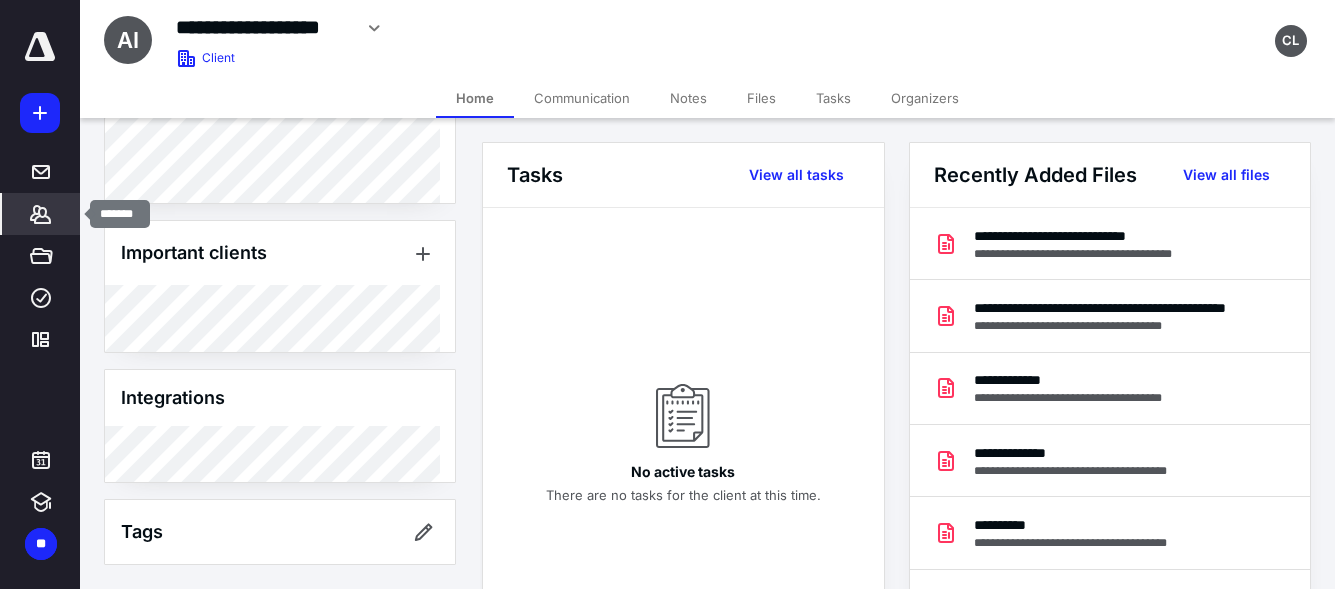 click 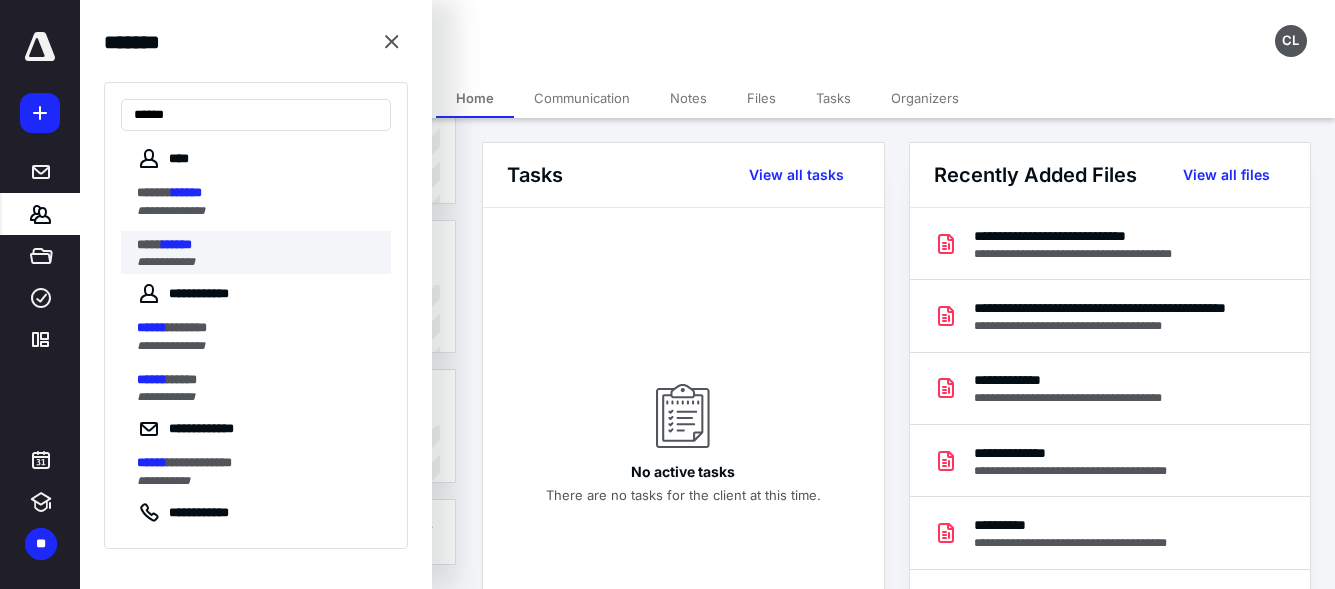 type on "******" 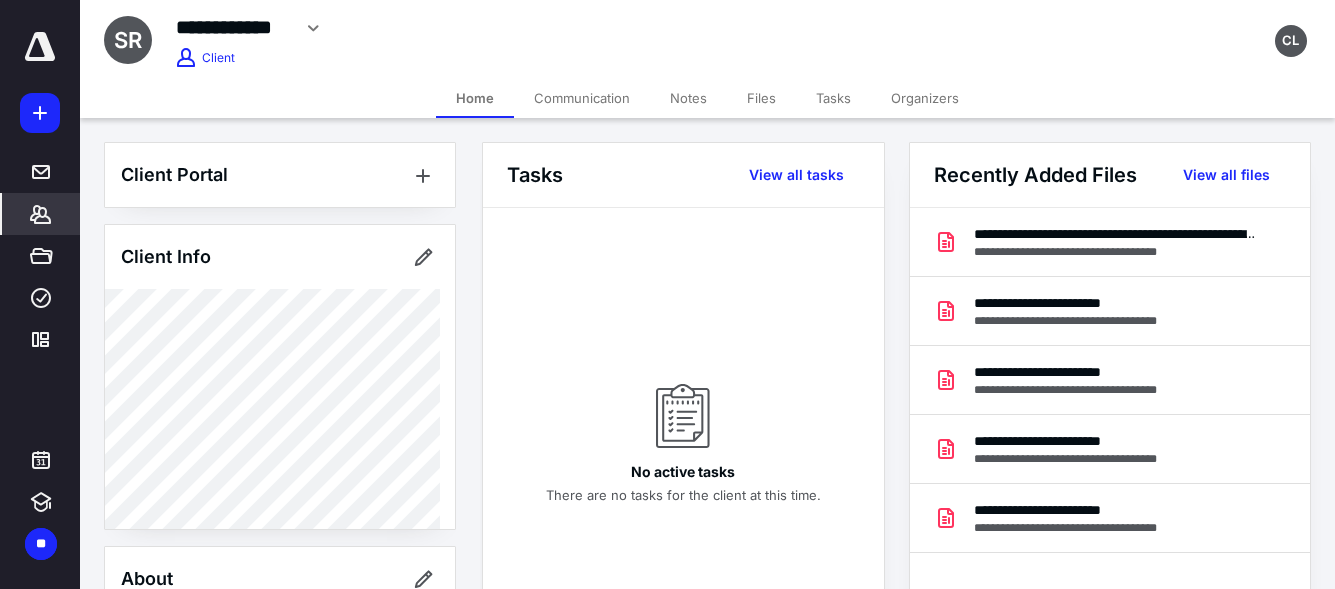 scroll, scrollTop: 708, scrollLeft: 0, axis: vertical 